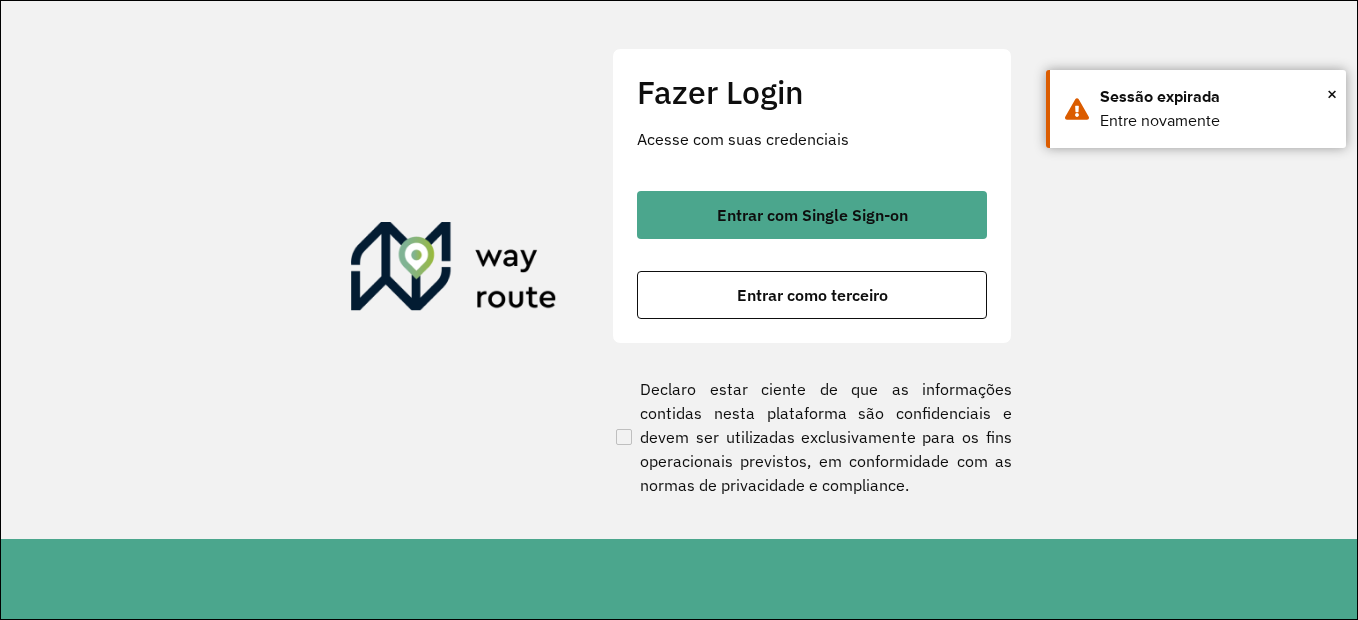 scroll, scrollTop: 0, scrollLeft: 0, axis: both 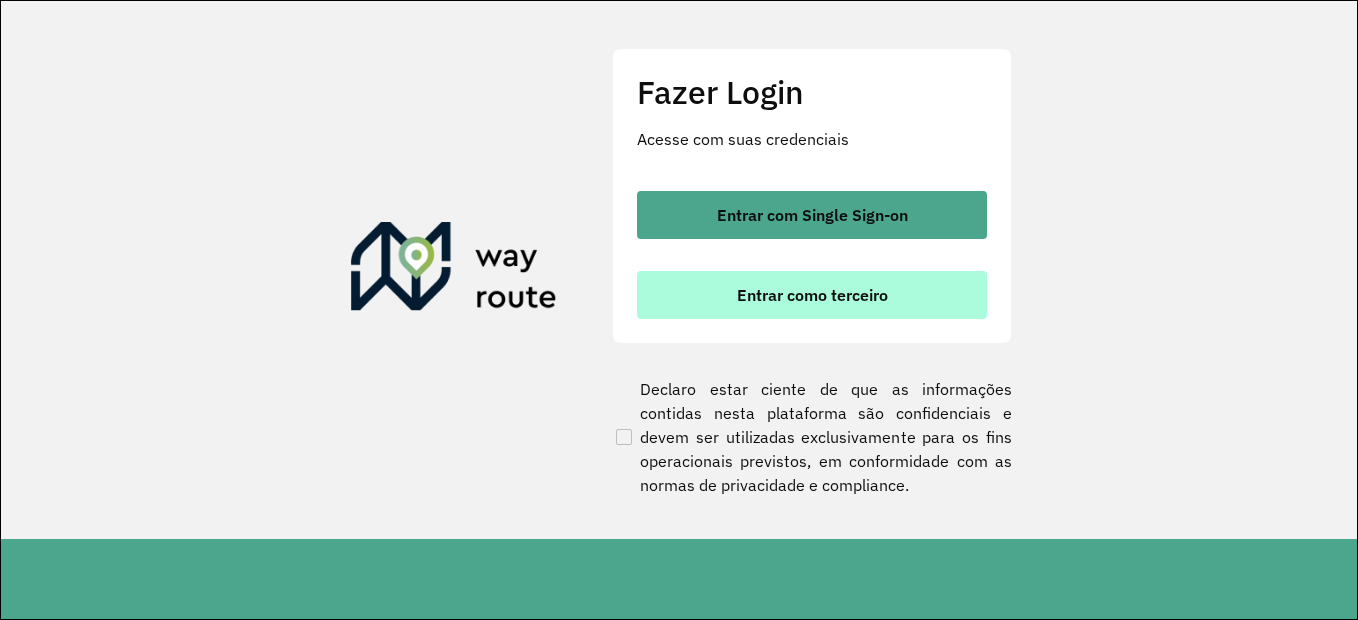 click on "Entrar como terceiro" at bounding box center [812, 295] 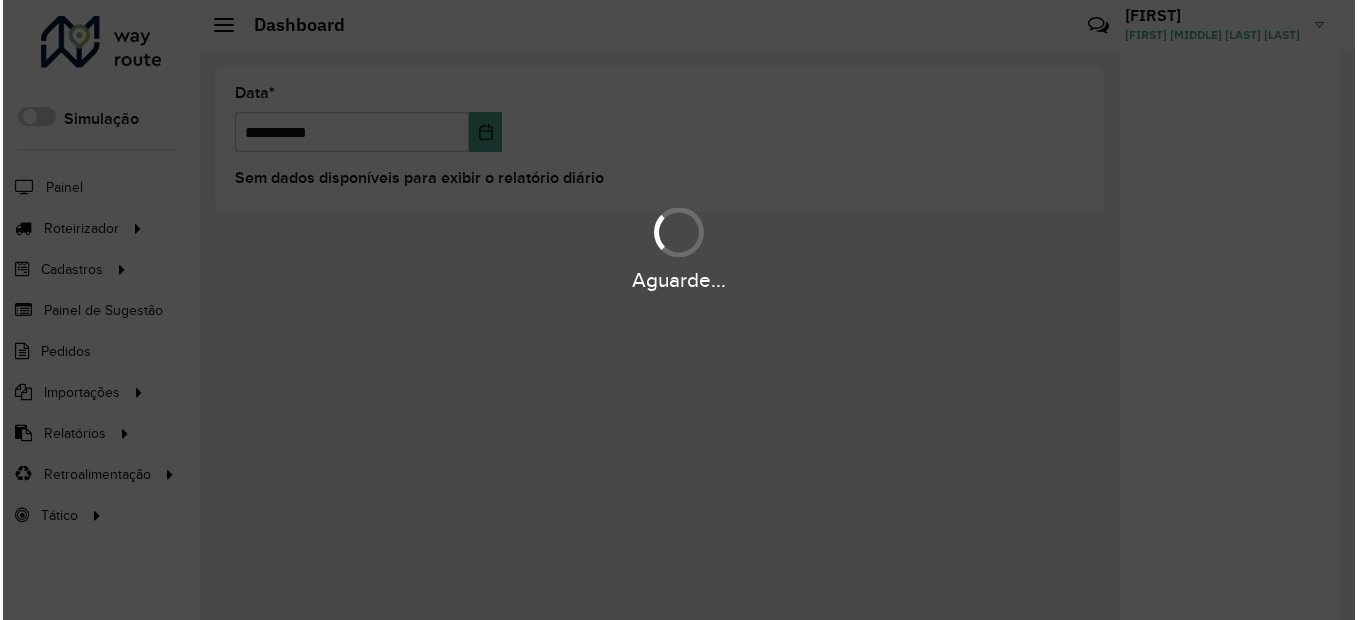 scroll, scrollTop: 0, scrollLeft: 0, axis: both 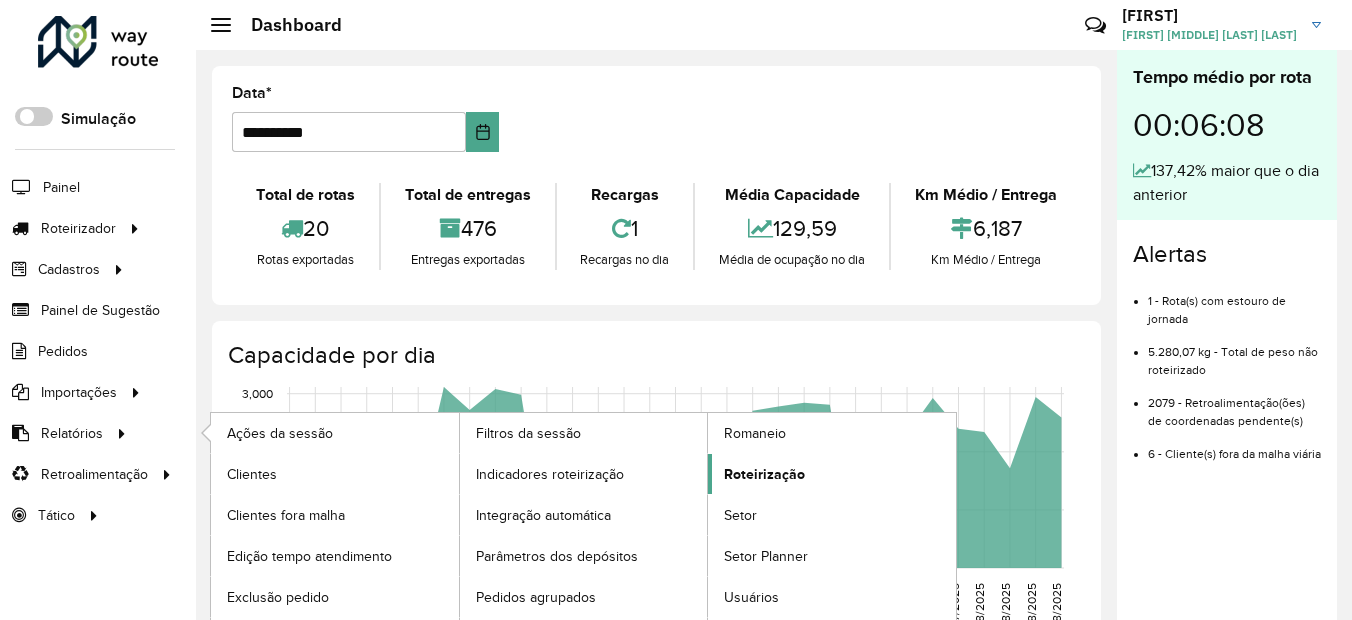 click on "Roteirização" 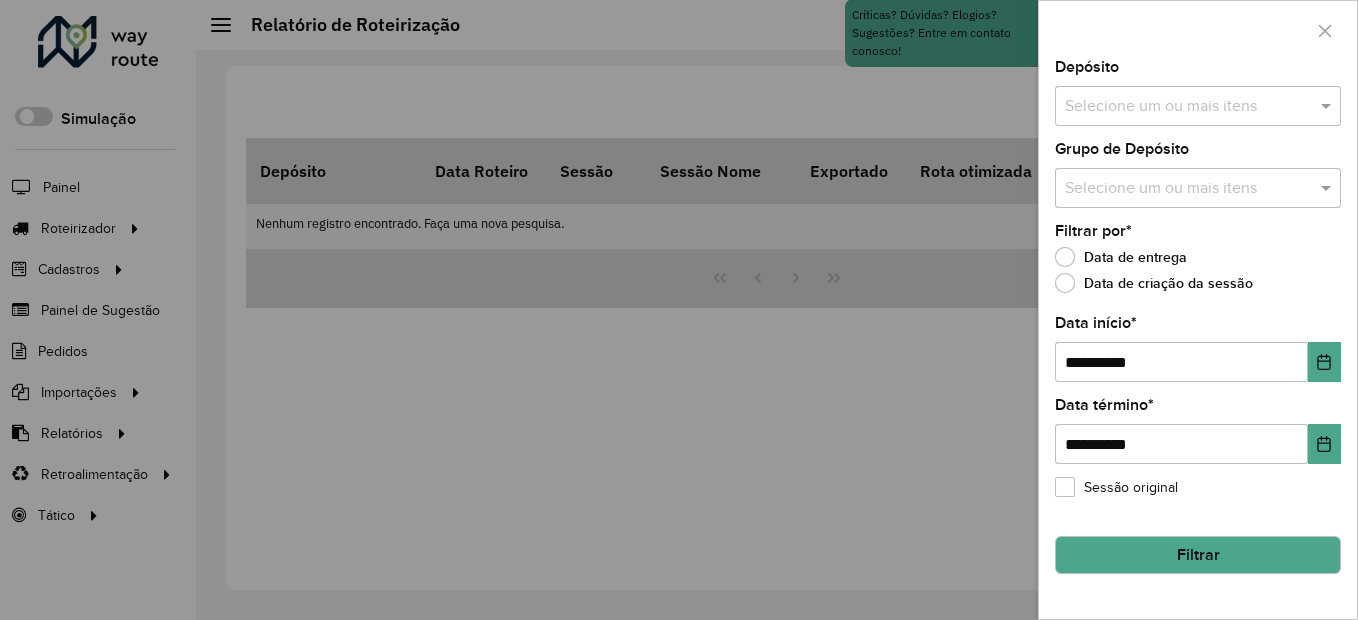 click on "Selecione um ou mais itens" at bounding box center (1198, 106) 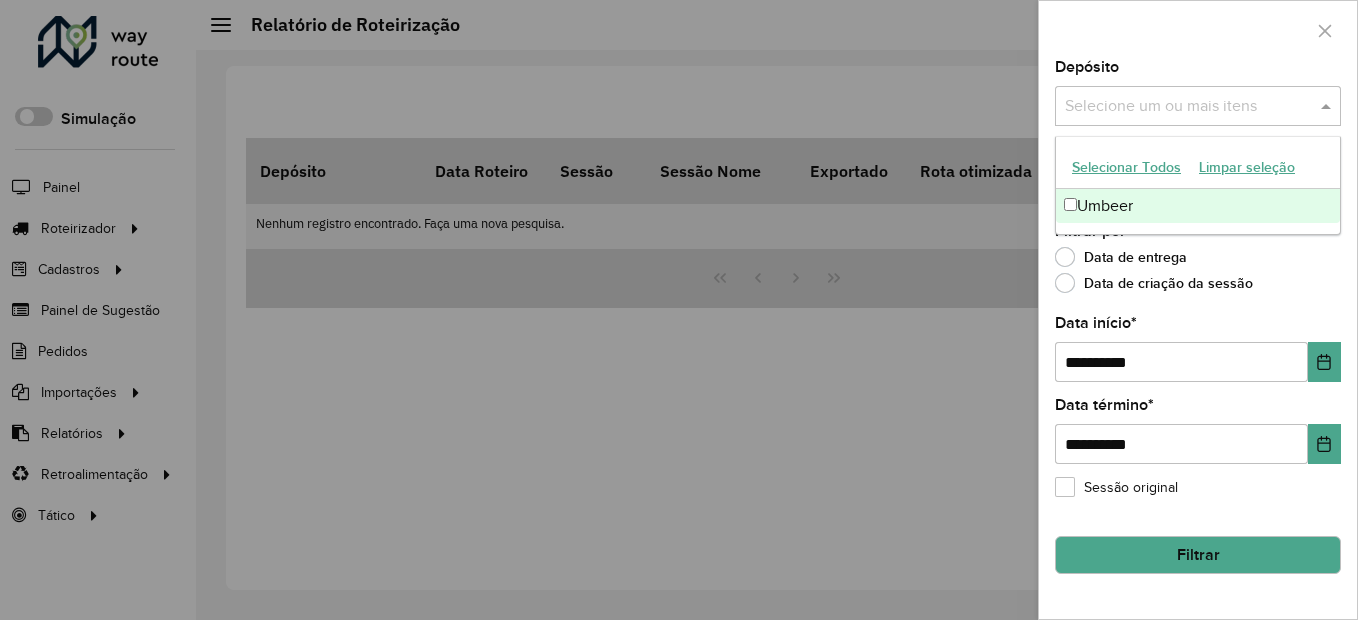 click on "Umbeer" at bounding box center (1198, 206) 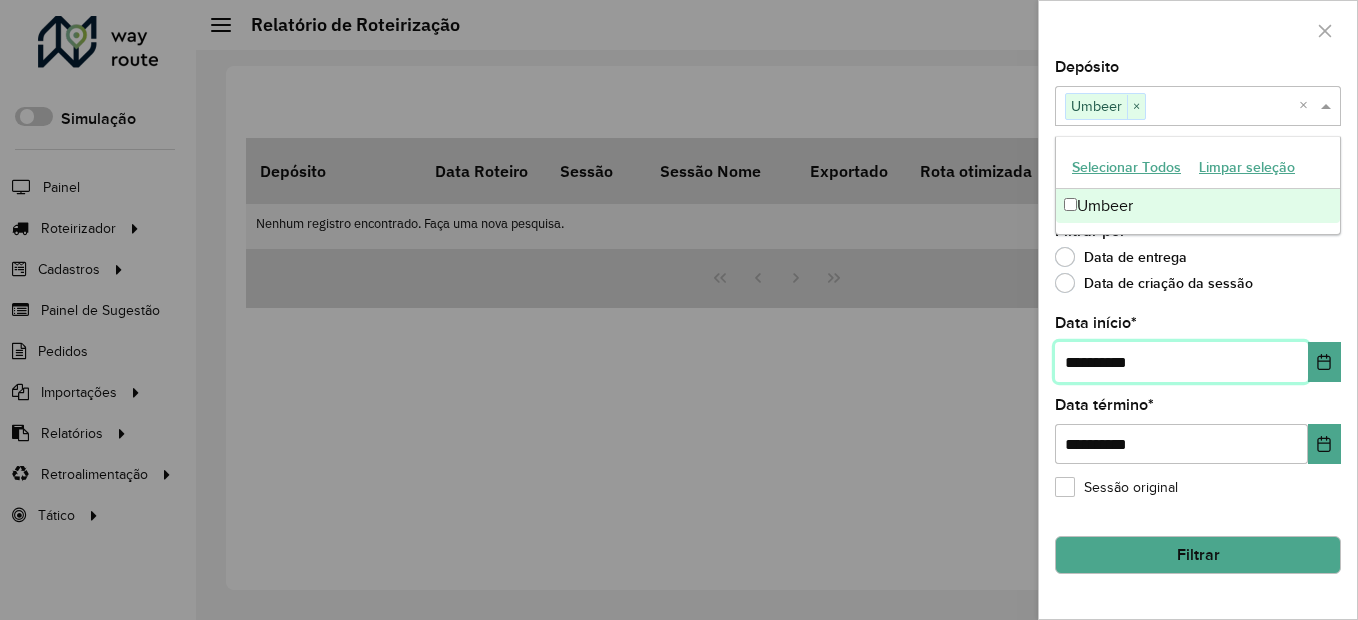 click on "**********" at bounding box center [1181, 362] 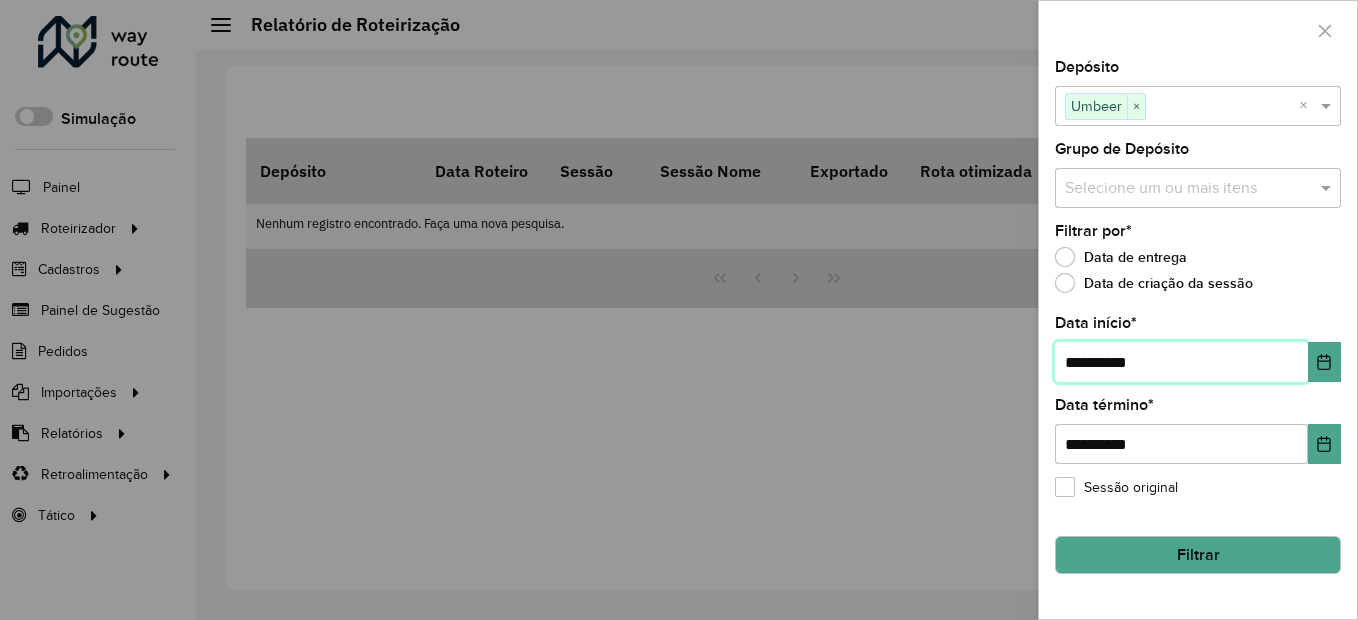 click on "**********" at bounding box center (1181, 362) 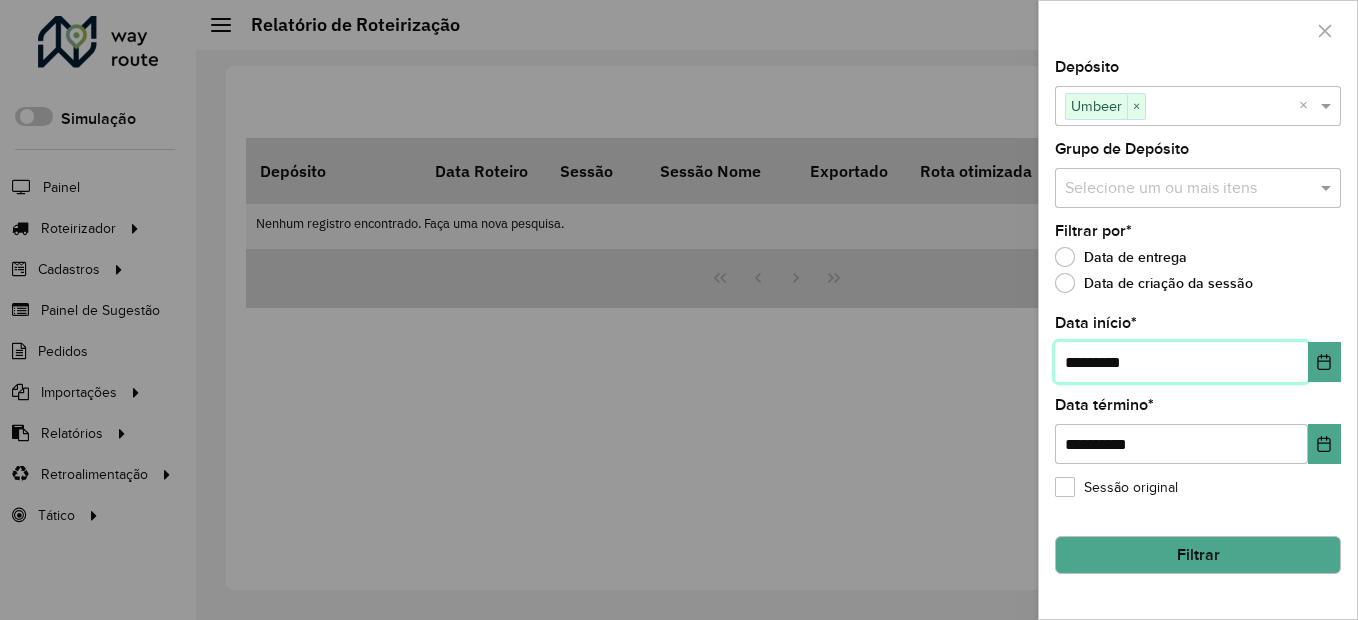type on "**********" 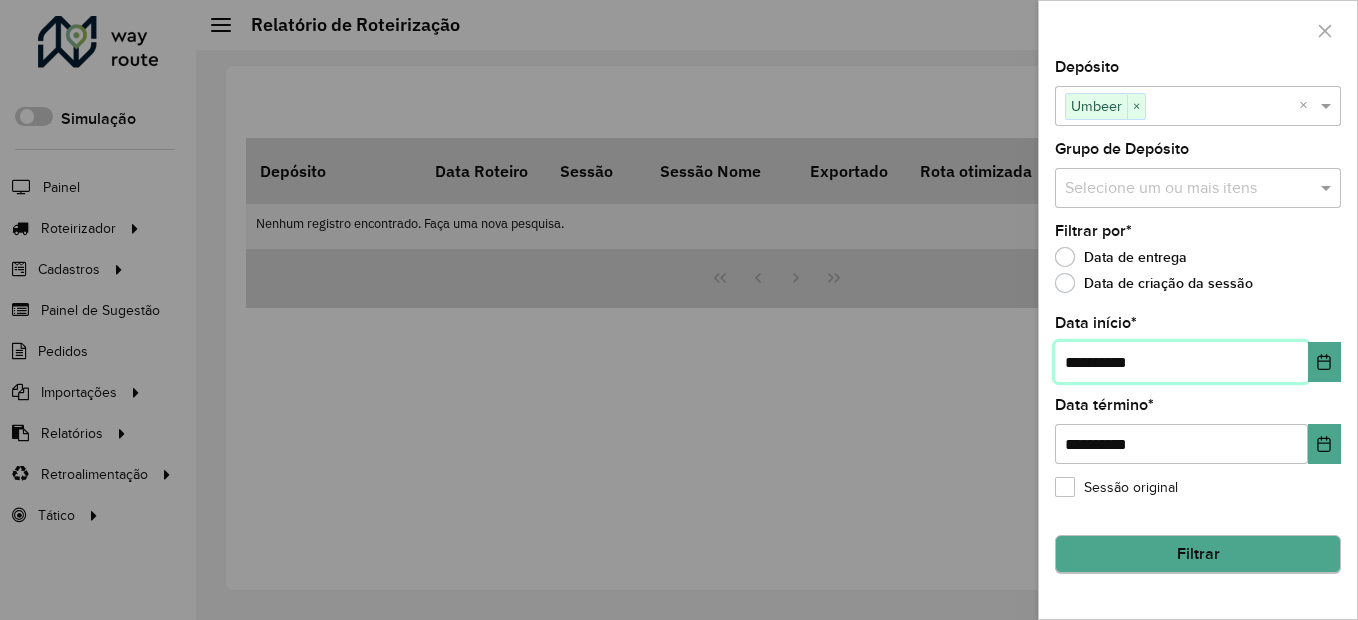 type on "**********" 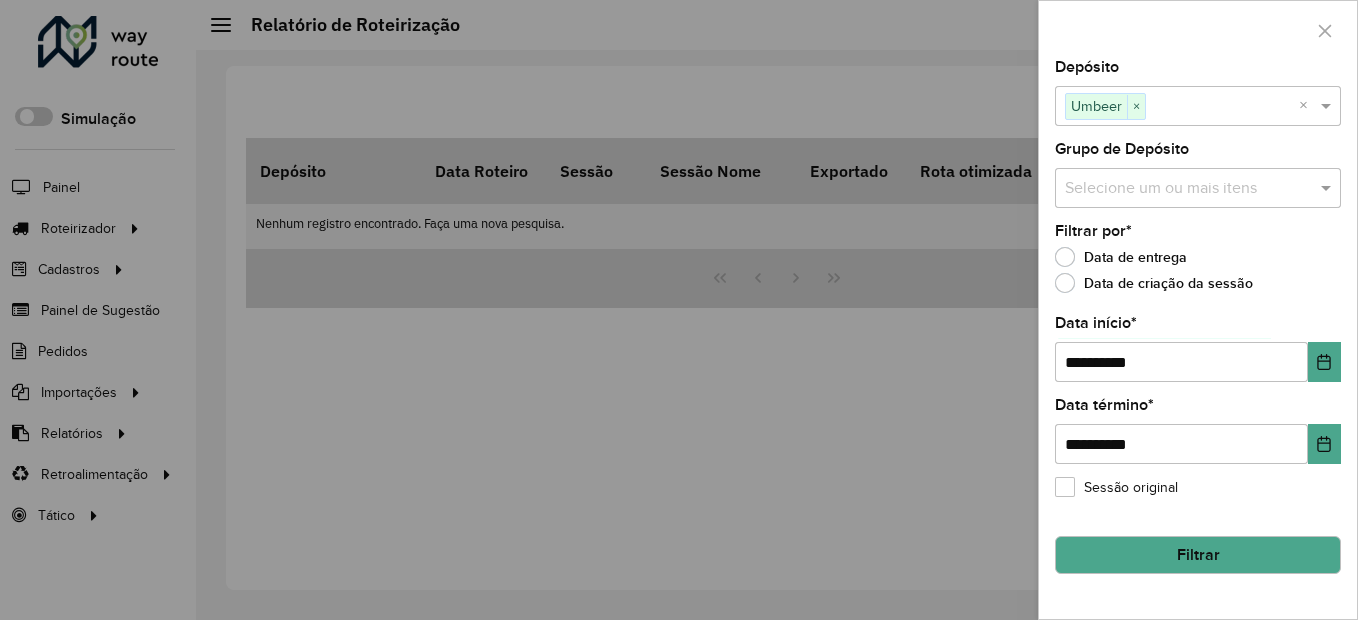 click on "Filtrar" 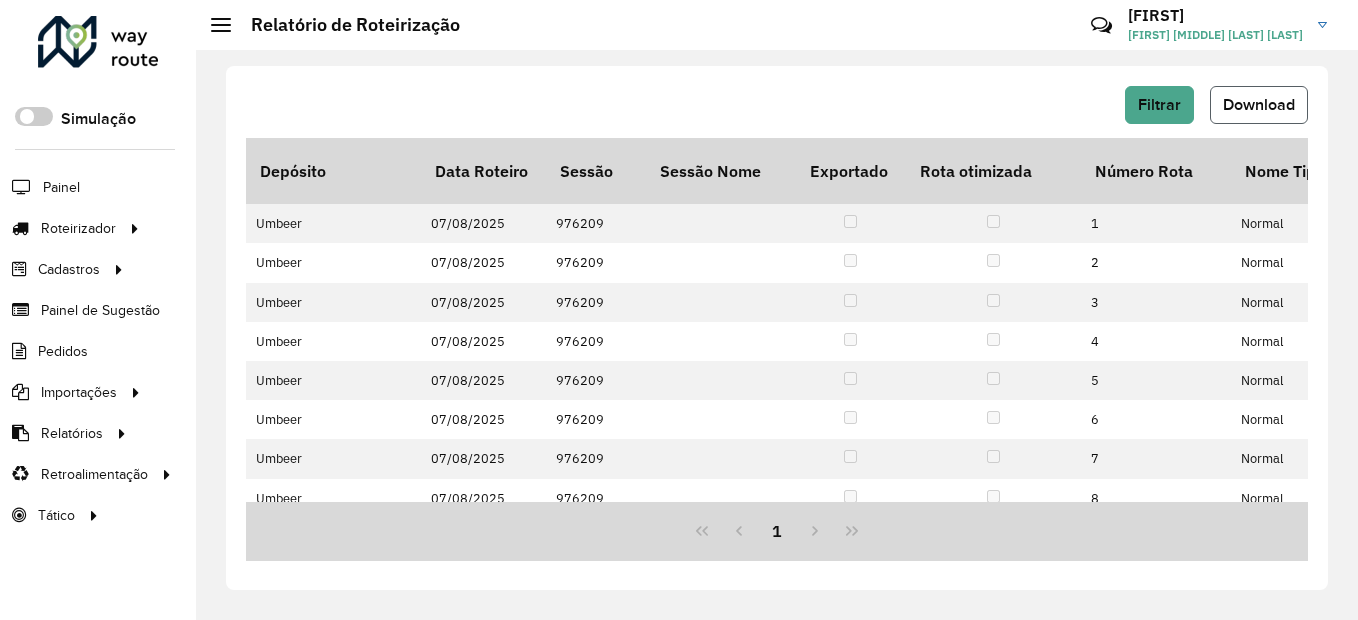 click on "Download" 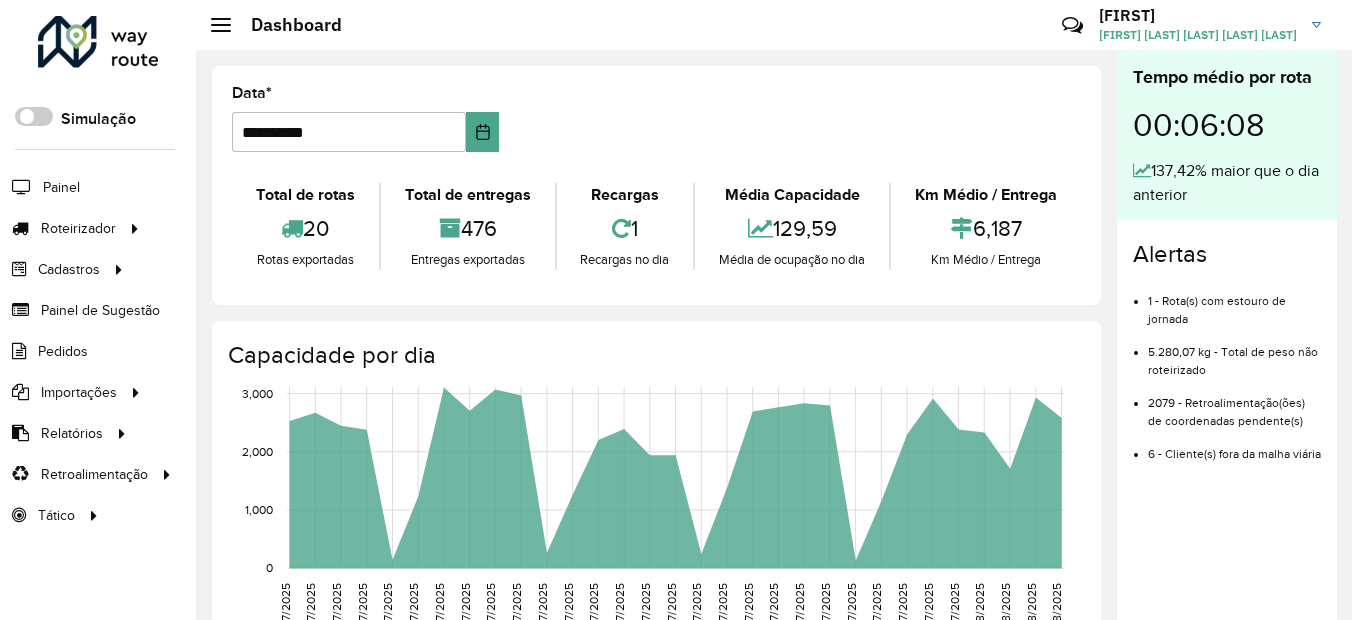 scroll, scrollTop: 0, scrollLeft: 0, axis: both 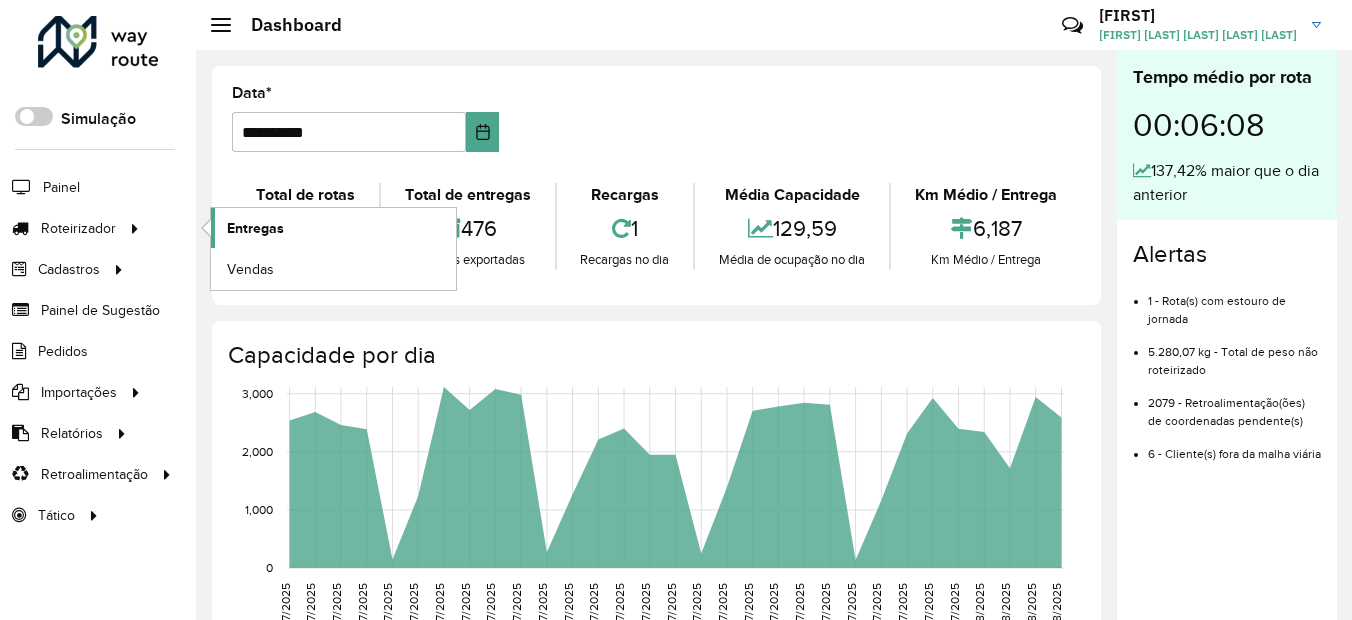 click on "Entregas" 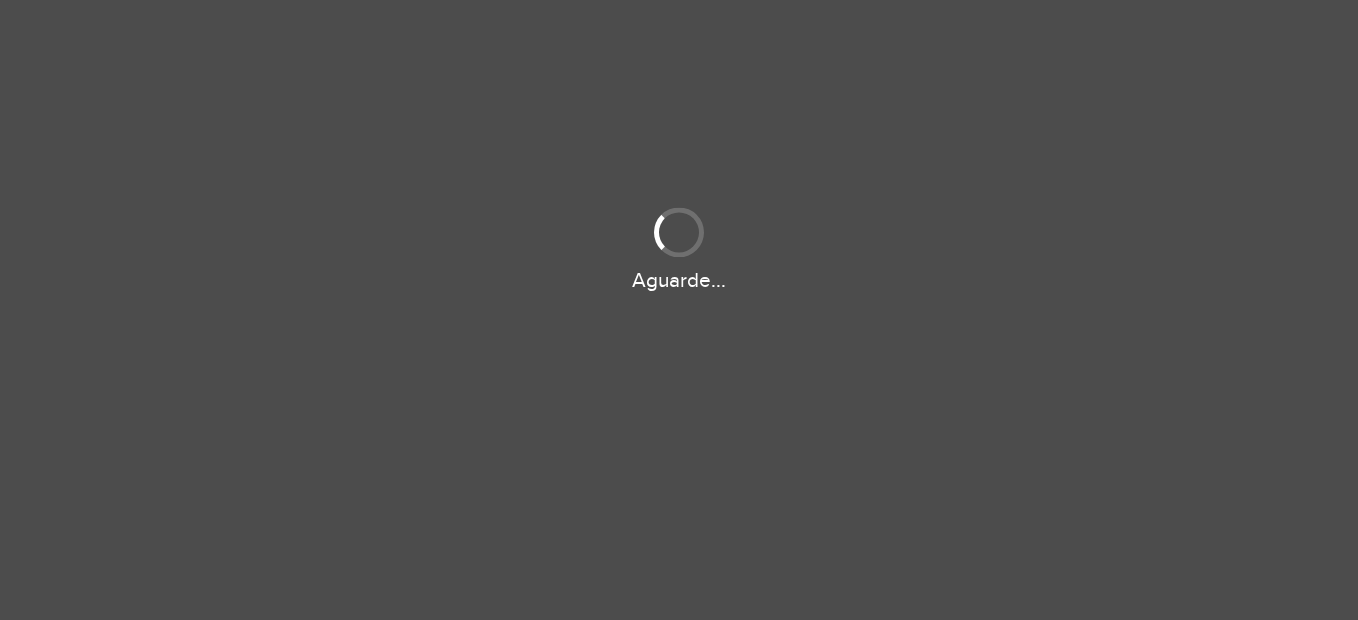 scroll, scrollTop: 0, scrollLeft: 0, axis: both 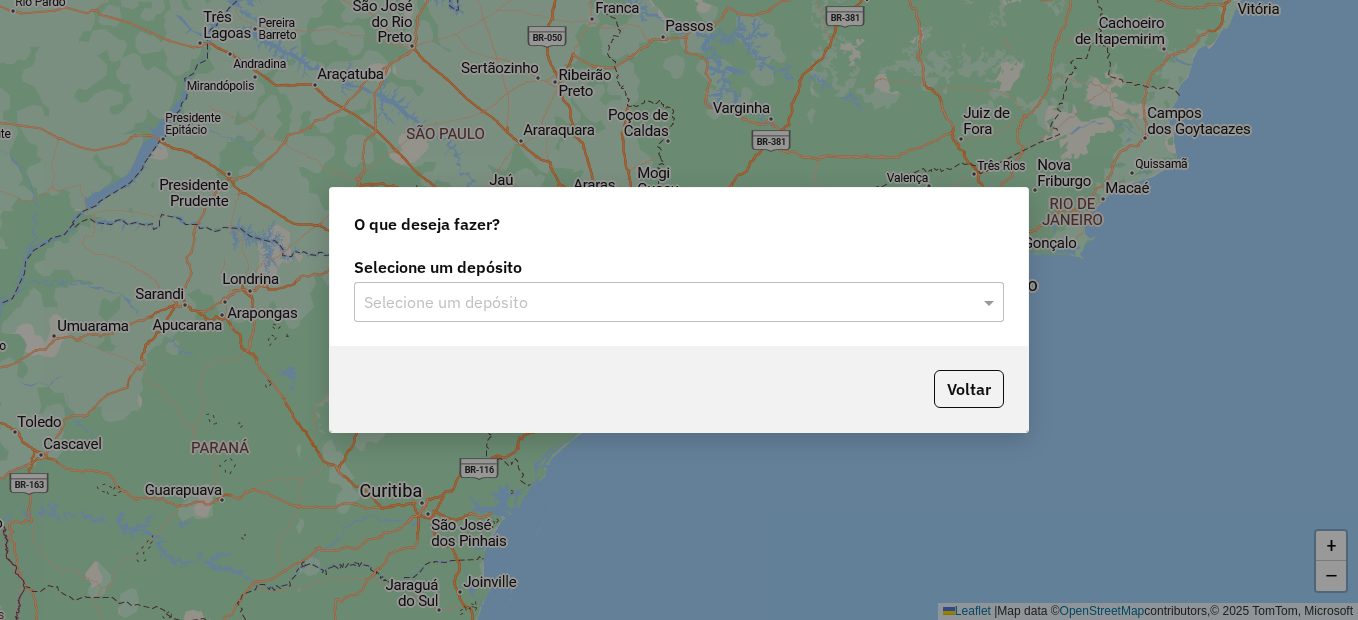 click on "Selecione um depósito" 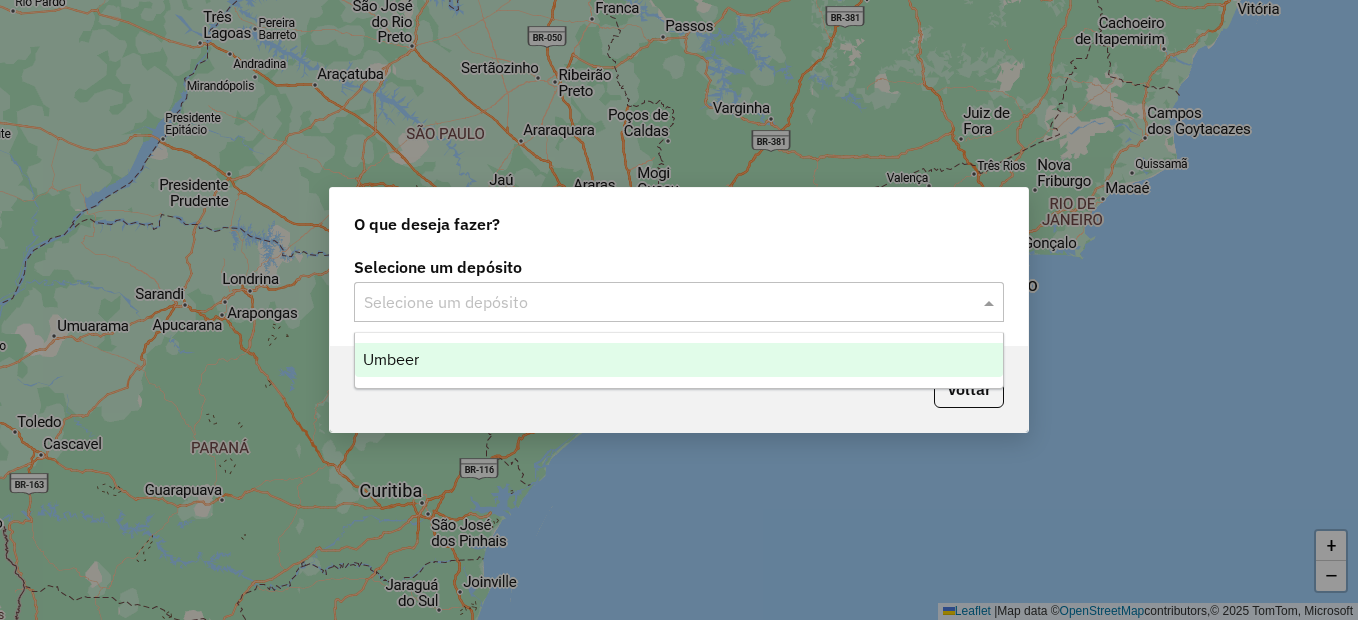 click on "Umbeer" at bounding box center (679, 360) 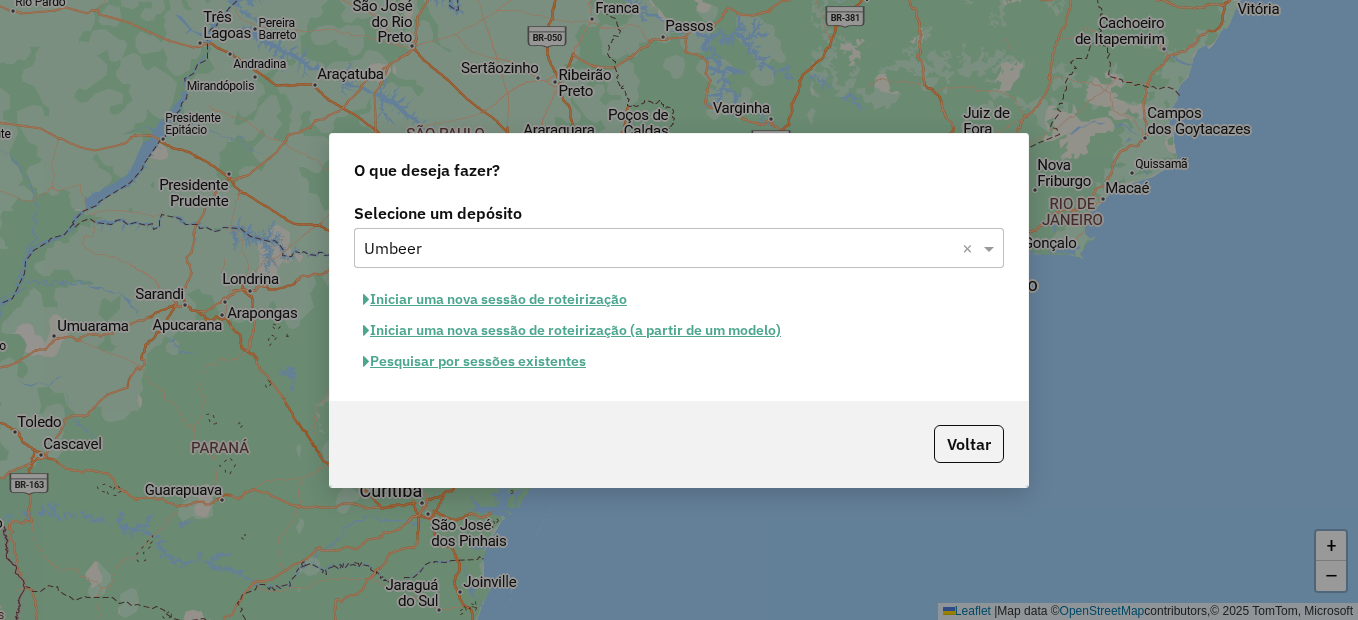 click on "Iniciar uma nova sessão de roteirização" 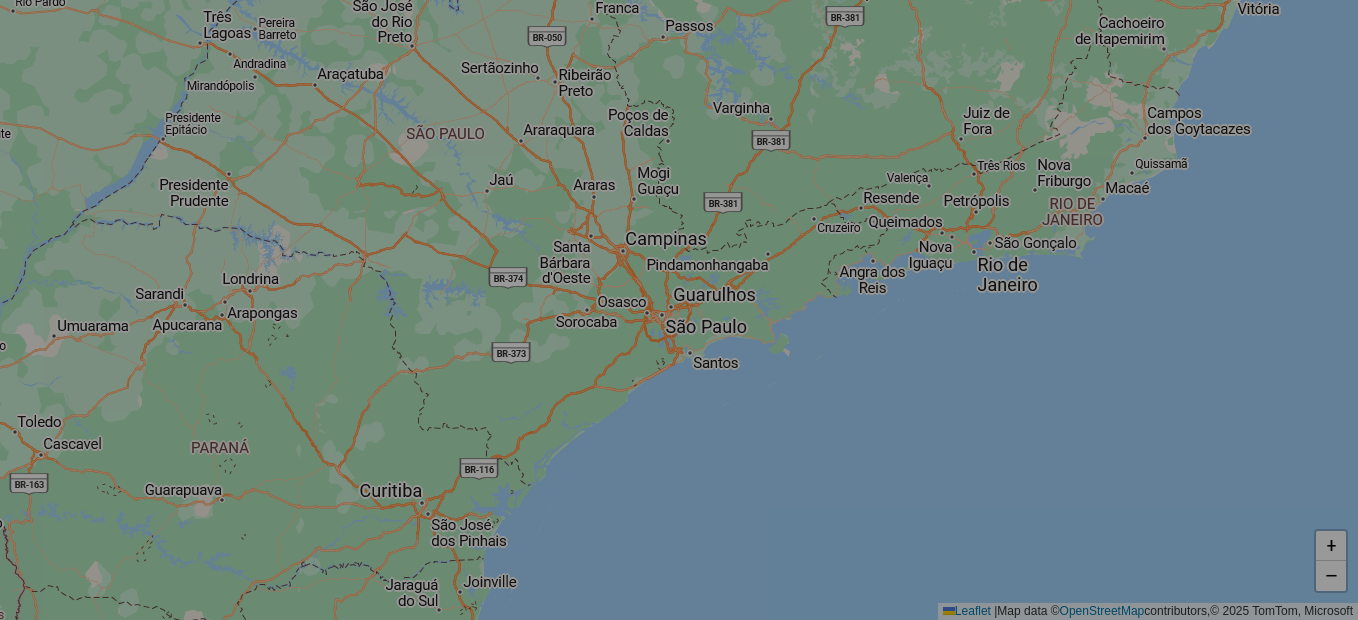 select on "*" 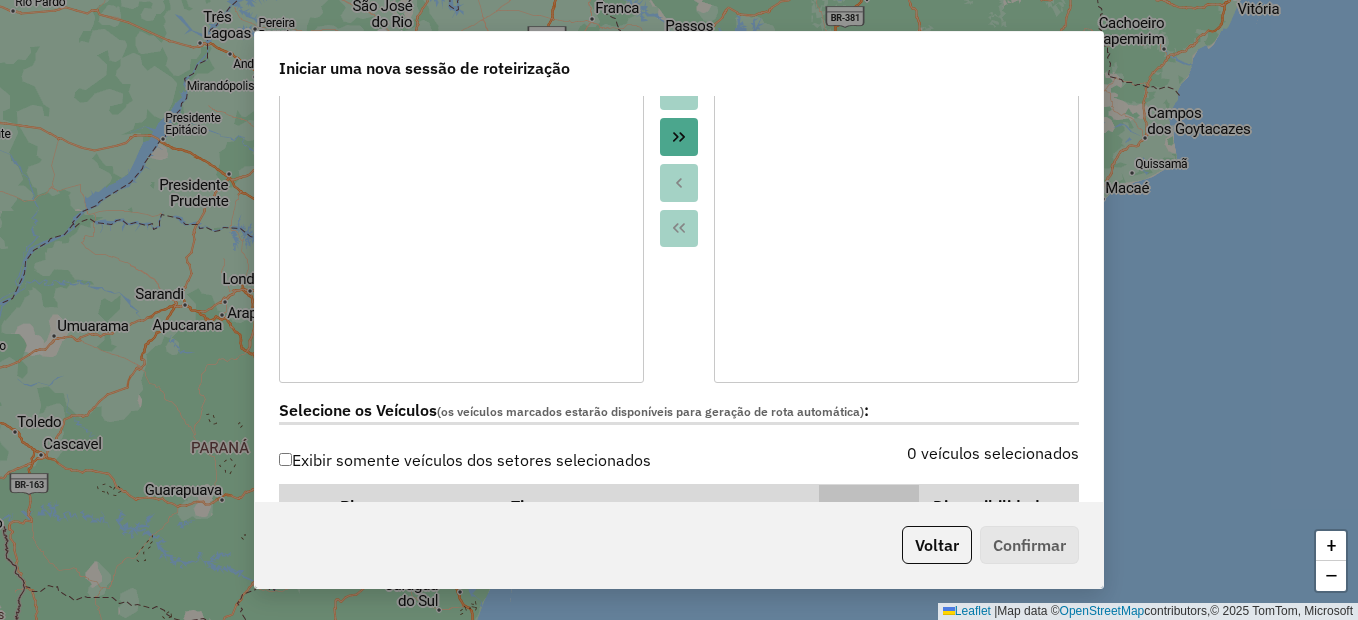 scroll, scrollTop: 500, scrollLeft: 0, axis: vertical 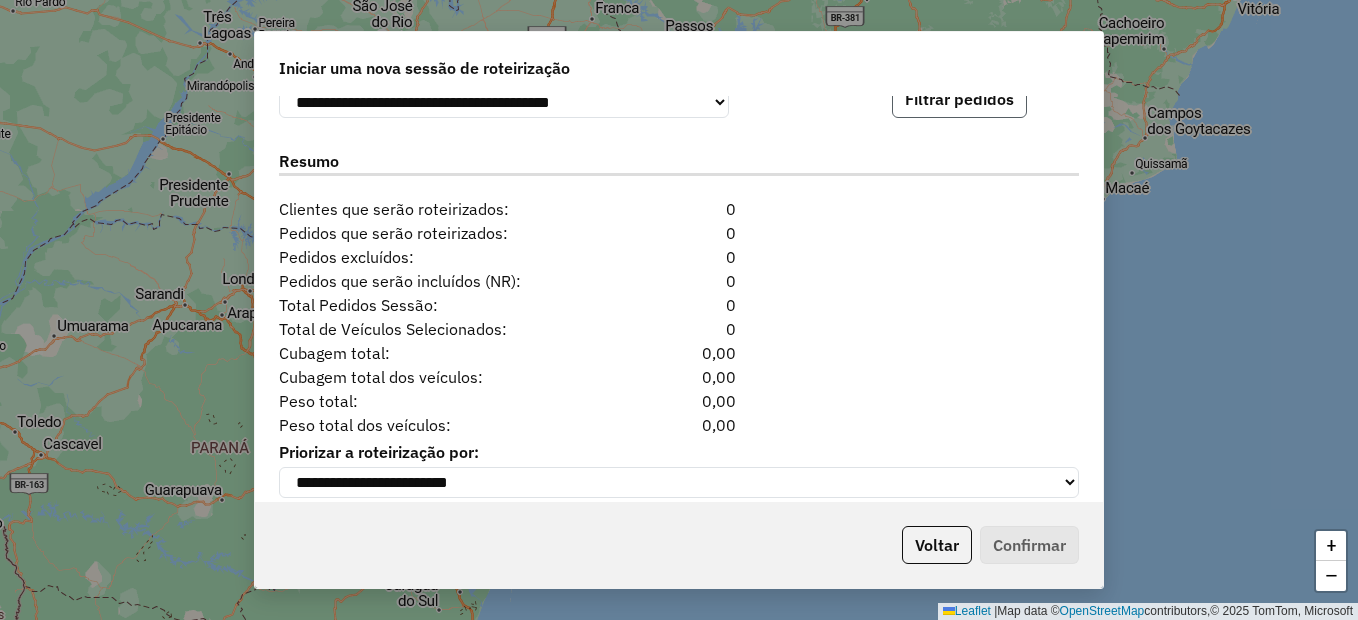 click on "Filtrar pedidos" 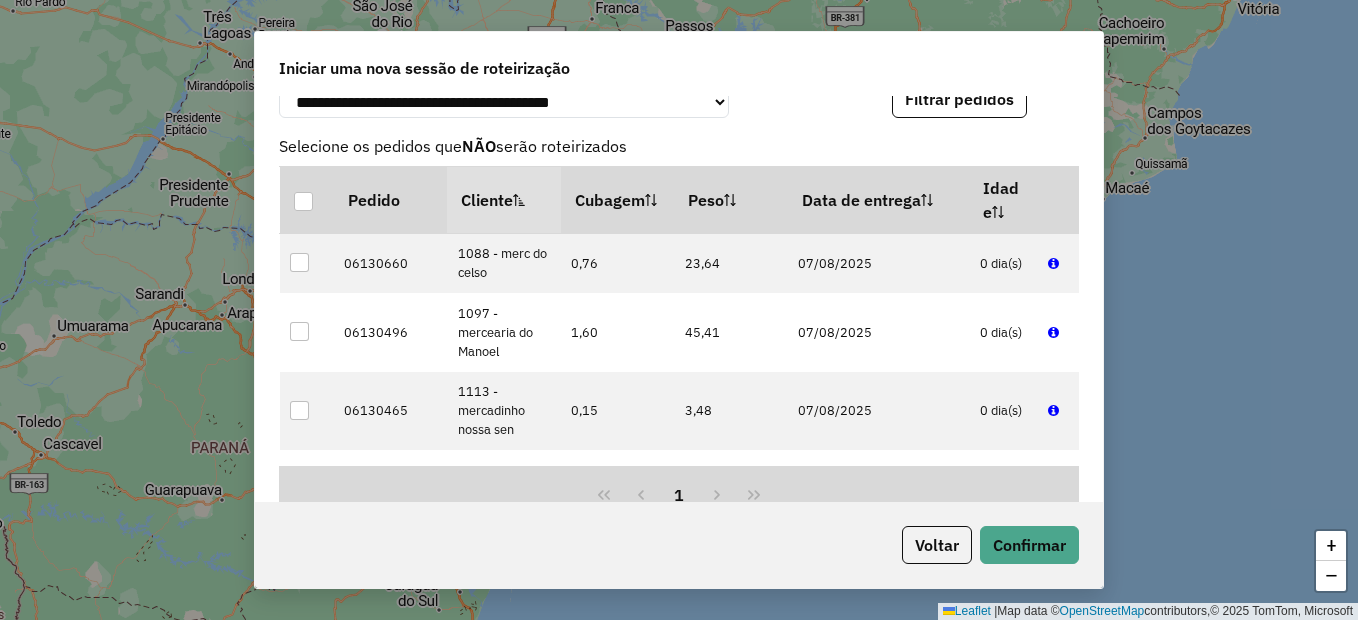 click on "Voltar   Confirmar" 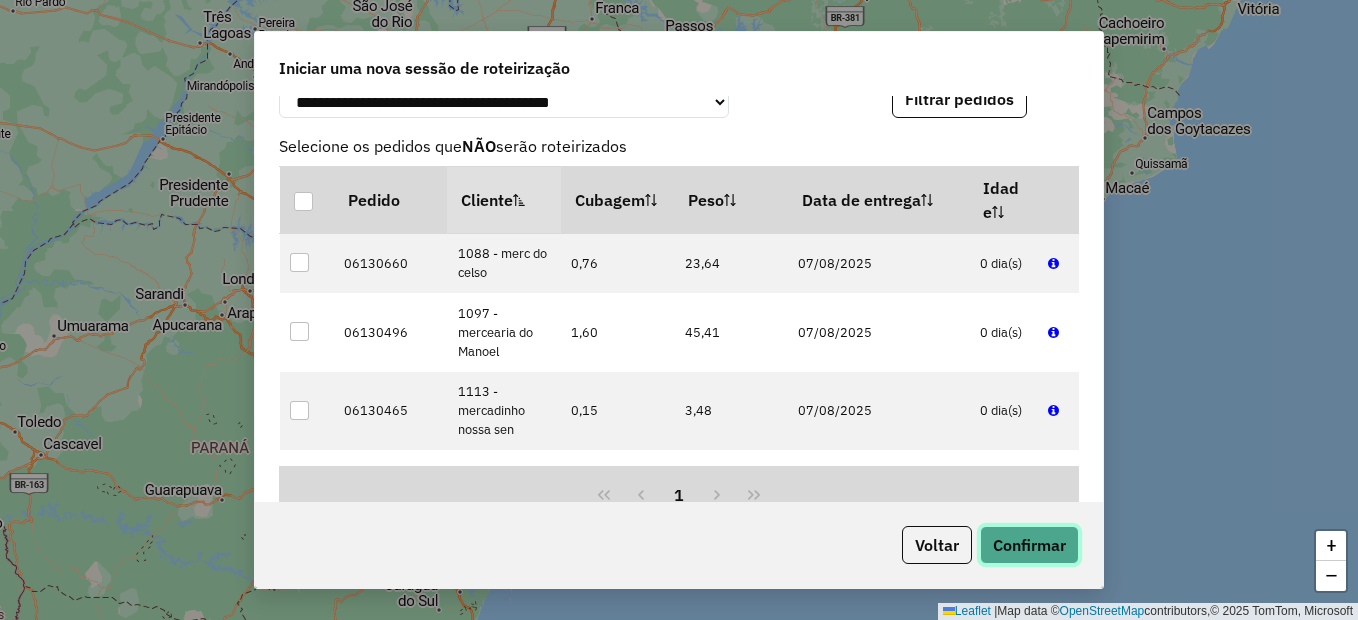 click on "Confirmar" 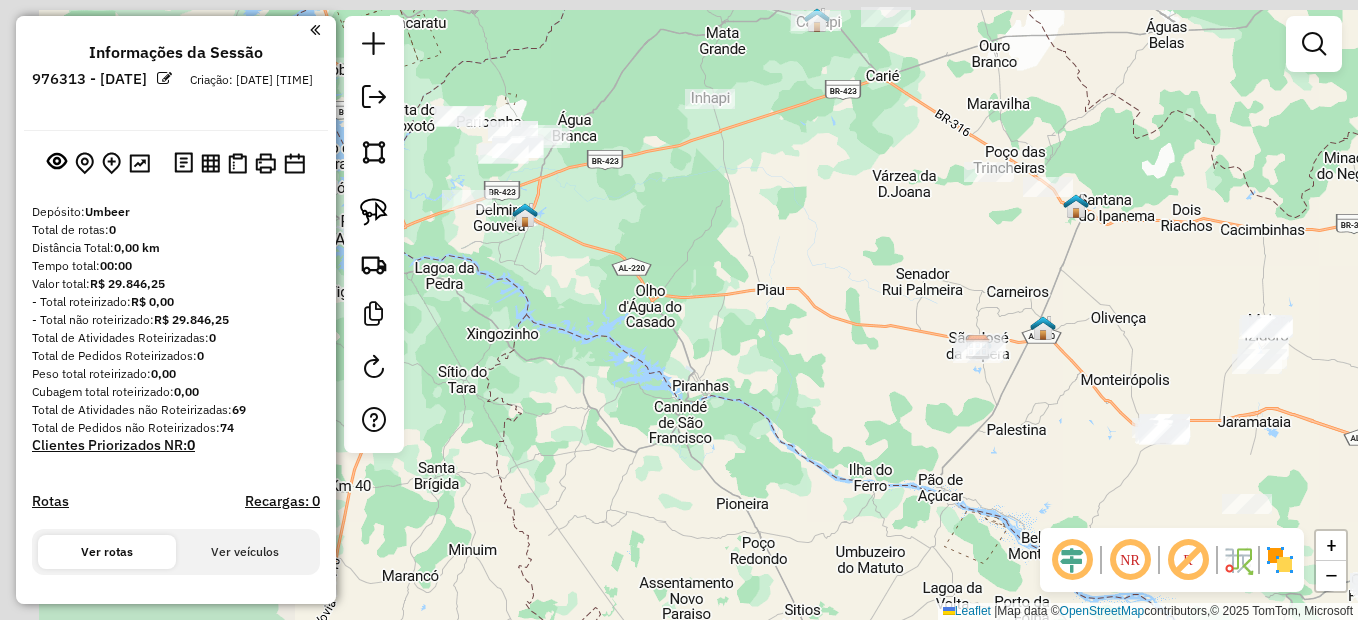 drag, startPoint x: 872, startPoint y: 303, endPoint x: 1031, endPoint y: 347, distance: 164.97575 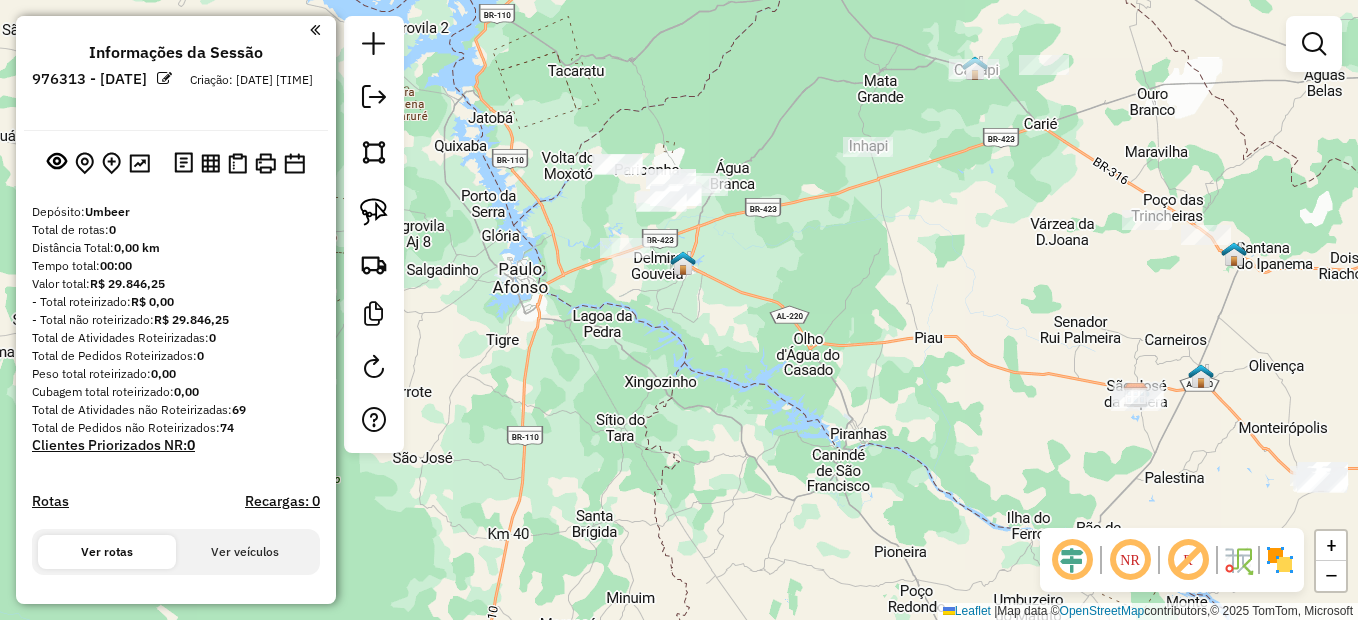 drag, startPoint x: 604, startPoint y: 352, endPoint x: 767, endPoint y: 398, distance: 169.36647 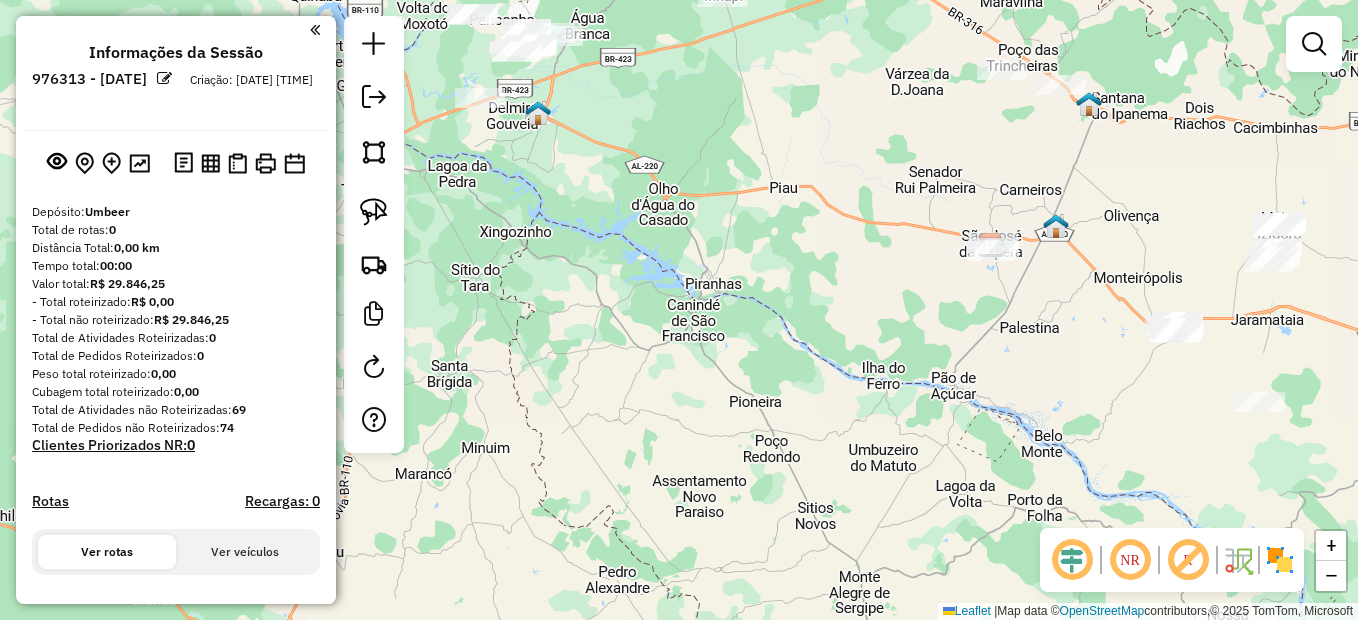 drag, startPoint x: 943, startPoint y: 318, endPoint x: 792, endPoint y: 185, distance: 201.22127 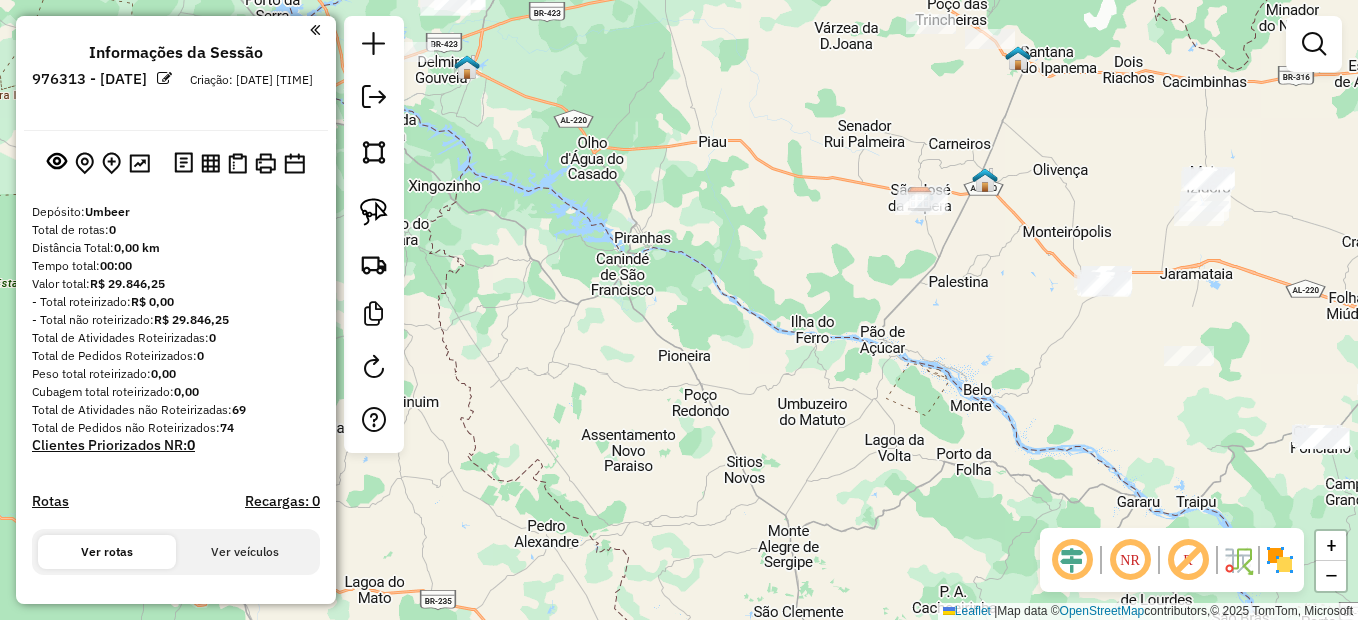 drag, startPoint x: 1204, startPoint y: 288, endPoint x: 1119, endPoint y: 308, distance: 87.32124 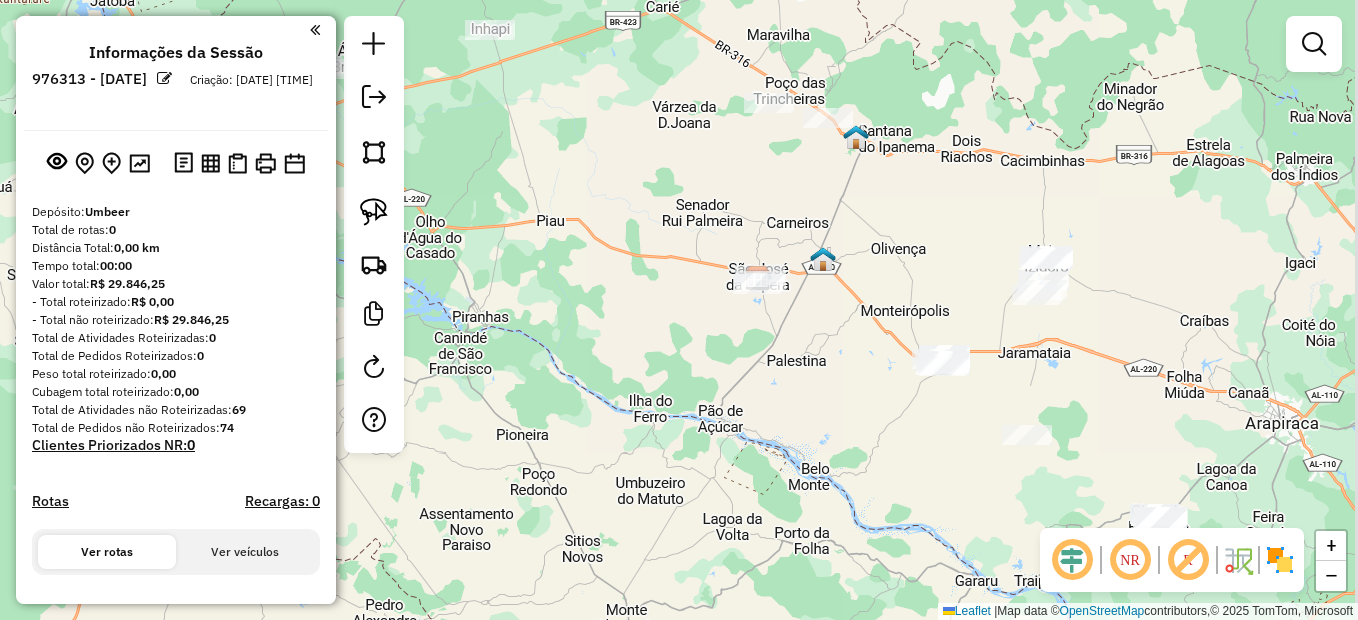 drag, startPoint x: 1086, startPoint y: 308, endPoint x: 1027, endPoint y: 343, distance: 68.60029 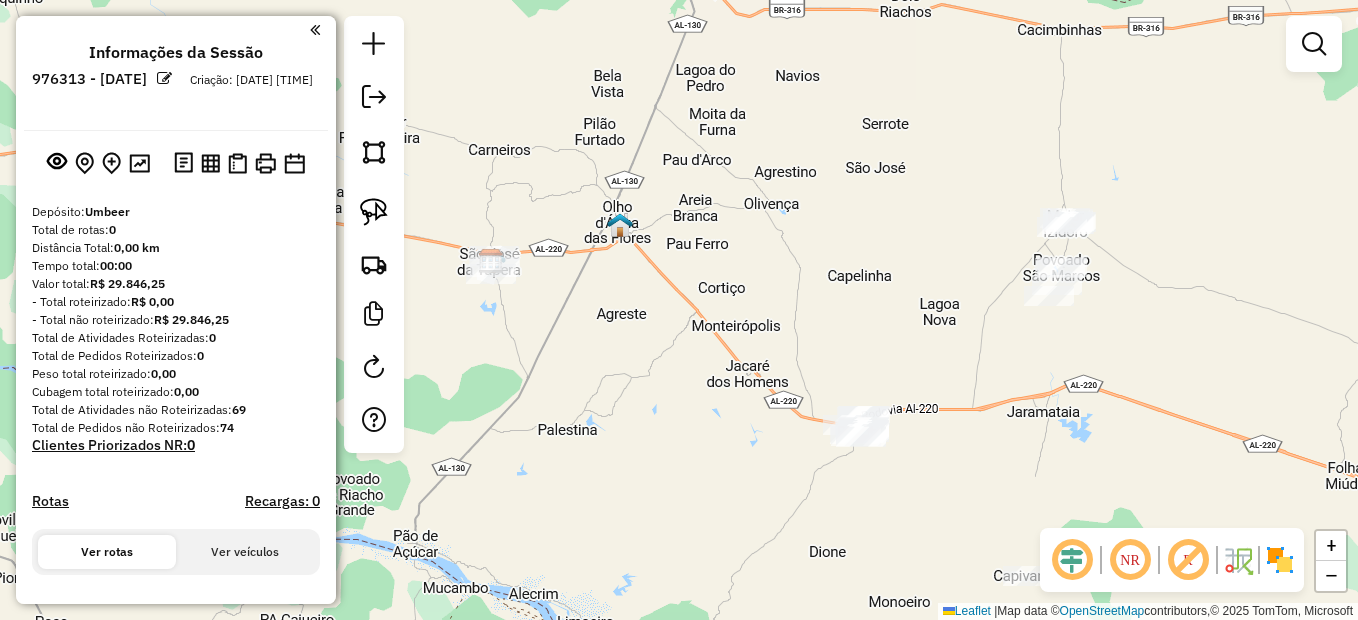 drag, startPoint x: 899, startPoint y: 315, endPoint x: 940, endPoint y: 311, distance: 41.19466 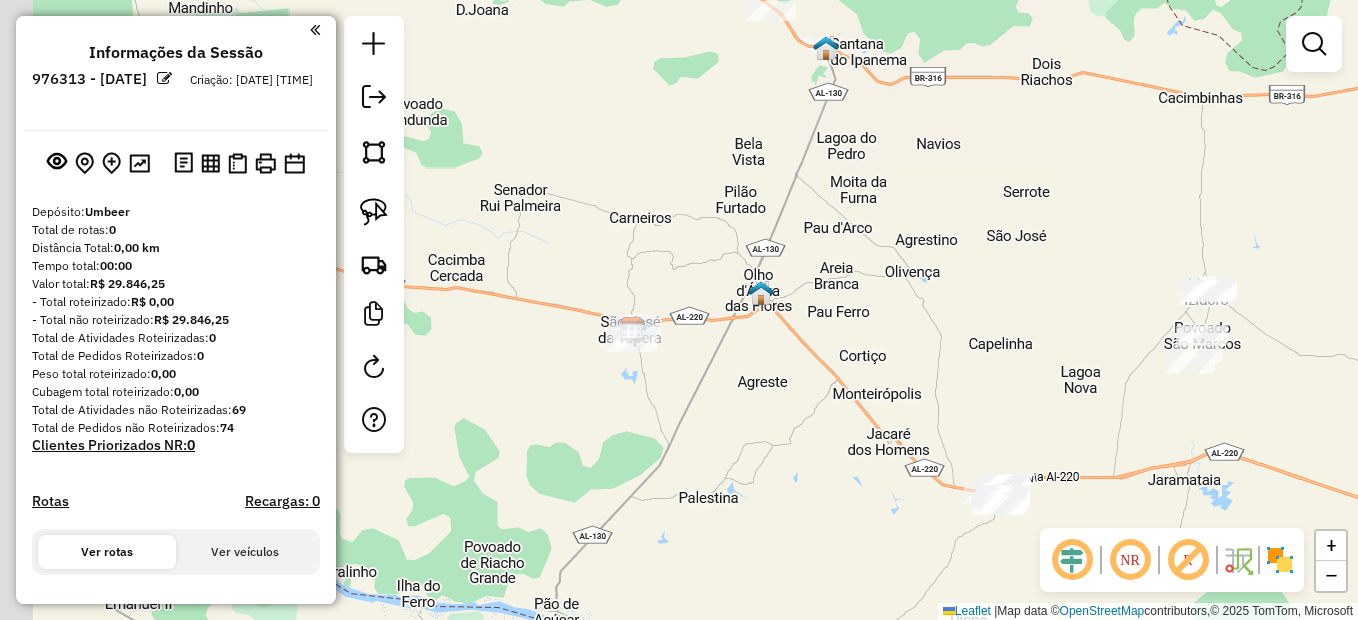 drag, startPoint x: 631, startPoint y: 187, endPoint x: 705, endPoint y: 193, distance: 74.24284 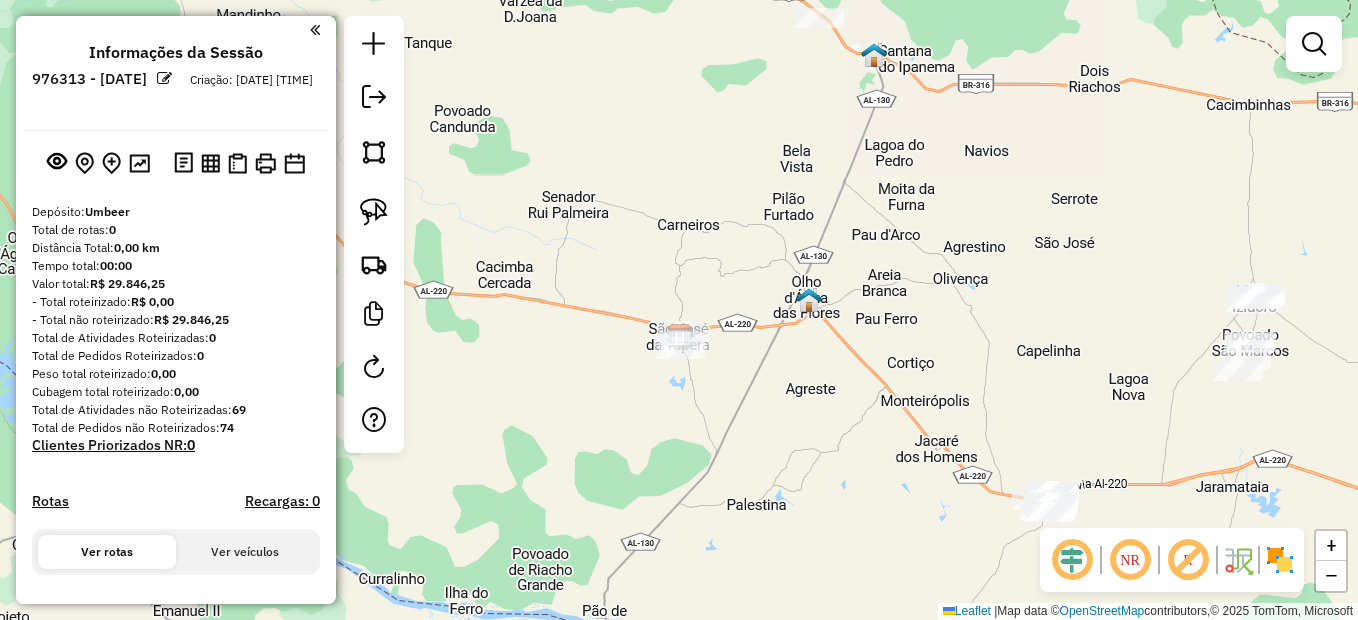 click on "Janela de atendimento Grade de atendimento Capacidade Transportadoras Veículos Cliente Pedidos  Rotas Selecione os dias de semana para filtrar as janelas de atendimento  Seg   Ter   Qua   Qui   Sex   Sáb   Dom  Informe o período da janela de atendimento: De: Até:  Filtrar exatamente a janela do cliente  Considerar janela de atendimento padrão  Selecione os dias de semana para filtrar as grades de atendimento  Seg   Ter   Qua   Qui   Sex   Sáb   Dom   Considerar clientes sem dia de atendimento cadastrado  Clientes fora do dia de atendimento selecionado Filtrar as atividades entre os valores definidos abaixo:  Peso mínimo:   Peso máximo:   Cubagem mínima:   Cubagem máxima:   De:   Até:  Filtrar as atividades entre o tempo de atendimento definido abaixo:  De:   Até:   Considerar capacidade total dos clientes não roteirizados Transportadora: Selecione um ou mais itens Tipo de veículo: Selecione um ou mais itens Veículo: Selecione um ou mais itens Motorista: Selecione um ou mais itens Nome: Rótulo:" 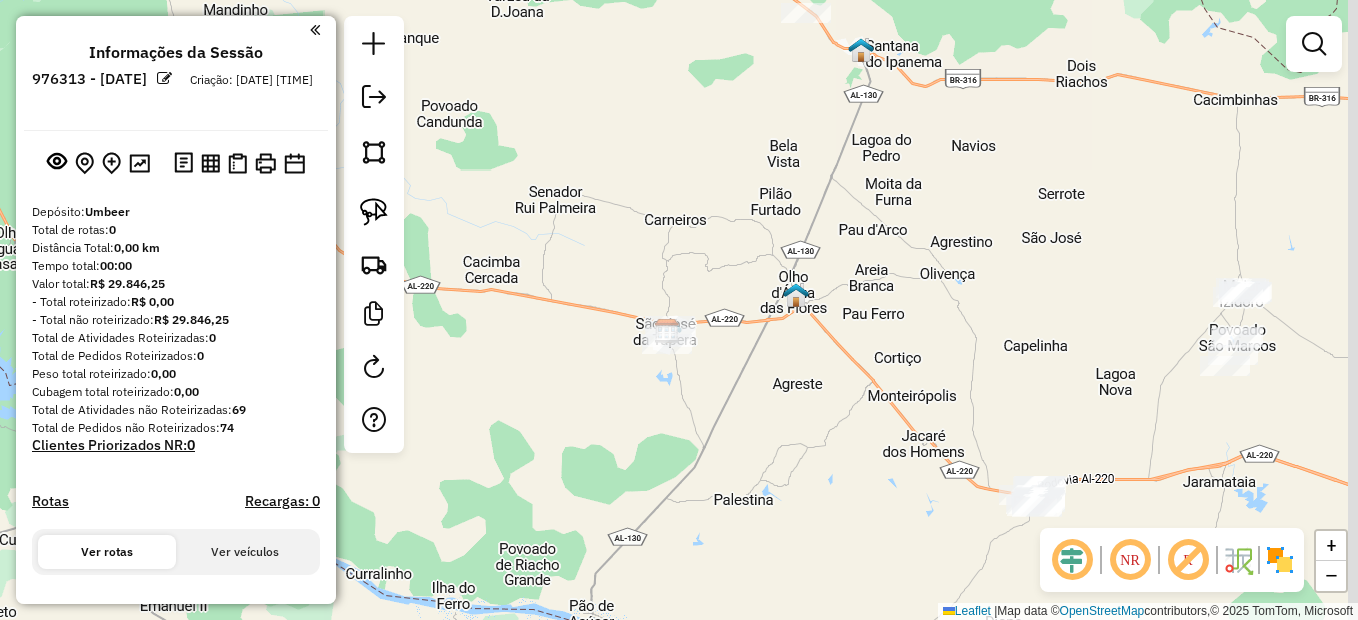 drag, startPoint x: 1093, startPoint y: 383, endPoint x: 922, endPoint y: 311, distance: 185.53975 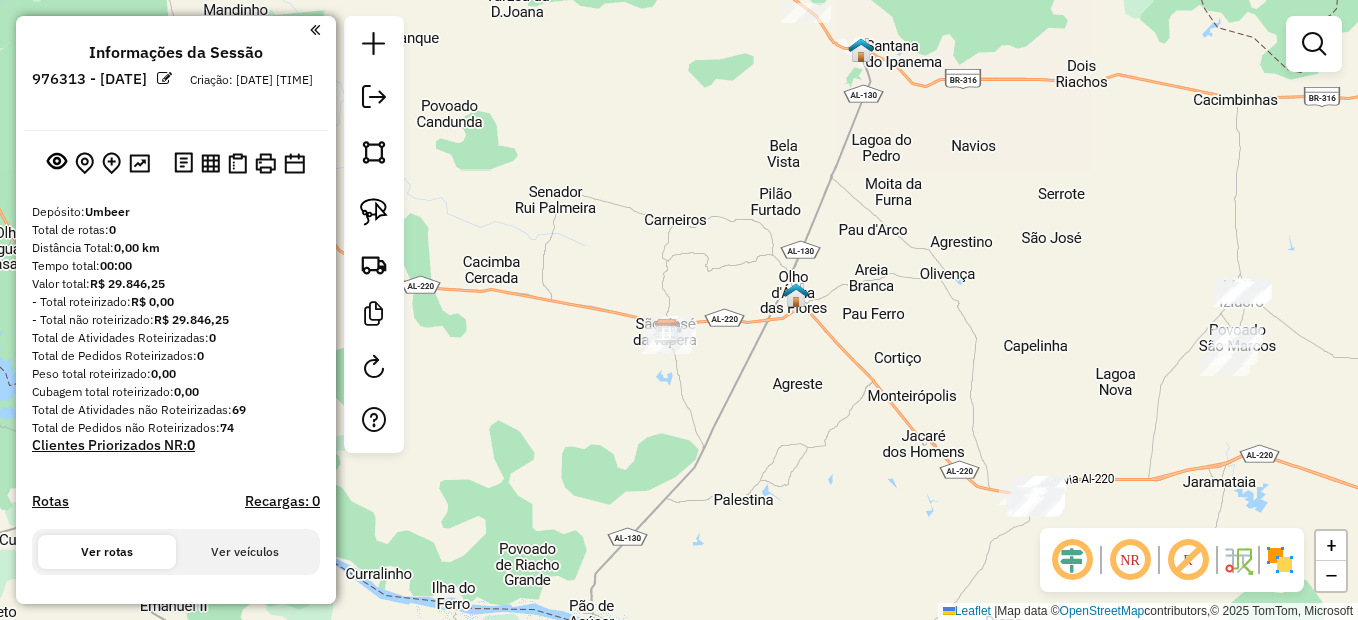 click on "Janela de atendimento Grade de atendimento Capacidade Transportadoras Veículos Cliente Pedidos  Rotas Selecione os dias de semana para filtrar as janelas de atendimento  Seg   Ter   Qua   Qui   Sex   Sáb   Dom  Informe o período da janela de atendimento: De: Até:  Filtrar exatamente a janela do cliente  Considerar janela de atendimento padrão  Selecione os dias de semana para filtrar as grades de atendimento  Seg   Ter   Qua   Qui   Sex   Sáb   Dom   Considerar clientes sem dia de atendimento cadastrado  Clientes fora do dia de atendimento selecionado Filtrar as atividades entre os valores definidos abaixo:  Peso mínimo:   Peso máximo:   Cubagem mínima:   Cubagem máxima:   De:   Até:  Filtrar as atividades entre o tempo de atendimento definido abaixo:  De:   Até:   Considerar capacidade total dos clientes não roteirizados Transportadora: Selecione um ou mais itens Tipo de veículo: Selecione um ou mais itens Veículo: Selecione um ou mais itens Motorista: Selecione um ou mais itens Nome: Rótulo:" 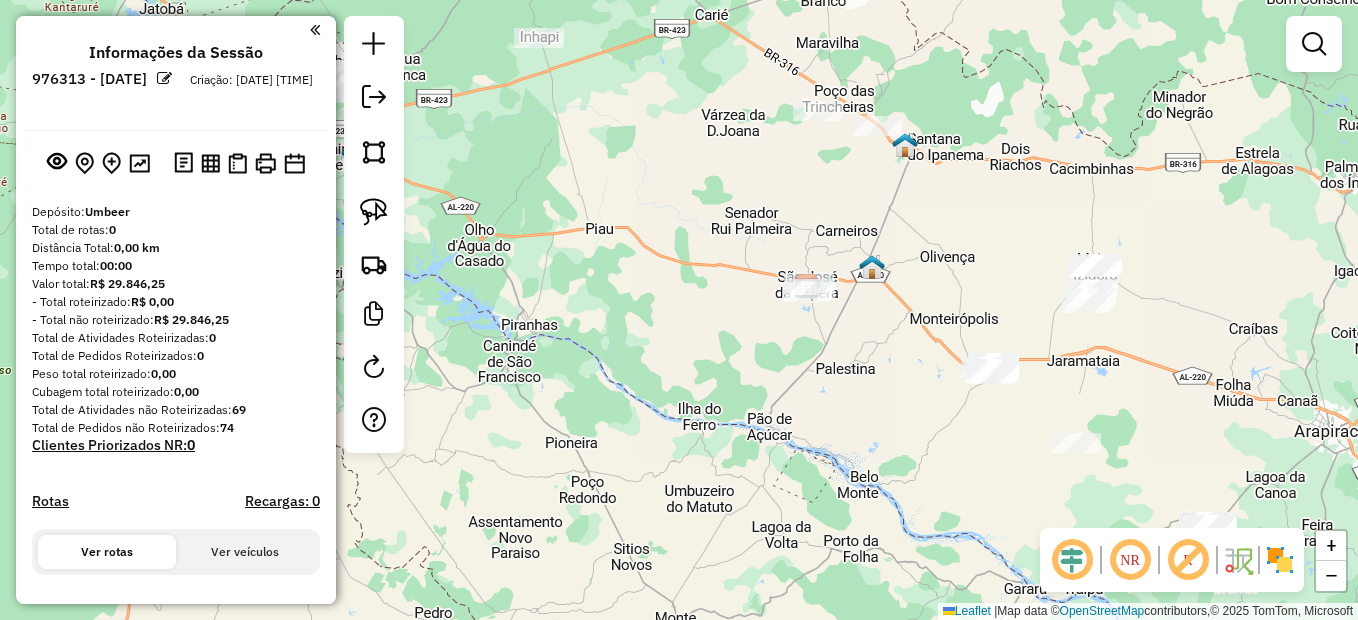 click on "Janela de atendimento Grade de atendimento Capacidade Transportadoras Veículos Cliente Pedidos  Rotas Selecione os dias de semana para filtrar as janelas de atendimento  Seg   Ter   Qua   Qui   Sex   Sáb   Dom  Informe o período da janela de atendimento: De: Até:  Filtrar exatamente a janela do cliente  Considerar janela de atendimento padrão  Selecione os dias de semana para filtrar as grades de atendimento  Seg   Ter   Qua   Qui   Sex   Sáb   Dom   Considerar clientes sem dia de atendimento cadastrado  Clientes fora do dia de atendimento selecionado Filtrar as atividades entre os valores definidos abaixo:  Peso mínimo:   Peso máximo:   Cubagem mínima:   Cubagem máxima:   De:   Até:  Filtrar as atividades entre o tempo de atendimento definido abaixo:  De:   Até:   Considerar capacidade total dos clientes não roteirizados Transportadora: Selecione um ou mais itens Tipo de veículo: Selecione um ou mais itens Veículo: Selecione um ou mais itens Motorista: Selecione um ou mais itens Nome: Rótulo:" 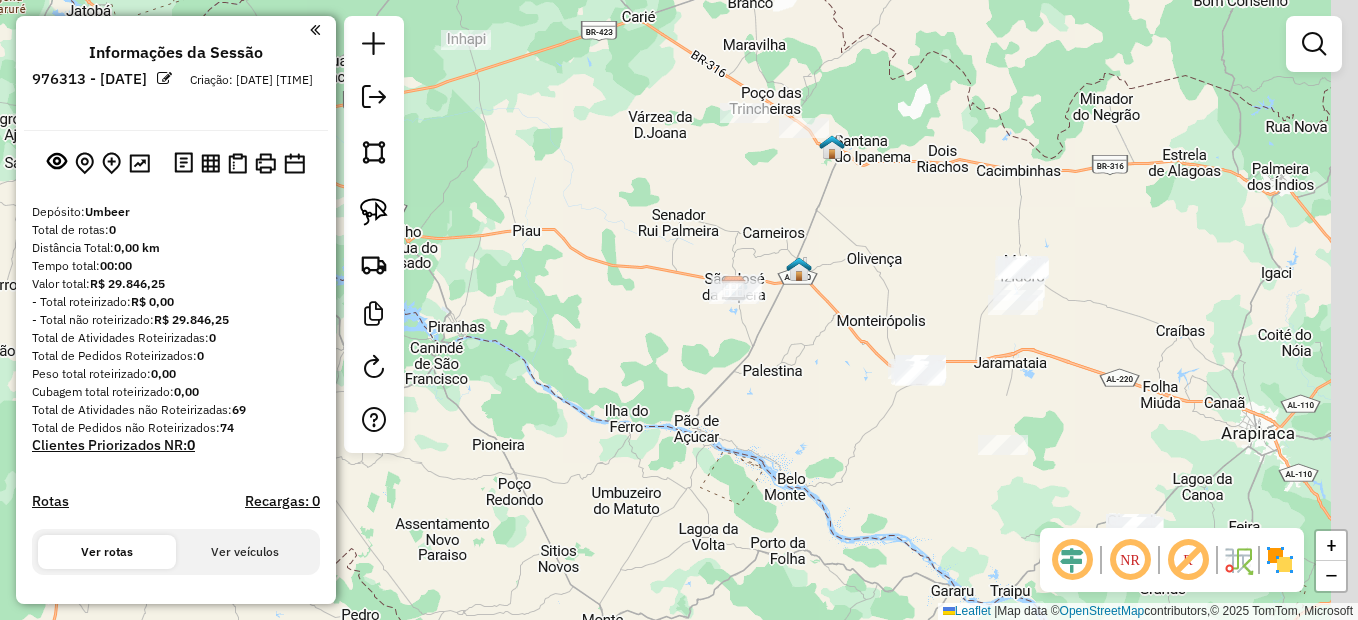 drag, startPoint x: 711, startPoint y: 383, endPoint x: 627, endPoint y: 398, distance: 85.32877 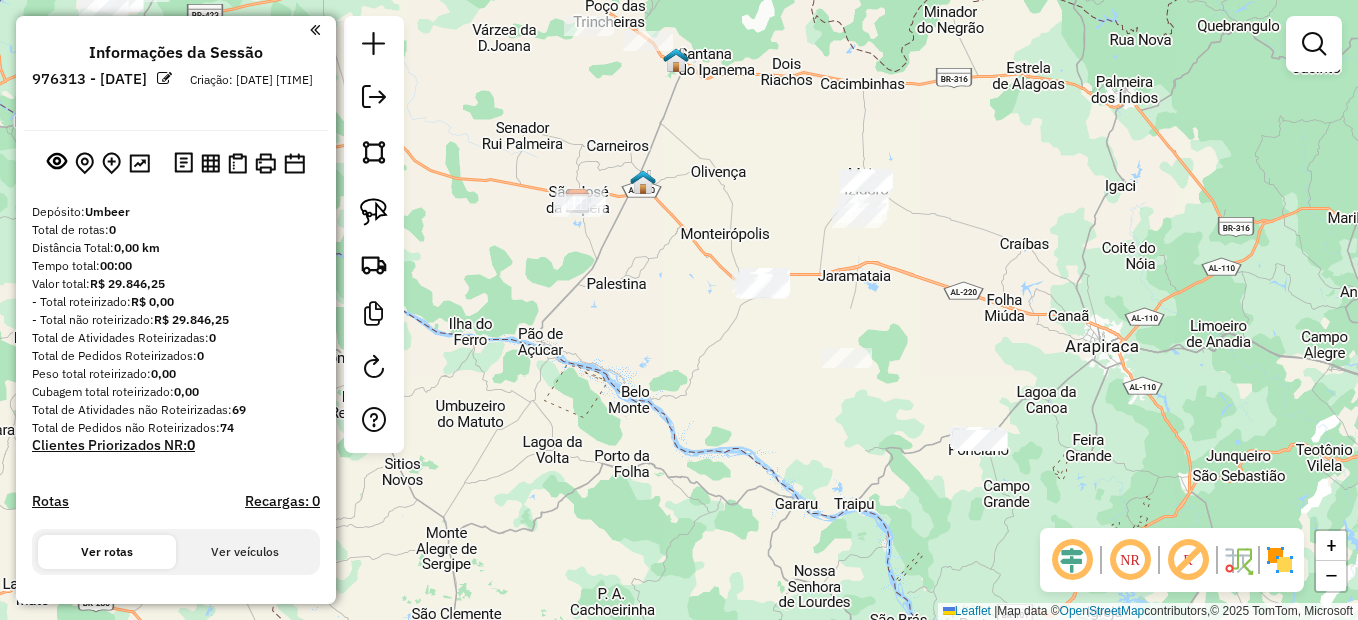drag, startPoint x: 680, startPoint y: 358, endPoint x: 638, endPoint y: 331, distance: 49.92995 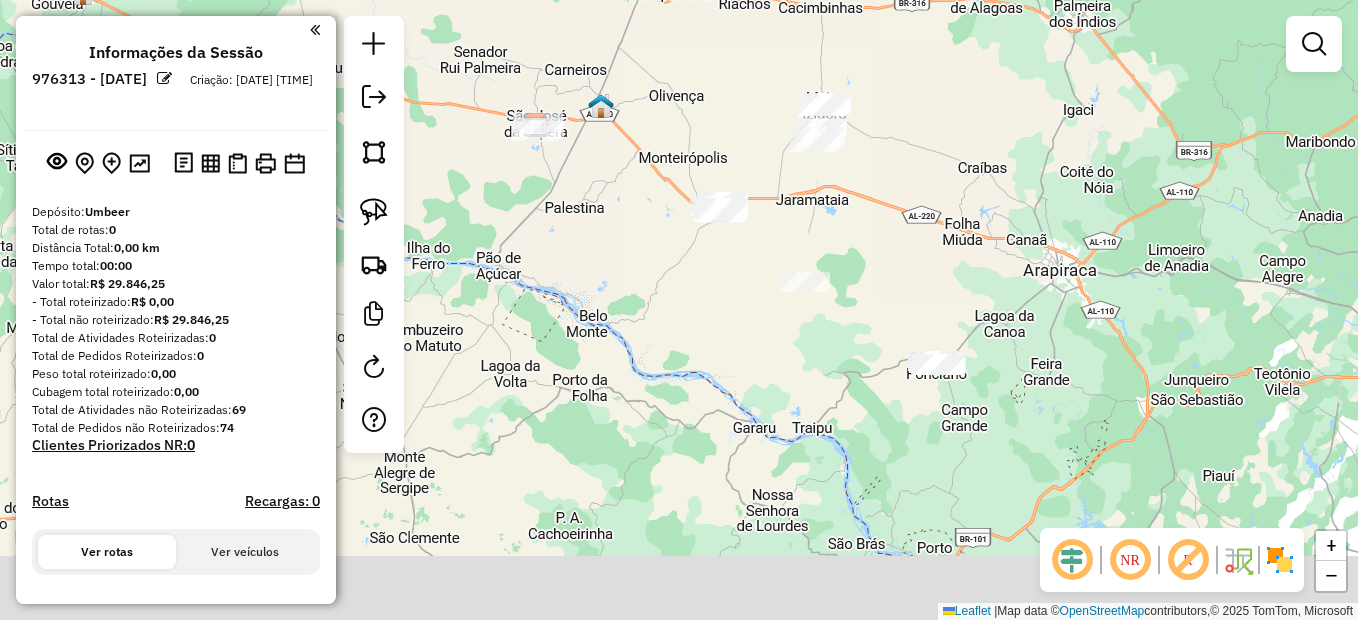 drag, startPoint x: 708, startPoint y: 407, endPoint x: 654, endPoint y: 330, distance: 94.04786 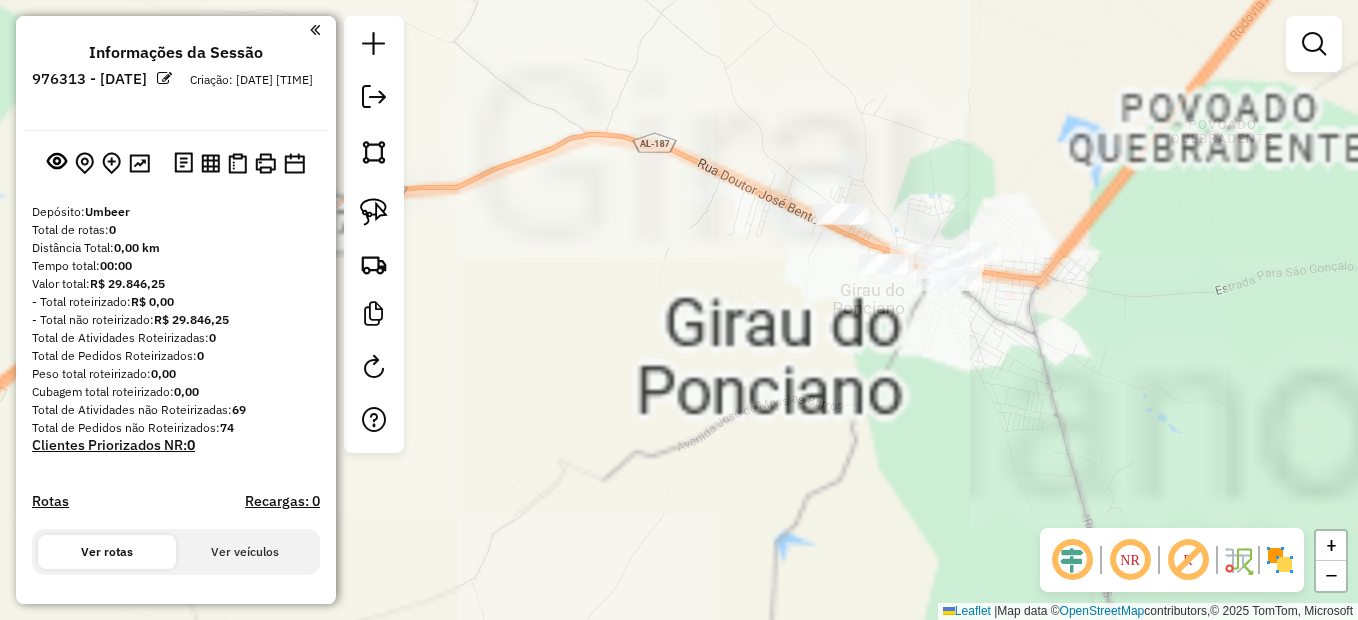 drag, startPoint x: 904, startPoint y: 310, endPoint x: 878, endPoint y: 296, distance: 29.529646 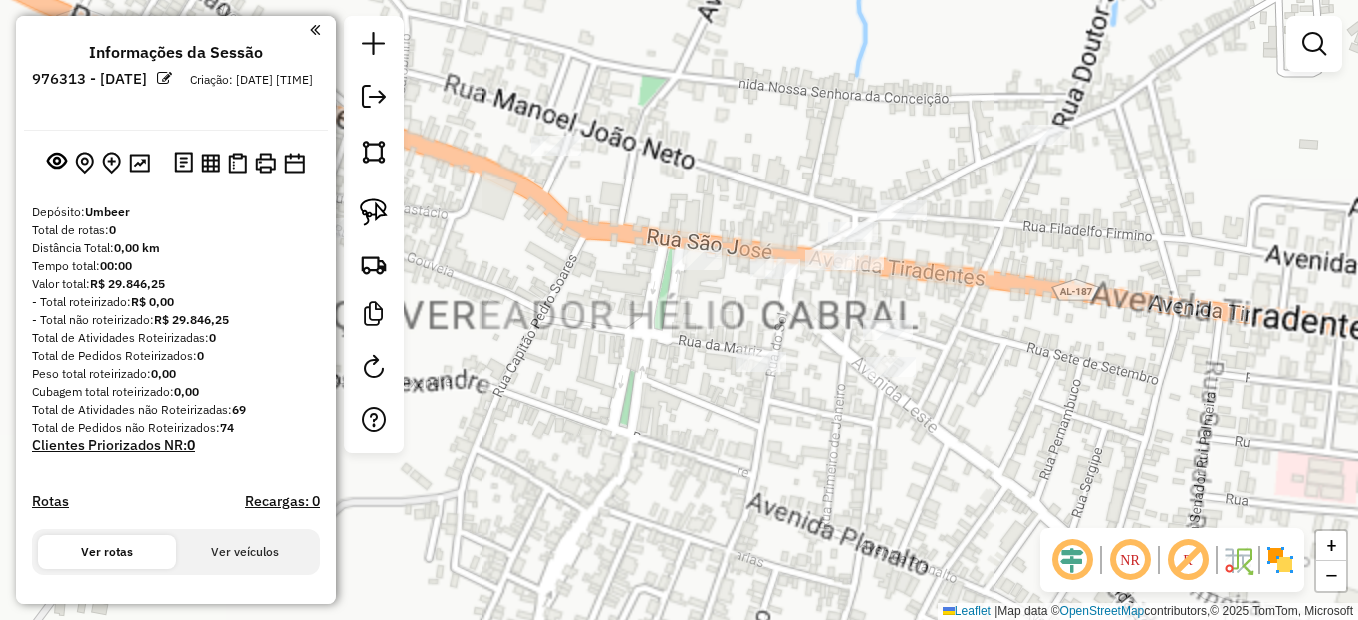 drag, startPoint x: 929, startPoint y: 312, endPoint x: 963, endPoint y: 285, distance: 43.416588 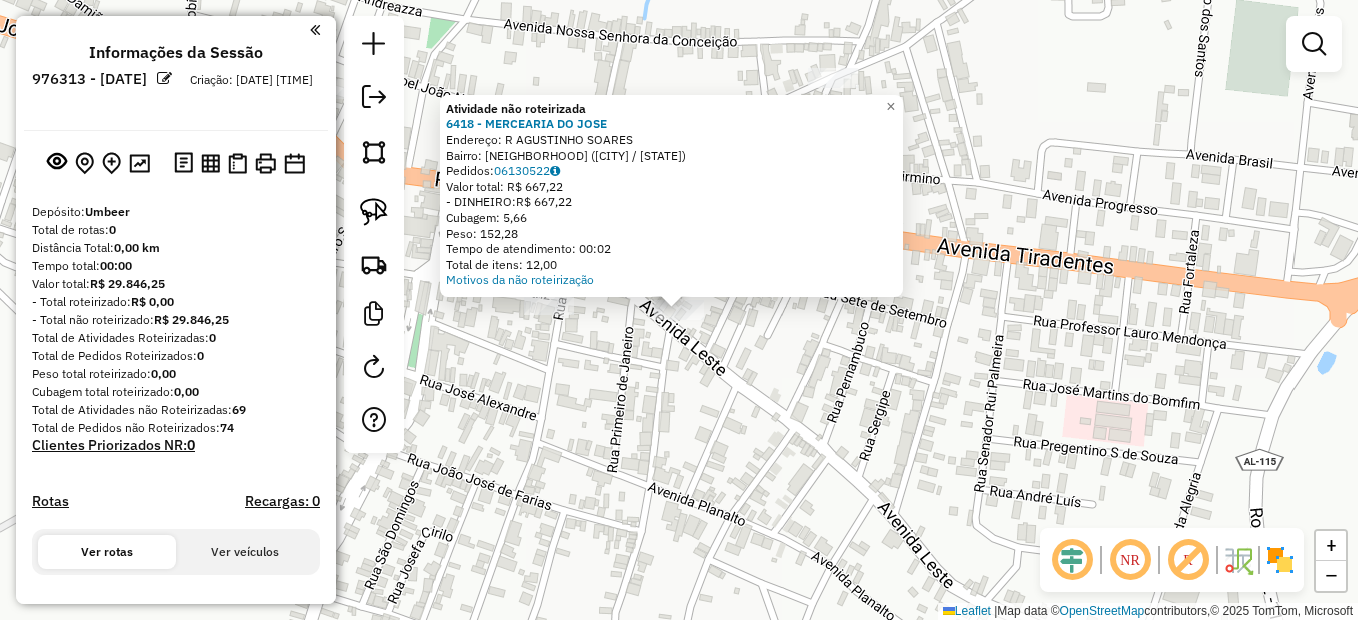 click on "Atividade não roteirizada 6418 - MERCEARIA DO JOSE  Endereço: R [STREET_NAME]   Bairro: [CITY] ([CITY] / [STATE])   Pedidos:  [ORDER_ID]   Valor total: R$ 667,22   - DINHEIRO:  R$ 667,22   Cubagem: 5,66   Peso: 152,28   Tempo de atendimento: 00:02   Total de itens: 12,00  Motivos da não roteirização × Janela de atendimento Grade de atendimento Capacidade Transportadoras Veículos Cliente Pedidos  Rotas Selecione os dias de semana para filtrar as janelas de atendimento  Seg   Ter   Qua   Qui   Sex   Sáb   Dom  Informe o período da janela de atendimento: De: Até:  Filtrar exatamente a janela do cliente  Considerar janela de atendimento padrão  Selecione os dias de semana para filtrar as grades de atendimento  Seg   Ter   Qua   Qui   Sex   Sáb   Dom   Considerar clientes sem dia de atendimento cadastrado  Clientes fora do dia de atendimento selecionado Filtrar as atividades entre os valores definidos abaixo:  Peso mínimo:   Peso máximo:   Cubagem mínima:   Cubagem máxima:   De:   Até:  De:" 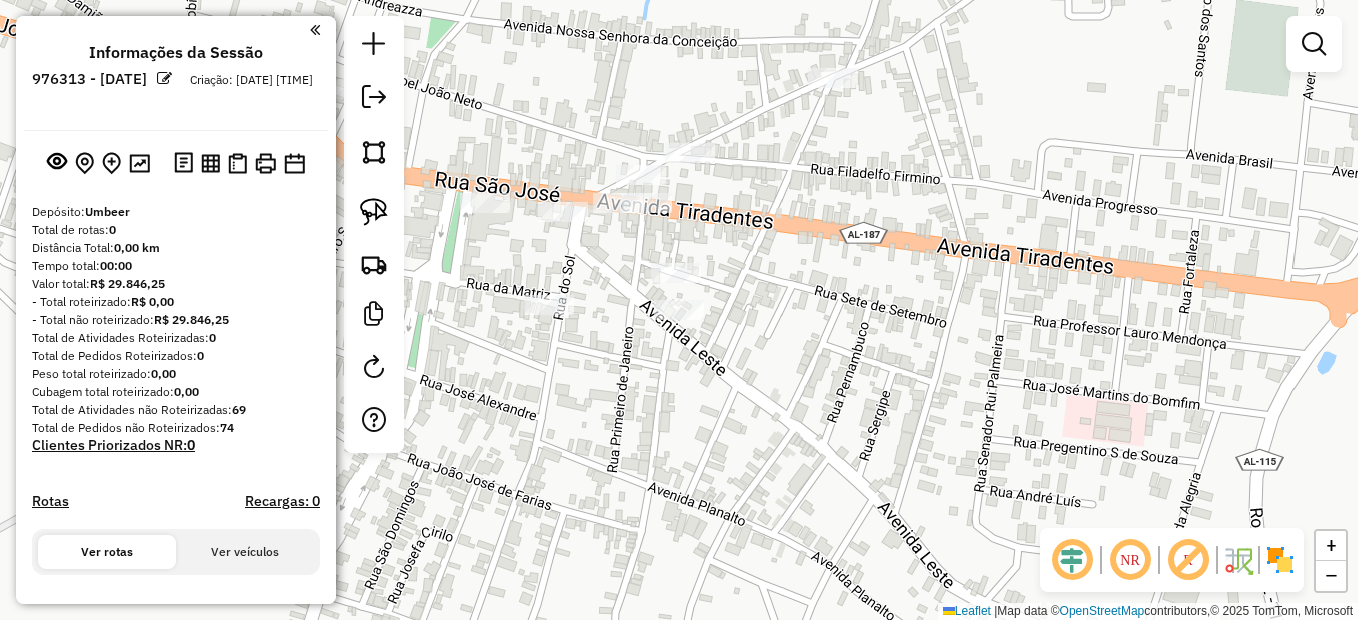 click on "Janela de atendimento Grade de atendimento Capacidade Transportadoras Veículos Cliente Pedidos  Rotas Selecione os dias de semana para filtrar as janelas de atendimento  Seg   Ter   Qua   Qui   Sex   Sáb   Dom  Informe o período da janela de atendimento: De: Até:  Filtrar exatamente a janela do cliente  Considerar janela de atendimento padrão  Selecione os dias de semana para filtrar as grades de atendimento  Seg   Ter   Qua   Qui   Sex   Sáb   Dom   Considerar clientes sem dia de atendimento cadastrado  Clientes fora do dia de atendimento selecionado Filtrar as atividades entre os valores definidos abaixo:  Peso mínimo:   Peso máximo:   Cubagem mínima:   Cubagem máxima:   De:   Até:  Filtrar as atividades entre o tempo de atendimento definido abaixo:  De:   Até:   Considerar capacidade total dos clientes não roteirizados Transportadora: Selecione um ou mais itens Tipo de veículo: Selecione um ou mais itens Veículo: Selecione um ou mais itens Motorista: Selecione um ou mais itens Nome: Rótulo:" 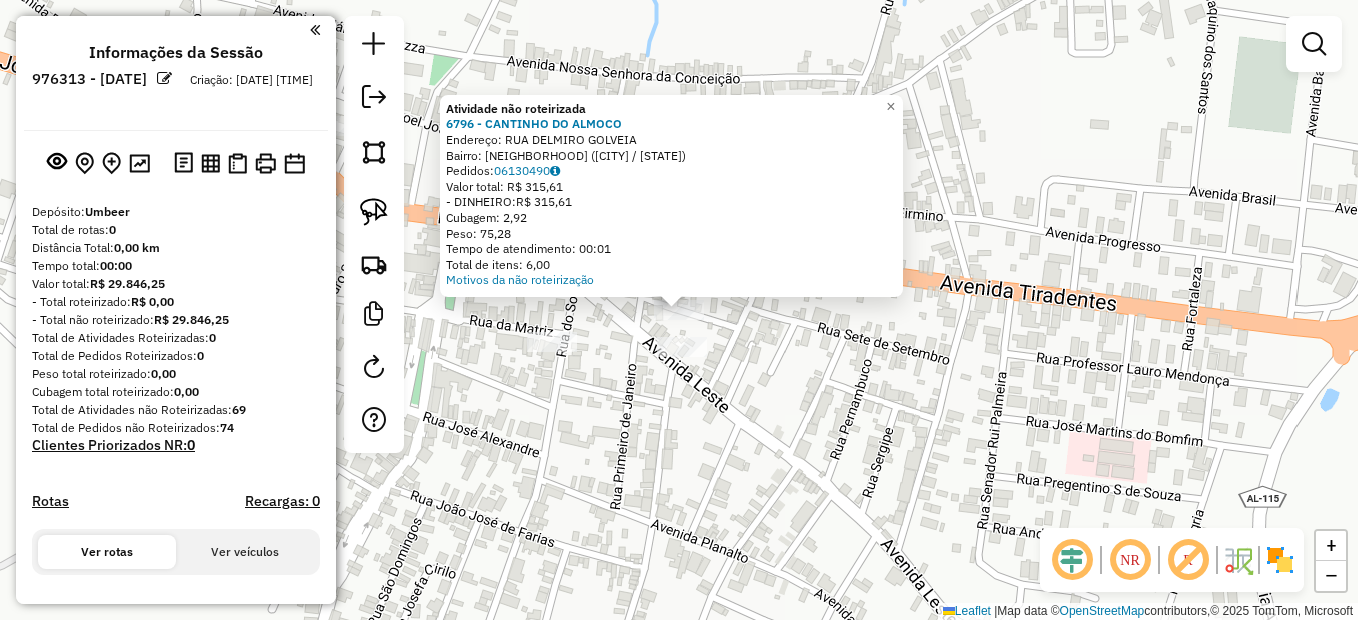 click on "Atividade não roteirizada 6796 - CANTINHO DO ALMOCO  Endereço: [STREET]   Bairro: [NEIGHBORHOOD] ([CITY] / [STATE])   Pedidos:  06130490   Valor total: R$ 315,61   - DINHEIRO:  R$ 315,61   Cubagem: 2,92   Peso: 75,28   Tempo de atendimento: 00:01   Total de itens: 6,00  Motivos da não roteirização × Janela de atendimento Grade de atendimento Capacidade Transportadoras Veículos Cliente Pedidos  Rotas Selecione os dias de semana para filtrar as janelas de atendimento  Seg   Ter   Qua   Qui   Sex   Sáb   Dom  Informe o período da janela de atendimento: De: Até:  Filtrar exatamente a janela do cliente  Considerar janela de atendimento padrão  Selecione os dias de semana para filtrar as grades de atendimento  Seg   Ter   Qua   Qui   Sex   Sáb   Dom   Considerar clientes sem dia de atendimento cadastrado  Clientes fora do dia de atendimento selecionado Filtrar as atividades entre os valores definidos abaixo:  Peso mínimo:   Peso máximo:   Cubagem mínima:   Cubagem máxima:   De:   Até:  De:" 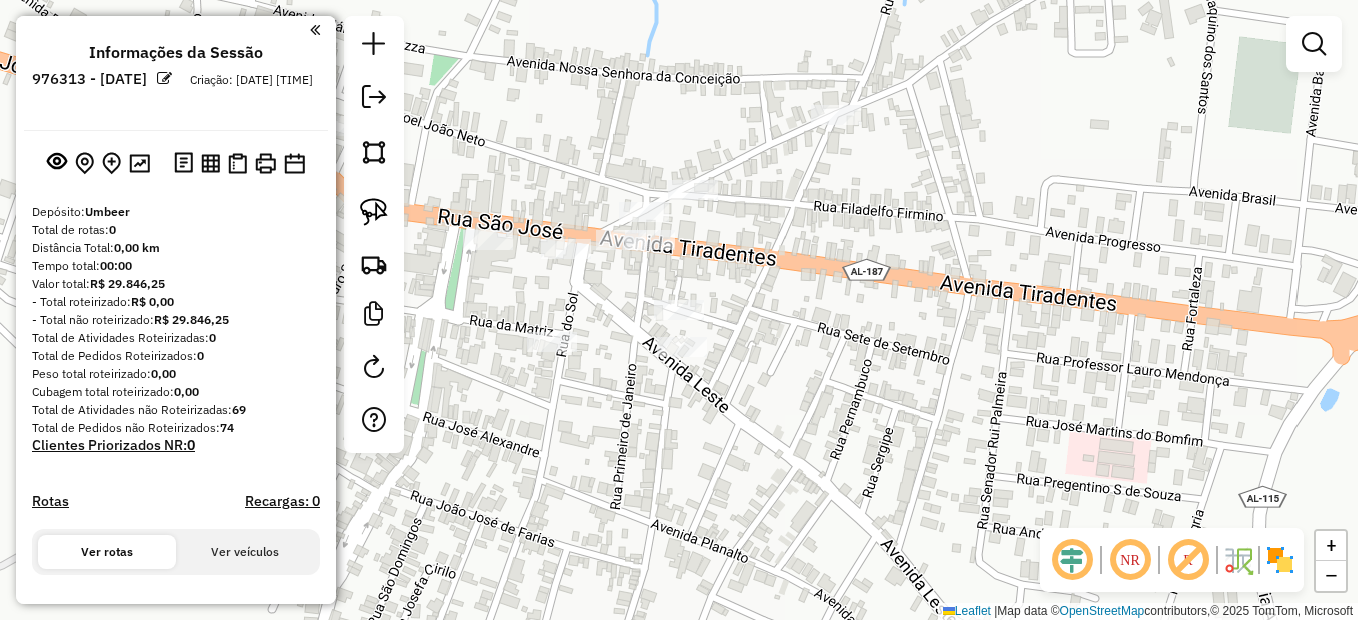 click on "Atividade não roteirizada 6796 - CANTINHO DO ALMOCO  Endereço: [STREET]   Bairro: [NEIGHBORHOOD] ([CITY] / [STATE])   Pedidos:  06130490   Valor total: R$ 315,61   - DINHEIRO:  R$ 315,61   Cubagem: 2,92   Peso: 75,28   Tempo de atendimento: 00:01   Total de itens: 6,00  Motivos da não roteirização × Janela de atendimento Grade de atendimento Capacidade Transportadoras Veículos Cliente Pedidos  Rotas Selecione os dias de semana para filtrar as janelas de atendimento  Seg   Ter   Qua   Qui   Sex   Sáb   Dom  Informe o período da janela de atendimento: De: Até:  Filtrar exatamente a janela do cliente  Considerar janela de atendimento padrão  Selecione os dias de semana para filtrar as grades de atendimento  Seg   Ter   Qua   Qui   Sex   Sáb   Dom   Considerar clientes sem dia de atendimento cadastrado  Clientes fora do dia de atendimento selecionado Filtrar as atividades entre os valores definidos abaixo:  Peso mínimo:   Peso máximo:   Cubagem mínima:   Cubagem máxima:   De:   Até:  De:" 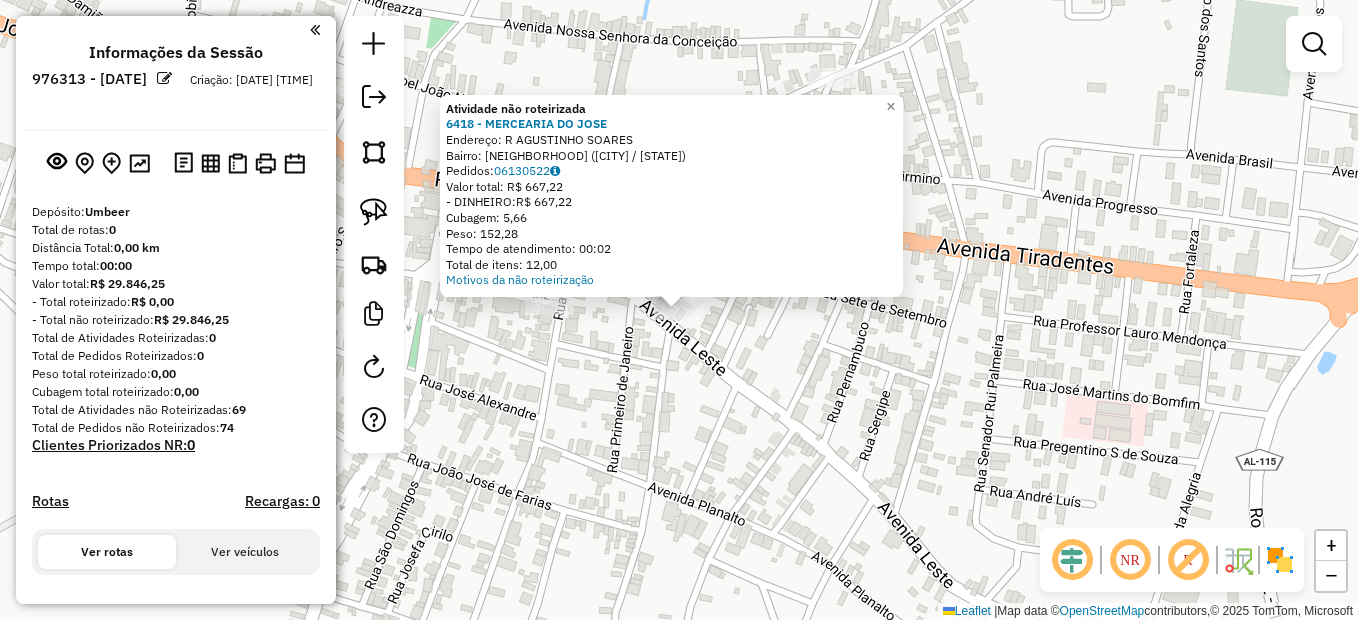 click on "Atividade não roteirizada 6418 - MERCEARIA DO JOSE  Endereço: R [STREET_NAME]   Bairro: [CITY] ([CITY] / [STATE])   Pedidos:  [ORDER_ID]   Valor total: R$ 667,22   - DINHEIRO:  R$ 667,22   Cubagem: 5,66   Peso: 152,28   Tempo de atendimento: 00:02   Total de itens: 12,00  Motivos da não roteirização × Janela de atendimento Grade de atendimento Capacidade Transportadoras Veículos Cliente Pedidos  Rotas Selecione os dias de semana para filtrar as janelas de atendimento  Seg   Ter   Qua   Qui   Sex   Sáb   Dom  Informe o período da janela de atendimento: De: Até:  Filtrar exatamente a janela do cliente  Considerar janela de atendimento padrão  Selecione os dias de semana para filtrar as grades de atendimento  Seg   Ter   Qua   Qui   Sex   Sáb   Dom   Considerar clientes sem dia de atendimento cadastrado  Clientes fora do dia de atendimento selecionado Filtrar as atividades entre os valores definidos abaixo:  Peso mínimo:   Peso máximo:   Cubagem mínima:   Cubagem máxima:   De:   Até:  De:" 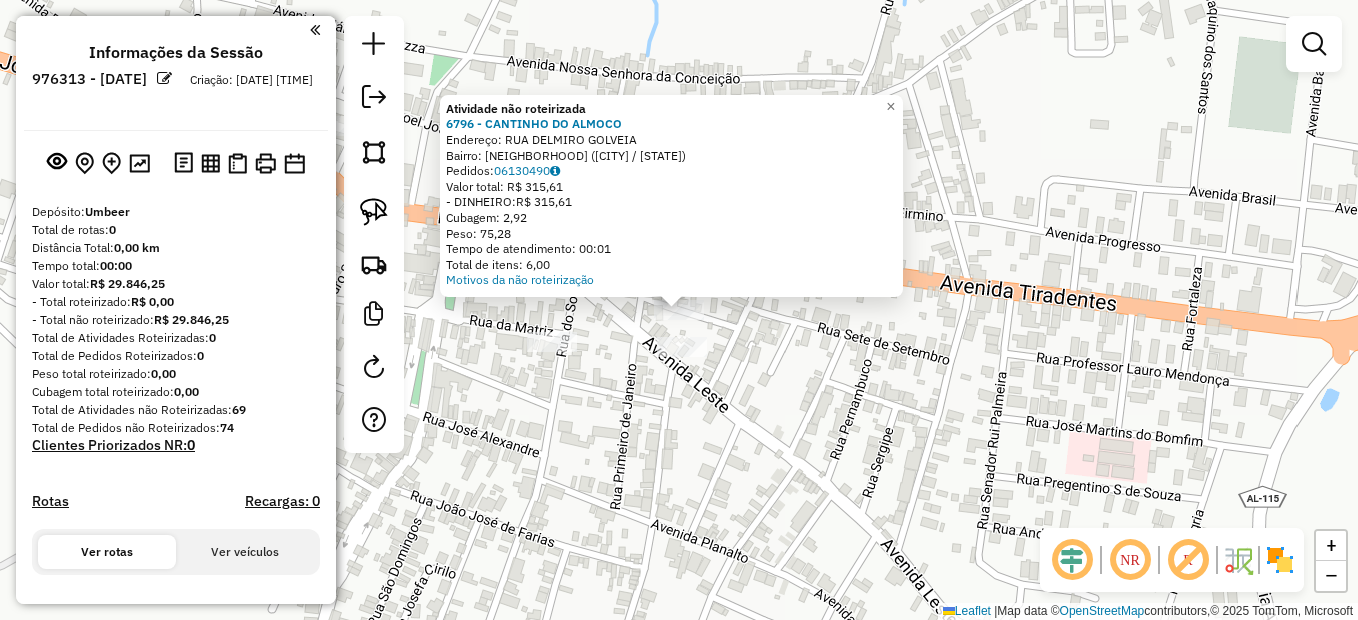 click on "Atividade não roteirizada 6796 - CANTINHO DO ALMOCO  Endereço: [STREET]   Bairro: [NEIGHBORHOOD] ([CITY] / [STATE])   Pedidos:  06130490   Valor total: R$ 315,61   - DINHEIRO:  R$ 315,61   Cubagem: 2,92   Peso: 75,28   Tempo de atendimento: 00:01   Total de itens: 6,00  Motivos da não roteirização × Janela de atendimento Grade de atendimento Capacidade Transportadoras Veículos Cliente Pedidos  Rotas Selecione os dias de semana para filtrar as janelas de atendimento  Seg   Ter   Qua   Qui   Sex   Sáb   Dom  Informe o período da janela de atendimento: De: Até:  Filtrar exatamente a janela do cliente  Considerar janela de atendimento padrão  Selecione os dias de semana para filtrar as grades de atendimento  Seg   Ter   Qua   Qui   Sex   Sáb   Dom   Considerar clientes sem dia de atendimento cadastrado  Clientes fora do dia de atendimento selecionado Filtrar as atividades entre os valores definidos abaixo:  Peso mínimo:   Peso máximo:   Cubagem mínima:   Cubagem máxima:   De:   Até:  De:" 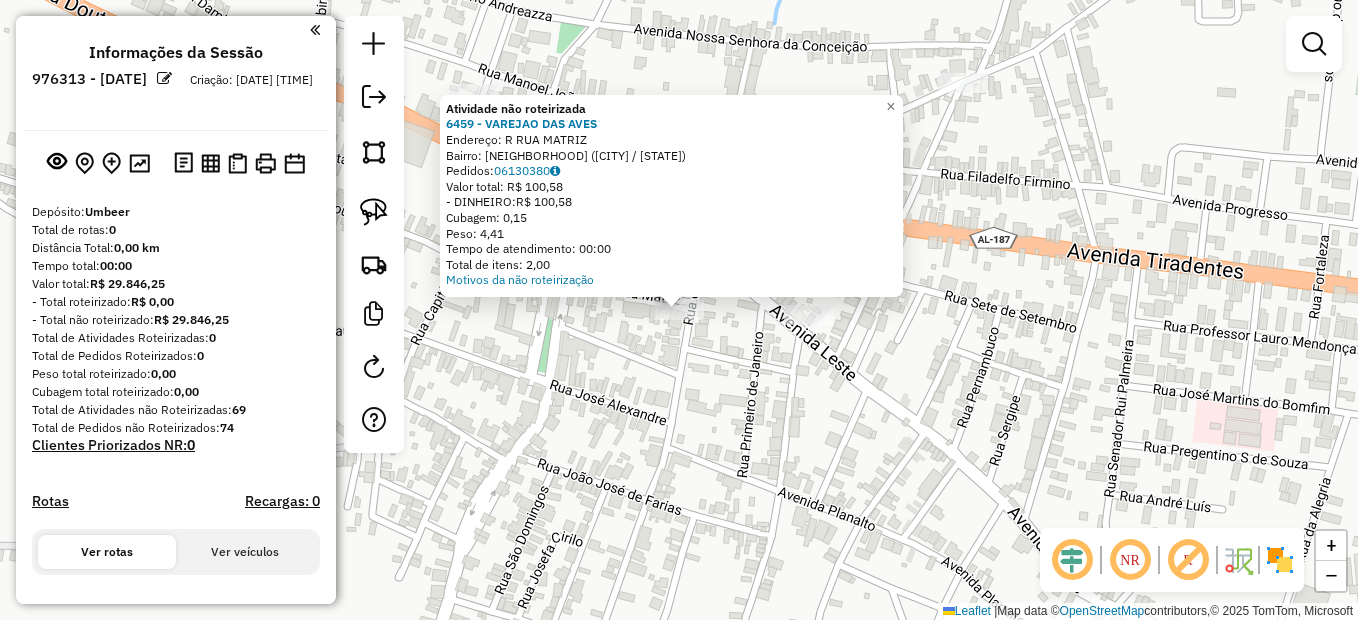click on "Atividade não roteirizada 6459 - VAREJAO DAS AVES  Endereço: [STREET]   Bairro: [NEIGHBORHOOD] ([CITY] / [STATE])   Pedidos:  06130380   Valor total: R$ 100,58   - DINHEIRO:  R$ 100,58   Cubagem: 0,15   Peso: 4,41   Tempo de atendimento: 00:00   Total de itens: 2,00  Motivos da não roteirização × Janela de atendimento Grade de atendimento Capacidade Transportadoras Veículos Cliente Pedidos  Rotas Selecione os dias de semana para filtrar as janelas de atendimento  Seg   Ter   Qua   Qui   Sex   Sáb   Dom  Informe o período da janela de atendimento: De: Até:  Filtrar exatamente a janela do cliente  Considerar janela de atendimento padrão  Selecione os dias de semana para filtrar as grades de atendimento  Seg   Ter   Qua   Qui   Sex   Sáb   Dom   Considerar clientes sem dia de atendimento cadastrado  Clientes fora do dia de atendimento selecionado Filtrar as atividades entre os valores definidos abaixo:  Peso mínimo:   Peso máximo:   Cubagem mínima:   Cubagem máxima:   De:   Até:   De:   Até:" 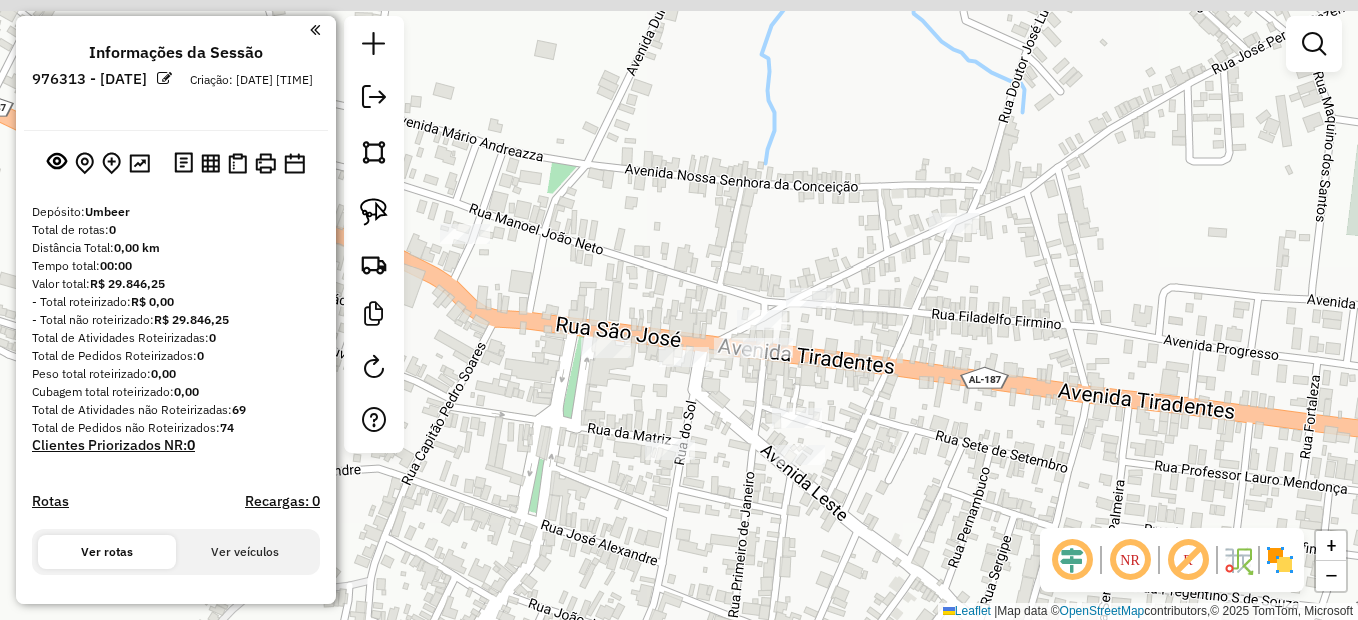 drag, startPoint x: 727, startPoint y: 235, endPoint x: 718, endPoint y: 375, distance: 140.28899 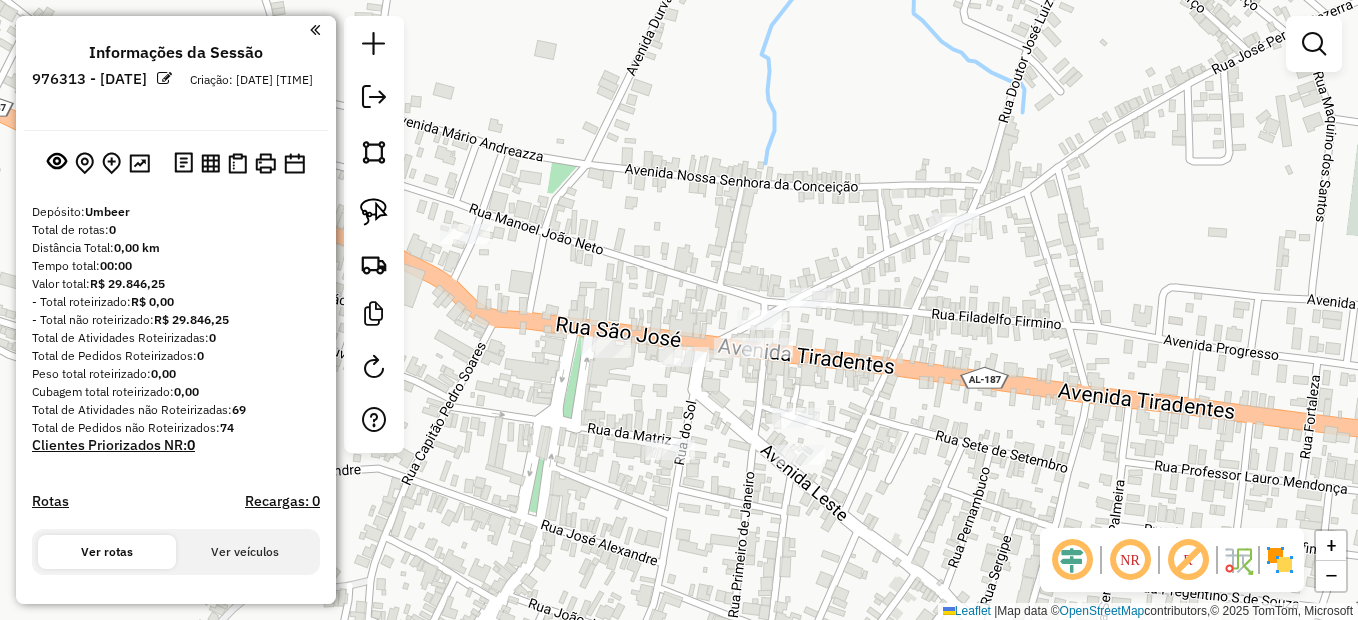 click on "Janela de atendimento Grade de atendimento Capacidade Transportadoras Veículos Cliente Pedidos  Rotas Selecione os dias de semana para filtrar as janelas de atendimento  Seg   Ter   Qua   Qui   Sex   Sáb   Dom  Informe o período da janela de atendimento: De: Até:  Filtrar exatamente a janela do cliente  Considerar janela de atendimento padrão  Selecione os dias de semana para filtrar as grades de atendimento  Seg   Ter   Qua   Qui   Sex   Sáb   Dom   Considerar clientes sem dia de atendimento cadastrado  Clientes fora do dia de atendimento selecionado Filtrar as atividades entre os valores definidos abaixo:  Peso mínimo:   Peso máximo:   Cubagem mínima:   Cubagem máxima:   De:   Até:  Filtrar as atividades entre o tempo de atendimento definido abaixo:  De:   Até:   Considerar capacidade total dos clientes não roteirizados Transportadora: Selecione um ou mais itens Tipo de veículo: Selecione um ou mais itens Veículo: Selecione um ou mais itens Motorista: Selecione um ou mais itens Nome: Rótulo:" 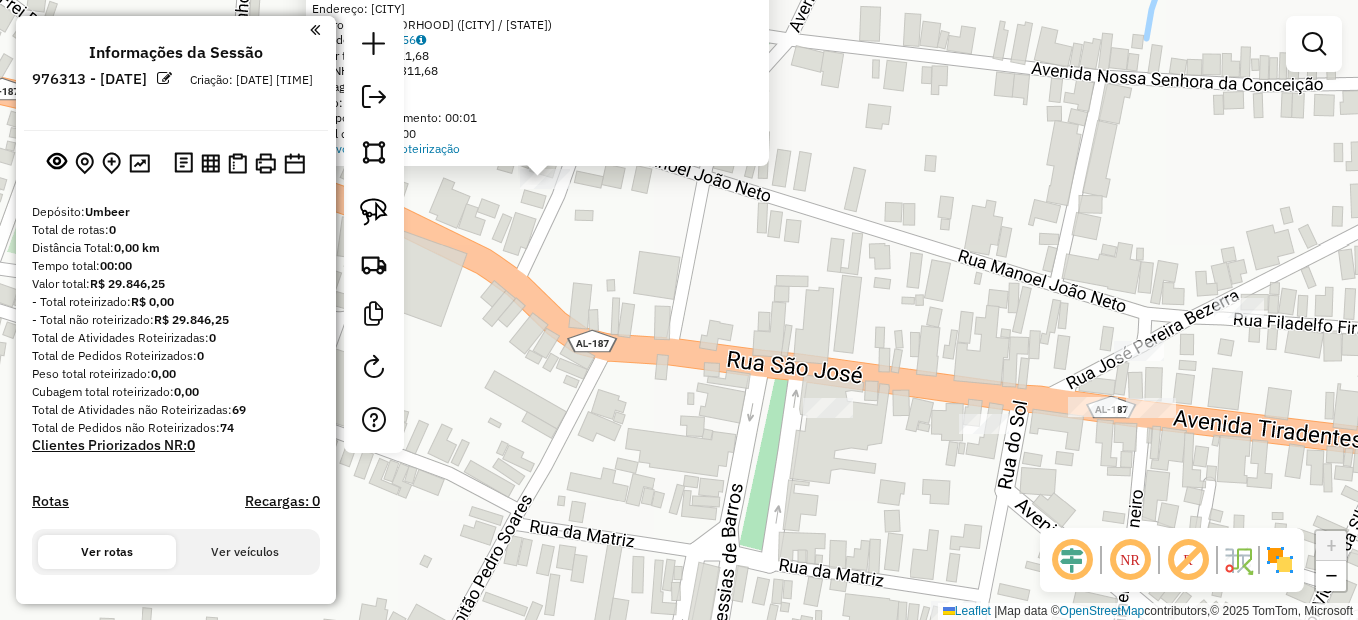 drag, startPoint x: 914, startPoint y: 387, endPoint x: 942, endPoint y: 331, distance: 62.609905 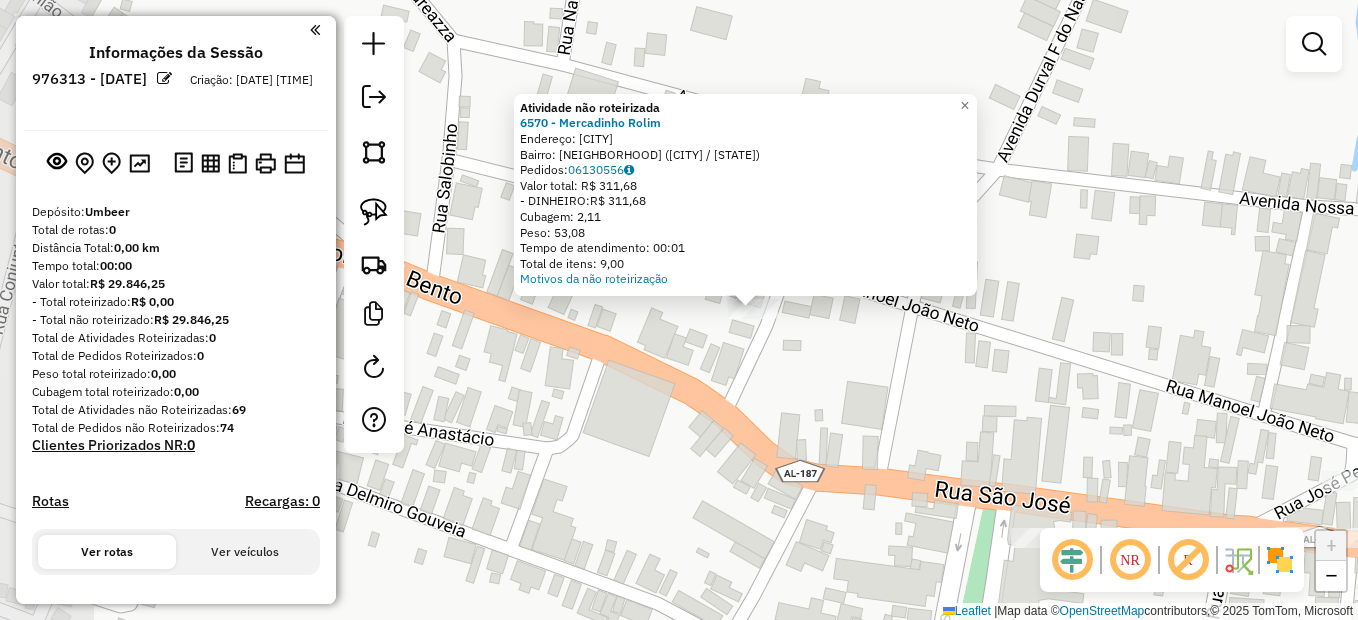 drag, startPoint x: 936, startPoint y: 448, endPoint x: 976, endPoint y: 456, distance: 40.792156 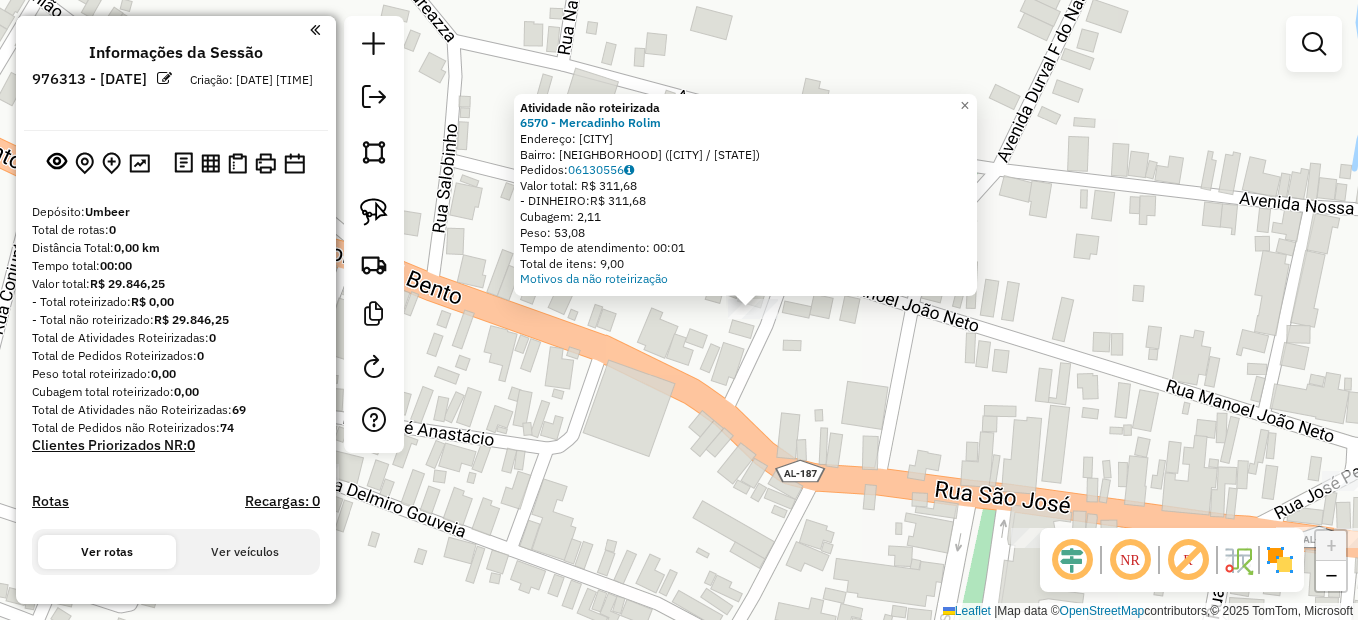 click on "Atividade não roteirizada 6570 - Mercadinho Rolim  Endereço: [LOCATION]   Bairro: [NEIGHBORHOOD] ([CITY] / [STATE])   Pedidos:  06130556   Valor total: R$ 311,68   - DINHEIRO:  R$ 311,68   Cubagem: 2,11   Peso: 53,08   Tempo de atendimento: 00:01   Total de itens: 9,00  Motivos da não roteirização × Janela de atendimento Grade de atendimento Capacidade Transportadoras Veículos Cliente Pedidos  Rotas Selecione os dias de semana para filtrar as janelas de atendimento  Seg   Ter   Qua   Qui   Sex   Sáb   Dom  Informe o período da janela de atendimento: De: Até:  Filtrar exatamente a janela do cliente  Considerar janela de atendimento padrão  Selecione os dias de semana para filtrar as grades de atendimento  Seg   Ter   Qua   Qui   Sex   Sáb   Dom   Considerar clientes sem dia de atendimento cadastrado  Clientes fora do dia de atendimento selecionado Filtrar as atividades entre os valores definidos abaixo:  Peso mínimo:   Peso máximo:   Cubagem mínima:   Cubagem máxima:   De:   Até:   De:   Até:  Nome:" 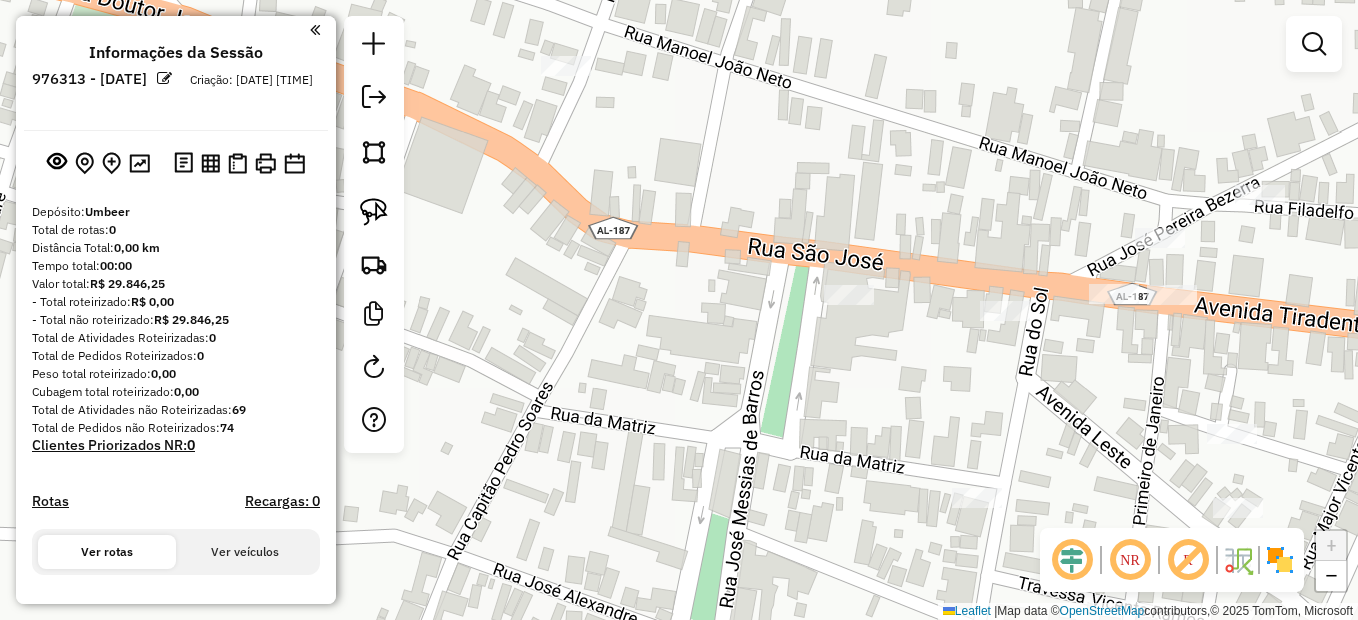 drag, startPoint x: 899, startPoint y: 437, endPoint x: 715, endPoint y: 200, distance: 300.04166 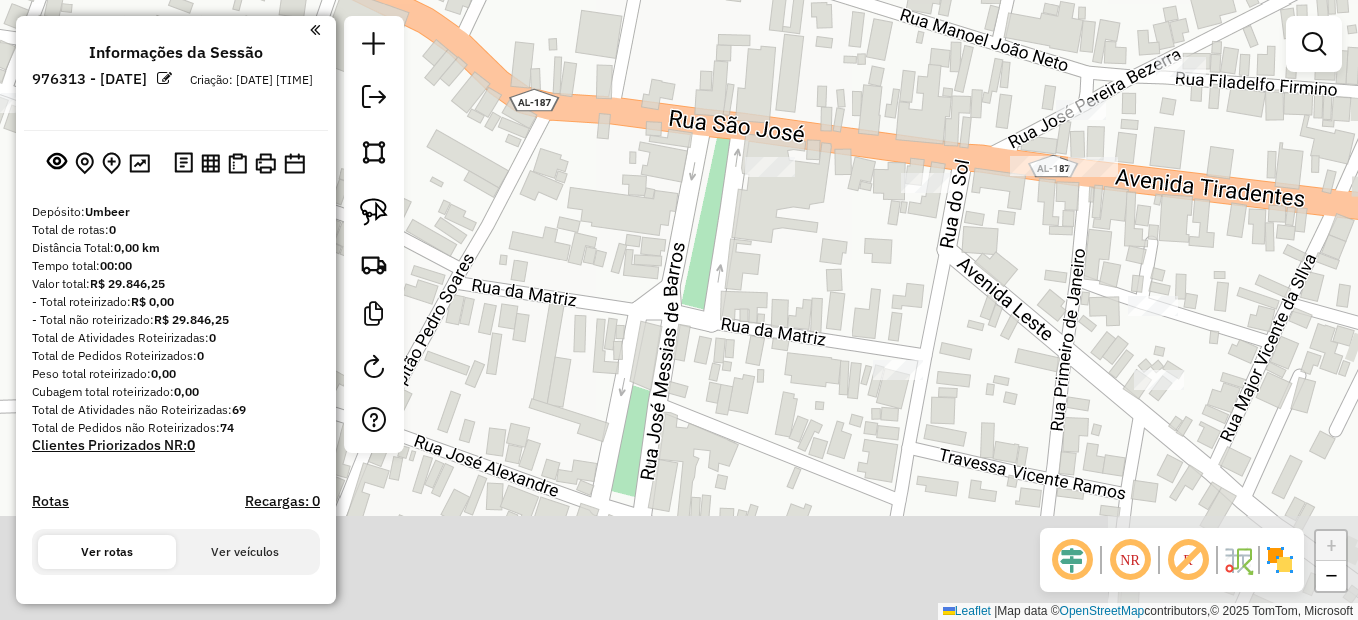 drag, startPoint x: 853, startPoint y: 262, endPoint x: 838, endPoint y: 244, distance: 23.43075 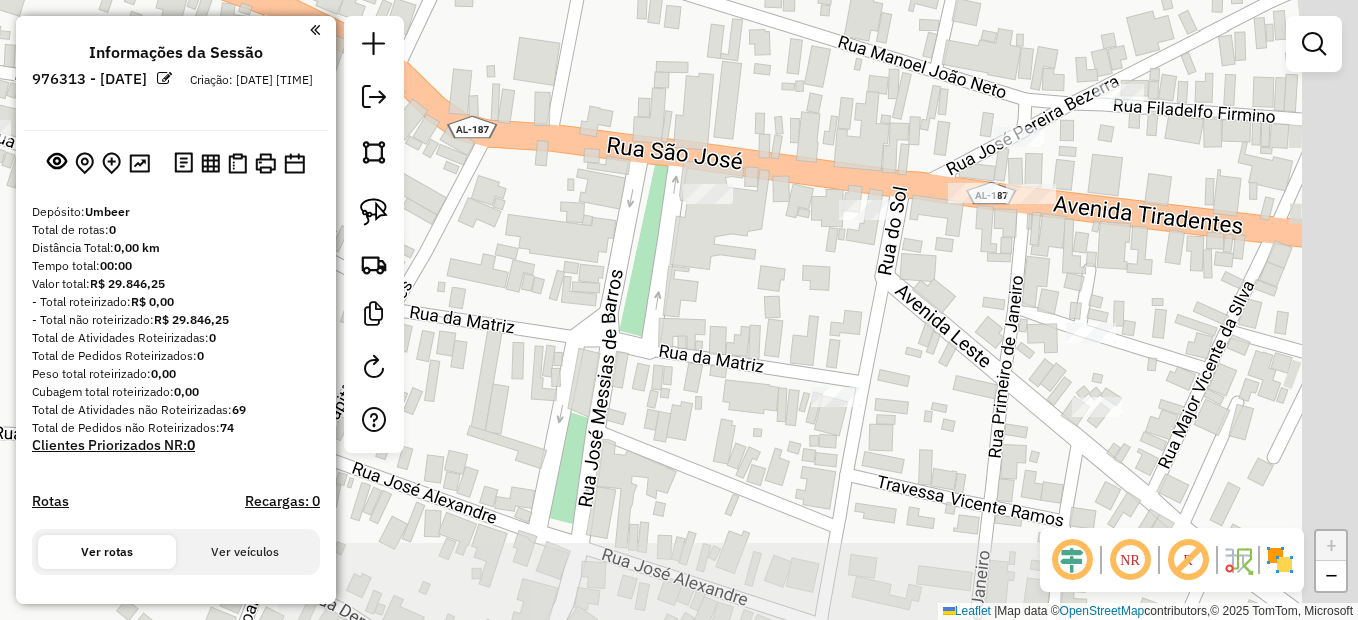 drag, startPoint x: 863, startPoint y: 310, endPoint x: 828, endPoint y: 327, distance: 38.910152 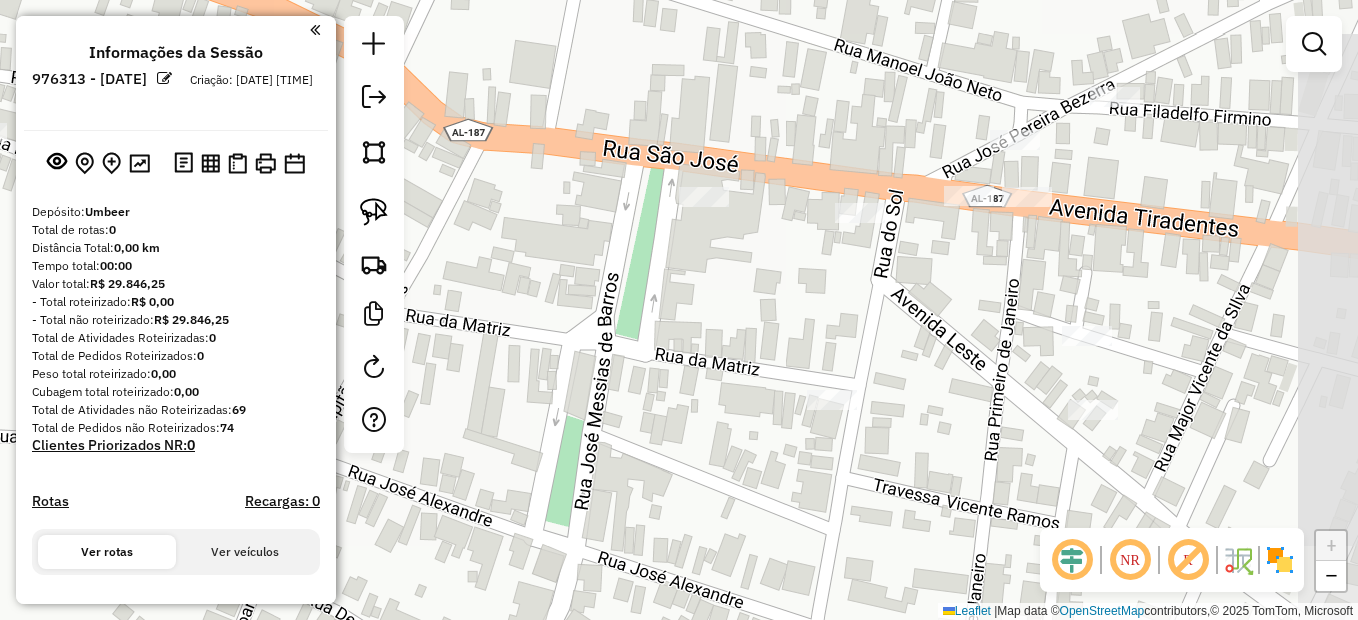 click 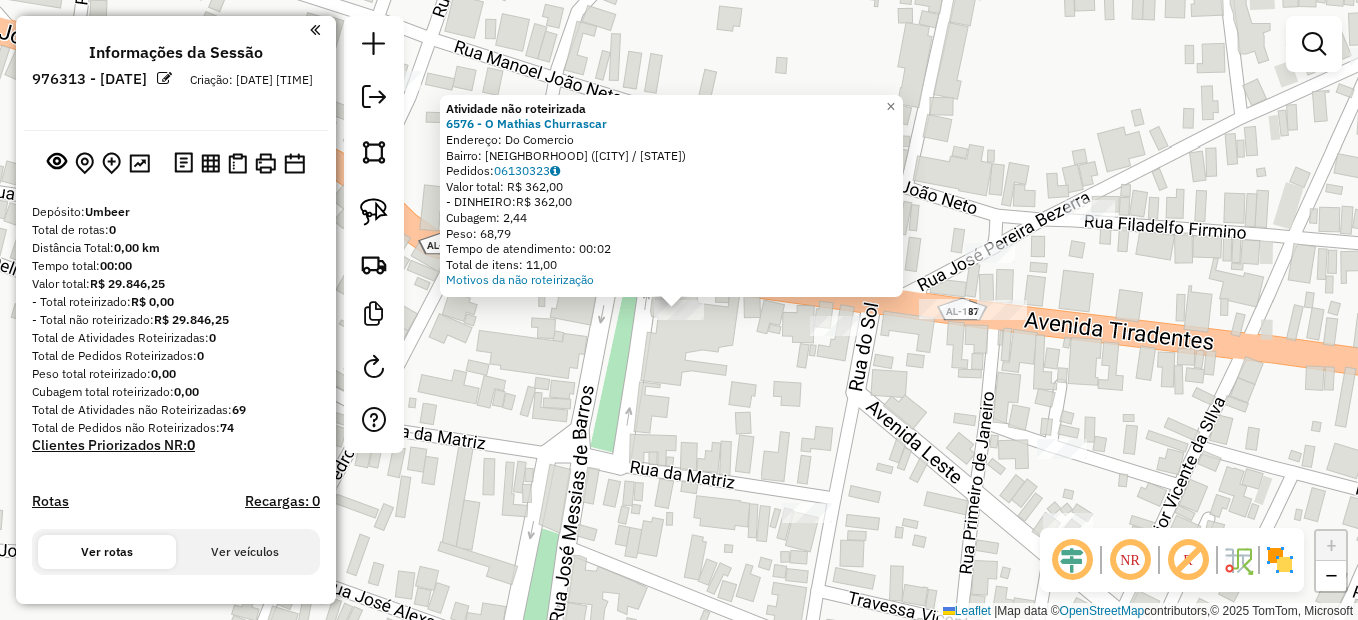 click on "Atividade não roteirizada 6576 - O Mathias Churrascar  Endereço: [STREET_NAME]   Bairro: [CITY] ([CITY] / [STATE])   Pedidos:  [ORDER_ID]   Valor total: R$ 362,00   - DINHEIRO:  R$ 362,00   Cubagem: 2,44   Peso: 68,79   Tempo de atendimento: 00:02   Total de itens: 11,00  Motivos da não roteirização × Janela de atendimento Grade de atendimento Capacidade Transportadoras Veículos Cliente Pedidos  Rotas Selecione os dias de semana para filtrar as janelas de atendimento  Seg   Ter   Qua   Qui   Sex   Sáb   Dom  Informe o período da janela de atendimento: De: Até:  Filtrar exatamente a janela do cliente  Considerar janela de atendimento padrão  Selecione os dias de semana para filtrar as grades de atendimento  Seg   Ter   Qua   Qui   Sex   Sáb   Dom   Considerar clientes sem dia de atendimento cadastrado  Clientes fora do dia de atendimento selecionado Filtrar as atividades entre os valores definidos abaixo:  Peso mínimo:   Peso máximo:   Cubagem mínima:   Cubagem máxima:   De:   Até:   De:  +" 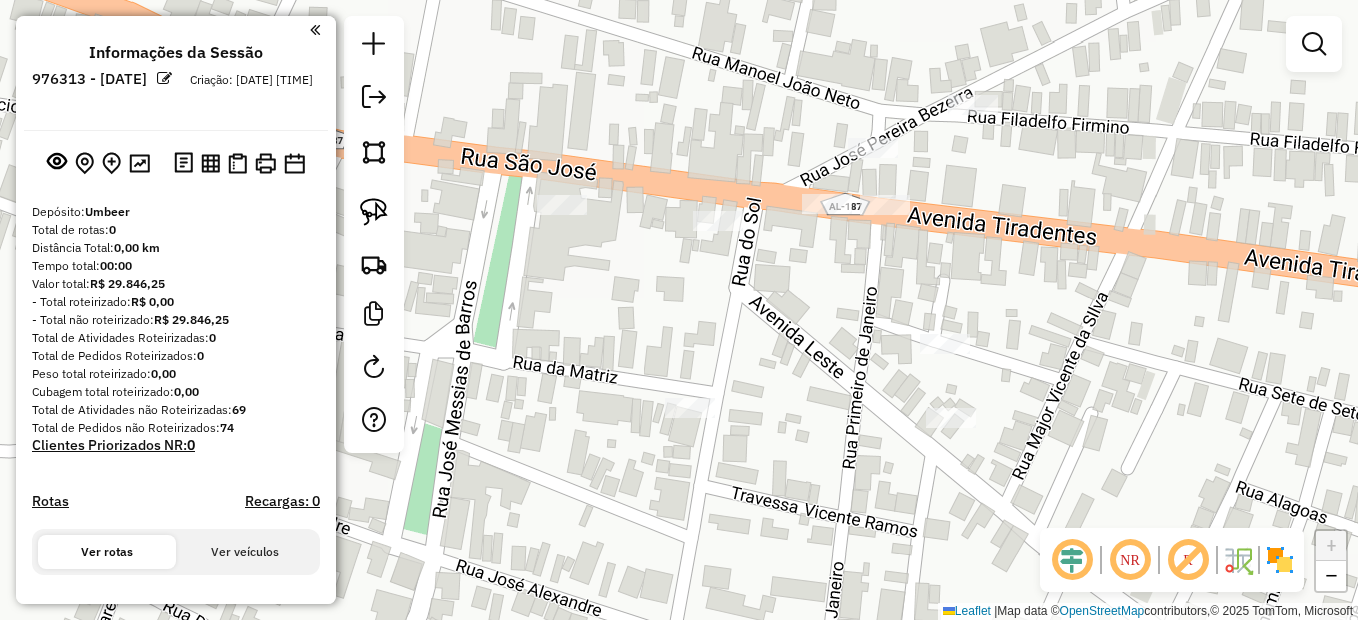 drag, startPoint x: 910, startPoint y: 453, endPoint x: 793, endPoint y: 348, distance: 157.20686 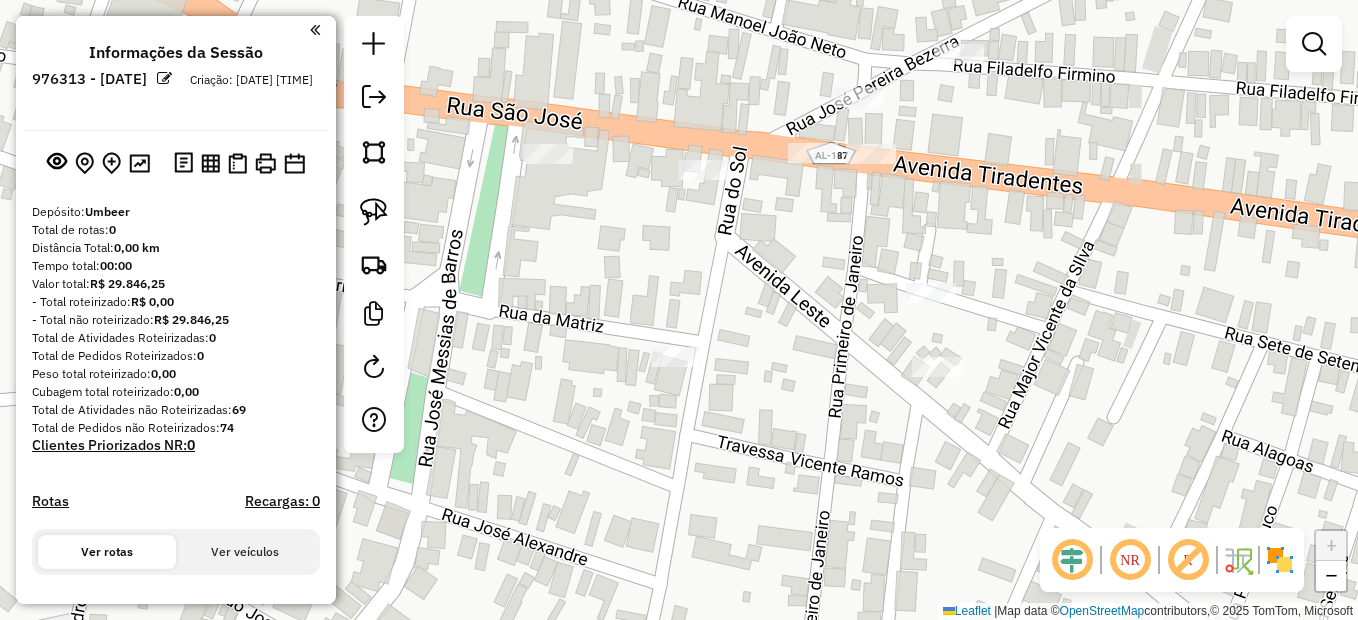 drag, startPoint x: 875, startPoint y: 380, endPoint x: 890, endPoint y: 416, distance: 39 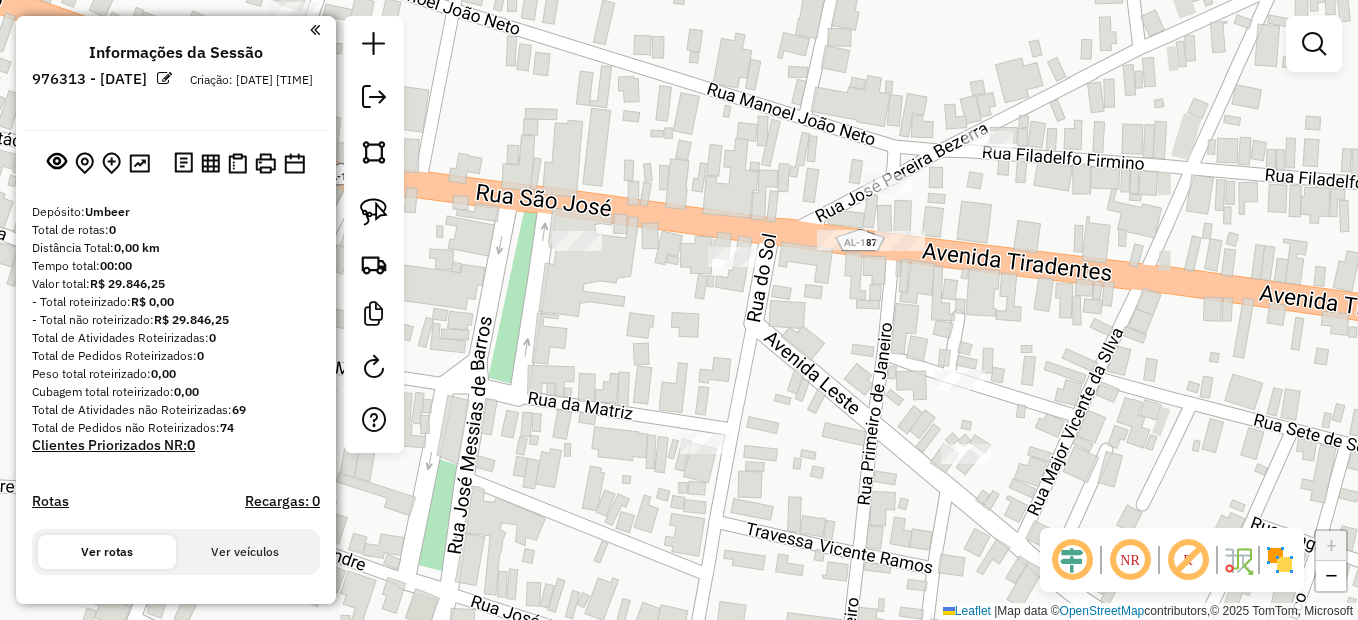 click on "Janela de atendimento Grade de atendimento Capacidade Transportadoras Veículos Cliente Pedidos  Rotas Selecione os dias de semana para filtrar as janelas de atendimento  Seg   Ter   Qua   Qui   Sex   Sáb   Dom  Informe o período da janela de atendimento: De: Até:  Filtrar exatamente a janela do cliente  Considerar janela de atendimento padrão  Selecione os dias de semana para filtrar as grades de atendimento  Seg   Ter   Qua   Qui   Sex   Sáb   Dom   Considerar clientes sem dia de atendimento cadastrado  Clientes fora do dia de atendimento selecionado Filtrar as atividades entre os valores definidos abaixo:  Peso mínimo:   Peso máximo:   Cubagem mínima:   Cubagem máxima:   De:   Até:  Filtrar as atividades entre o tempo de atendimento definido abaixo:  De:   Até:   Considerar capacidade total dos clientes não roteirizados Transportadora: Selecione um ou mais itens Tipo de veículo: Selecione um ou mais itens Veículo: Selecione um ou mais itens Motorista: Selecione um ou mais itens Nome: Rótulo:" 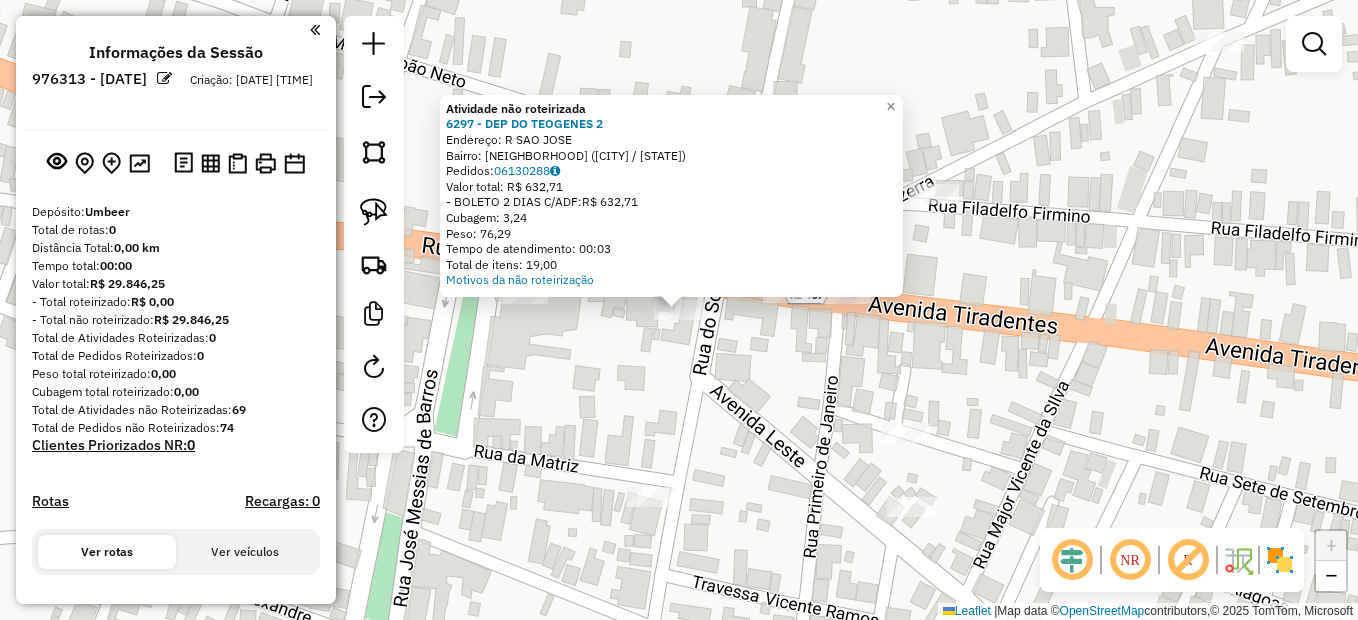 click on "Atividade não roteirizada 6297 - DEP DO TEOGENES 2  Endereço: [STREET]   Bairro: [NEIGHBORHOOD] ([CITY] / [STATE])   Pedidos:  06130288   Valor total: R$ 632,71   - BOLETO 2 DIAS C/ADF:  R$ 632,71   Cubagem: 3,24   Peso: 76,29   Tempo de atendimento: 00:03   Total de itens: 19,00  Motivos da não roteirização × Janela de atendimento Grade de atendimento Capacidade Transportadoras Veículos Cliente Pedidos  Rotas Selecione os dias de semana para filtrar as janelas de atendimento  Seg   Ter   Qua   Qui   Sex   Sáb   Dom  Informe o período da janela de atendimento: De: Até:  Filtrar exatamente a janela do cliente  Considerar janela de atendimento padrão  Selecione os dias de semana para filtrar as grades de atendimento  Seg   Ter   Qua   Qui   Sex   Sáb   Dom   Considerar clientes sem dia de atendimento cadastrado  Clientes fora do dia de atendimento selecionado Filtrar as atividades entre os valores definidos abaixo:  Peso mínimo:   Peso máximo:   Cubagem mínima:   Cubagem máxima:   De:   Até:  +" 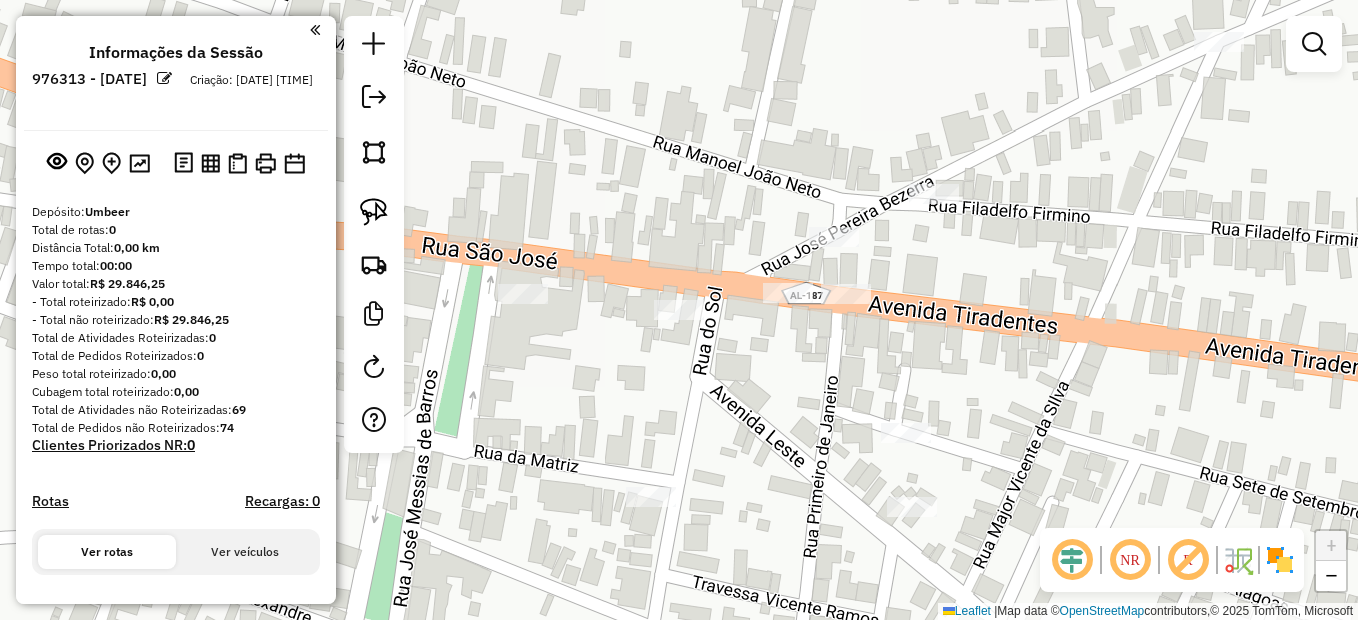 drag, startPoint x: 768, startPoint y: 373, endPoint x: 702, endPoint y: 380, distance: 66.37017 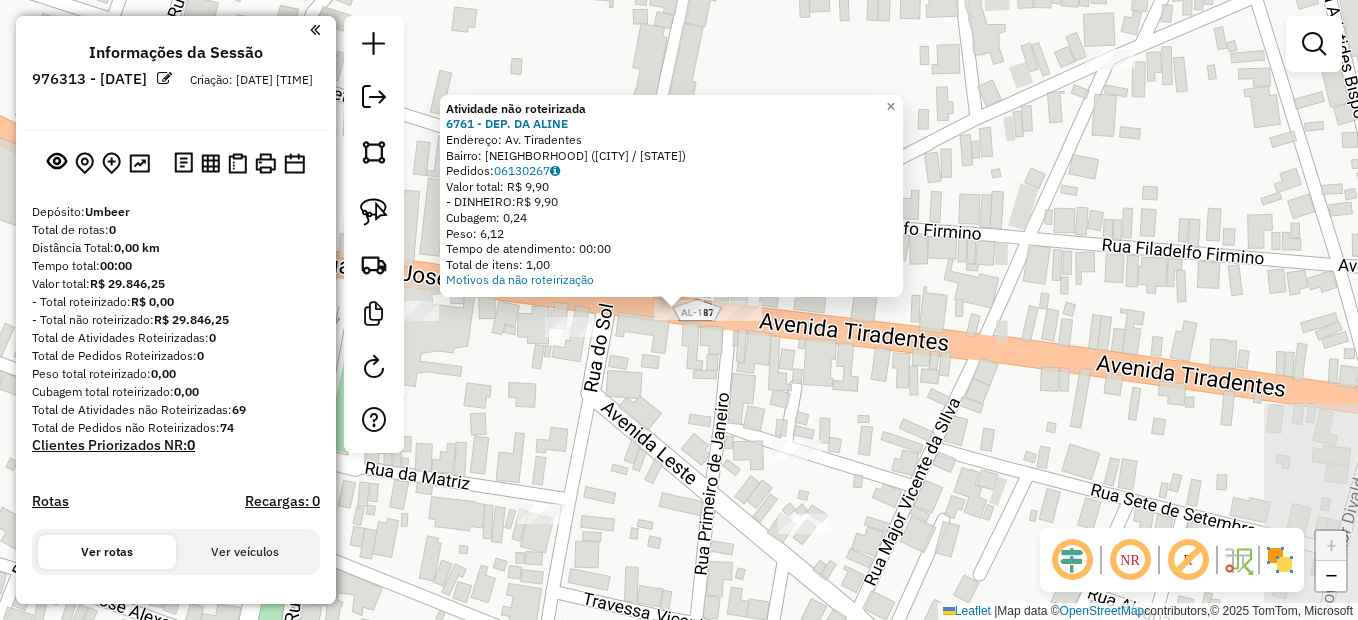 click on "Atividade não roteirizada 6761 - DEP. DA ALINE  Endereço: [STREET]   Bairro: [NEIGHBORHOOD] ([CITY] / [STATE])   Pedidos:  06130267   Valor total: R$ 9,90   - DINHEIRO:  R$ 9,90   Cubagem: 0,24   Peso: 6,12   Tempo de atendimento: 00:00   Total de itens: 1,00  Motivos da não roteirização × Janela de atendimento Grade de atendimento Capacidade Transportadoras Veículos Cliente Pedidos  Rotas Selecione os dias de semana para filtrar as janelas de atendimento  Seg   Ter   Qua   Qui   Sex   Sáb   Dom  Informe o período da janela de atendimento: De: Até:  Filtrar exatamente a janela do cliente  Considerar janela de atendimento padrão  Selecione os dias de semana para filtrar as grades de atendimento  Seg   Ter   Qua   Qui   Sex   Sáb   Dom   Considerar clientes sem dia de atendimento cadastrado  Clientes fora do dia de atendimento selecionado Filtrar as atividades entre os valores definidos abaixo:  Peso mínimo:   Peso máximo:   Cubagem mínima:   Cubagem máxima:   De:   Até:   De:   Até:  De:" 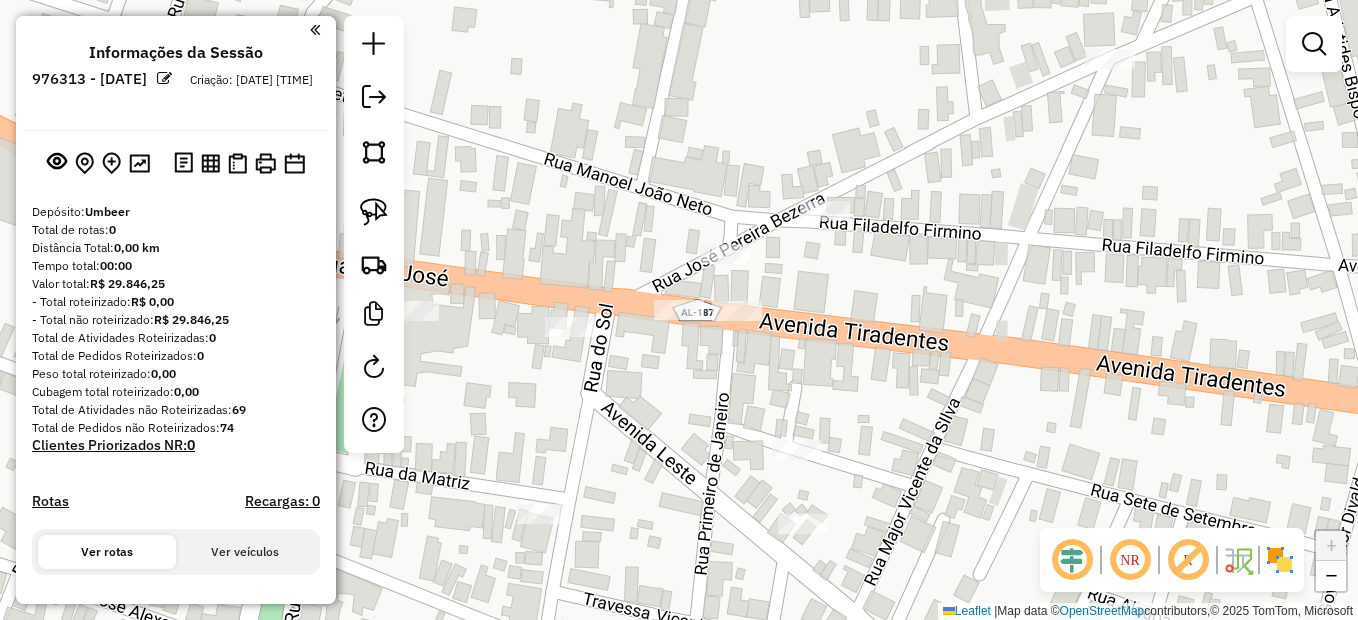 click 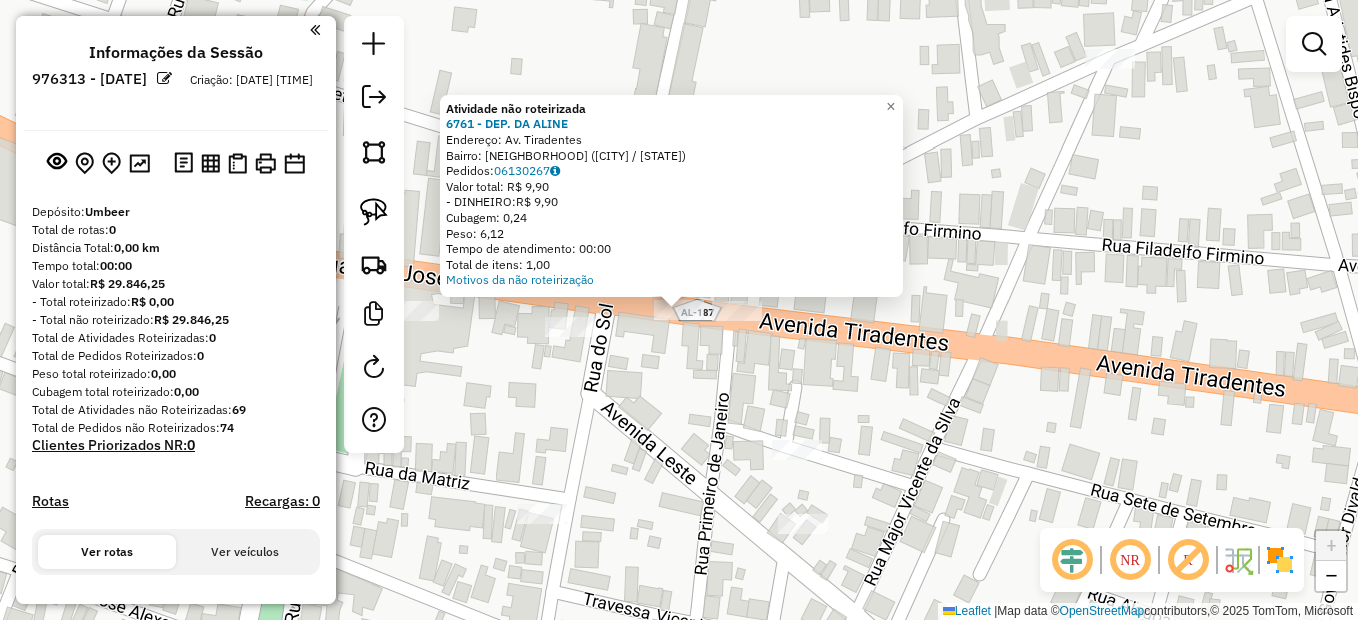 click on "Atividade não roteirizada 6761 - DEP. DA ALINE  Endereço: [STREET]   Bairro: [NEIGHBORHOOD] ([CITY] / [STATE])   Pedidos:  06130267   Valor total: R$ 9,90   - DINHEIRO:  R$ 9,90   Cubagem: 0,24   Peso: 6,12   Tempo de atendimento: 00:00   Total de itens: 1,00  Motivos da não roteirização × Janela de atendimento Grade de atendimento Capacidade Transportadoras Veículos Cliente Pedidos  Rotas Selecione os dias de semana para filtrar as janelas de atendimento  Seg   Ter   Qua   Qui   Sex   Sáb   Dom  Informe o período da janela de atendimento: De: Até:  Filtrar exatamente a janela do cliente  Considerar janela de atendimento padrão  Selecione os dias de semana para filtrar as grades de atendimento  Seg   Ter   Qua   Qui   Sex   Sáb   Dom   Considerar clientes sem dia de atendimento cadastrado  Clientes fora do dia de atendimento selecionado Filtrar as atividades entre os valores definidos abaixo:  Peso mínimo:   Peso máximo:   Cubagem mínima:   Cubagem máxima:   De:   Até:   De:   Até:  De:" 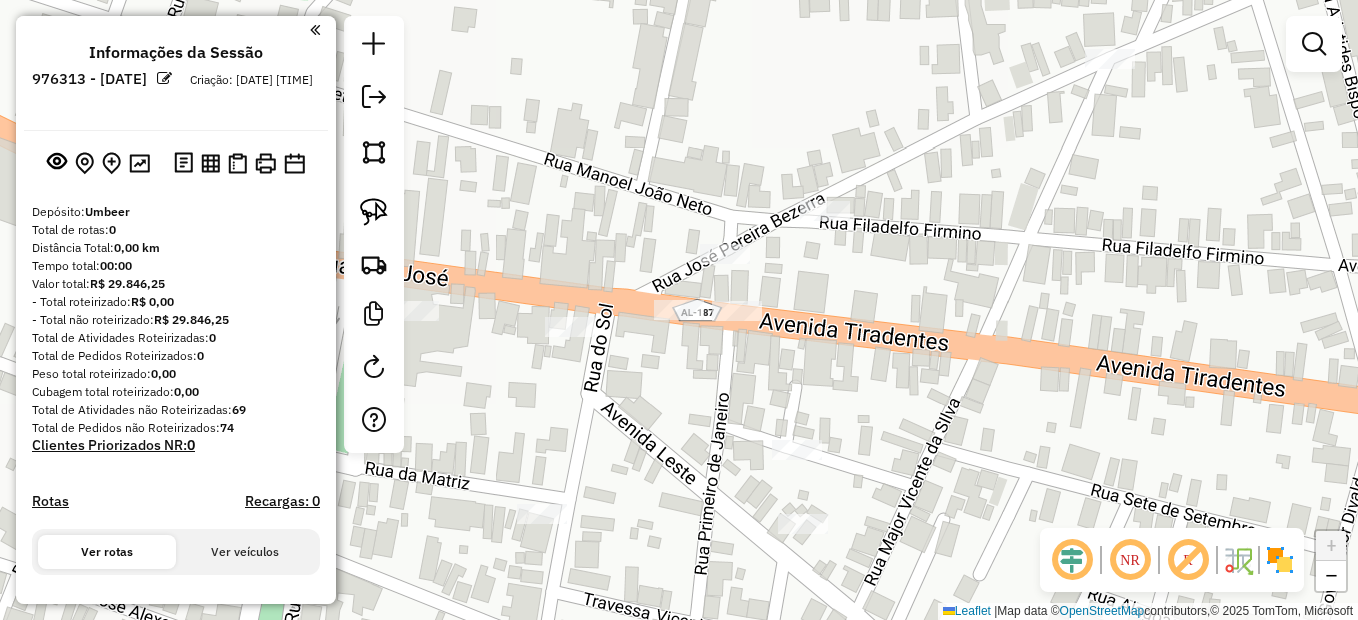 click 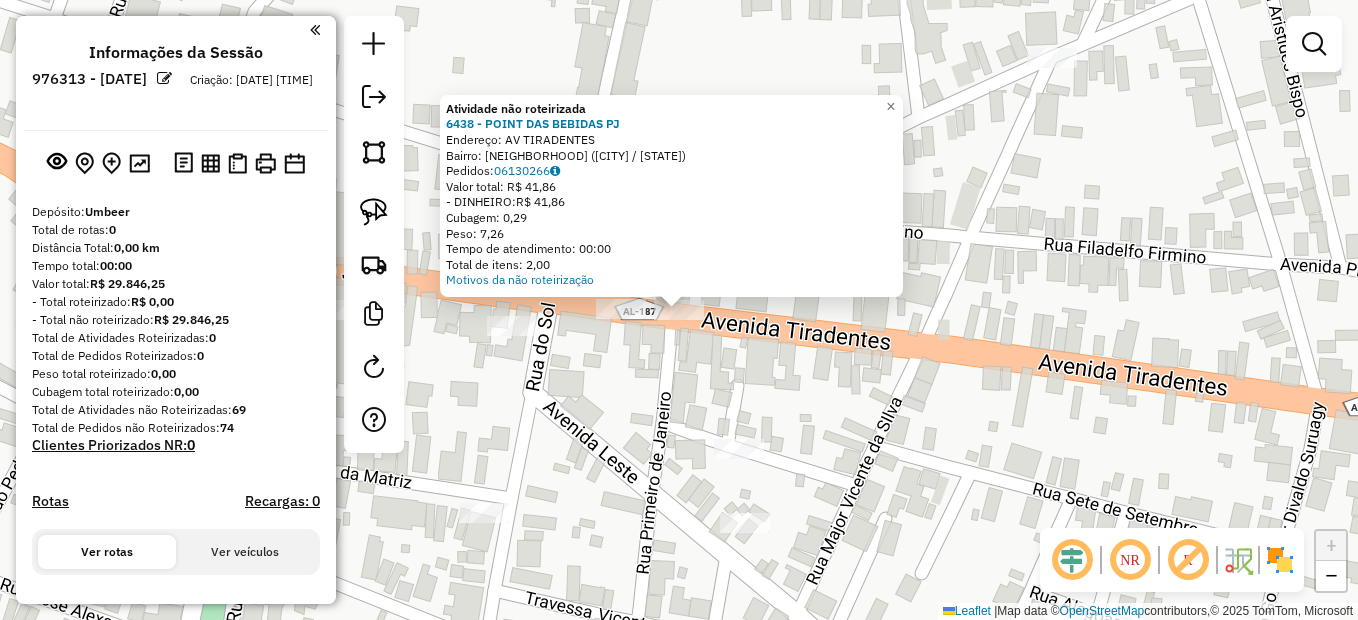 click on "Atividade não roteirizada 6438 - POINT DAS BEBIDAS PJ  Endereço: AV [STREET_NAME]   Bairro: [CITY] ([CITY] / [STATE])   Pedidos:  [ORDER_ID]   Valor total: R$ 41,86   - DINHEIRO:  R$ 41,86   Cubagem: 0,29   Peso: 7,26   Tempo de atendimento: 00:00   Total de itens: 2,00  Motivos da não roteirização × Janela de atendimento Grade de atendimento Capacidade Transportadoras Veículos Cliente Pedidos  Rotas Selecione os dias de semana para filtrar as janelas de atendimento  Seg   Ter   Qua   Qui   Sex   Sáb   Dom  Informe o período da janela de atendimento: De: Até:  Filtrar exatamente a janela do cliente  Considerar janela de atendimento padrão  Selecione os dias de semana para filtrar as grades de atendimento  Seg   Ter   Qua   Qui   Sex   Sáb   Dom   Considerar clientes sem dia de atendimento cadastrado  Clientes fora do dia de atendimento selecionado Filtrar as atividades entre os valores definidos abaixo:  Peso mínimo:   Peso máximo:   Cubagem mínima:   Cubagem máxima:   De:   Até:   De:  De:" 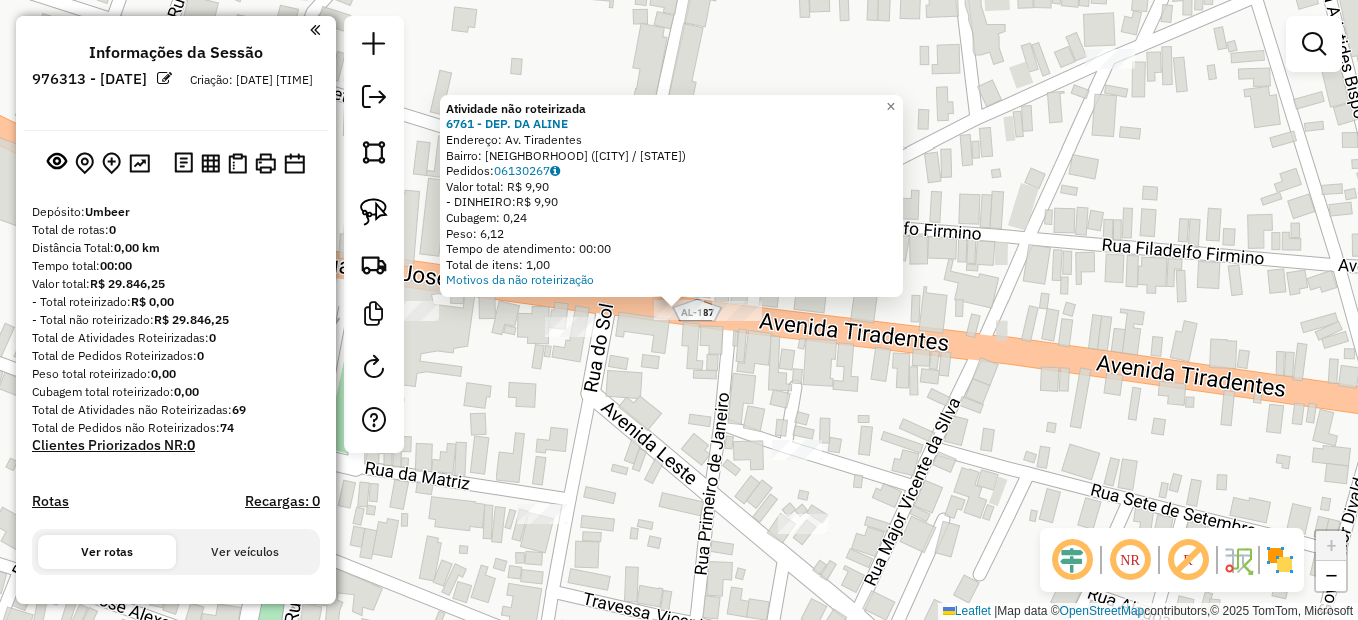 click on "Atividade não roteirizada 6761 - DEP. DA ALINE  Endereço: [STREET]   Bairro: [NEIGHBORHOOD] ([CITY] / [STATE])   Pedidos:  06130267   Valor total: R$ 9,90   - DINHEIRO:  R$ 9,90   Cubagem: 0,24   Peso: 6,12   Tempo de atendimento: 00:00   Total de itens: 1,00  Motivos da não roteirização × Janela de atendimento Grade de atendimento Capacidade Transportadoras Veículos Cliente Pedidos  Rotas Selecione os dias de semana para filtrar as janelas de atendimento  Seg   Ter   Qua   Qui   Sex   Sáb   Dom  Informe o período da janela de atendimento: De: Até:  Filtrar exatamente a janela do cliente  Considerar janela de atendimento padrão  Selecione os dias de semana para filtrar as grades de atendimento  Seg   Ter   Qua   Qui   Sex   Sáb   Dom   Considerar clientes sem dia de atendimento cadastrado  Clientes fora do dia de atendimento selecionado Filtrar as atividades entre os valores definidos abaixo:  Peso mínimo:   Peso máximo:   Cubagem mínima:   Cubagem máxima:   De:   Até:   De:   Até:  De:" 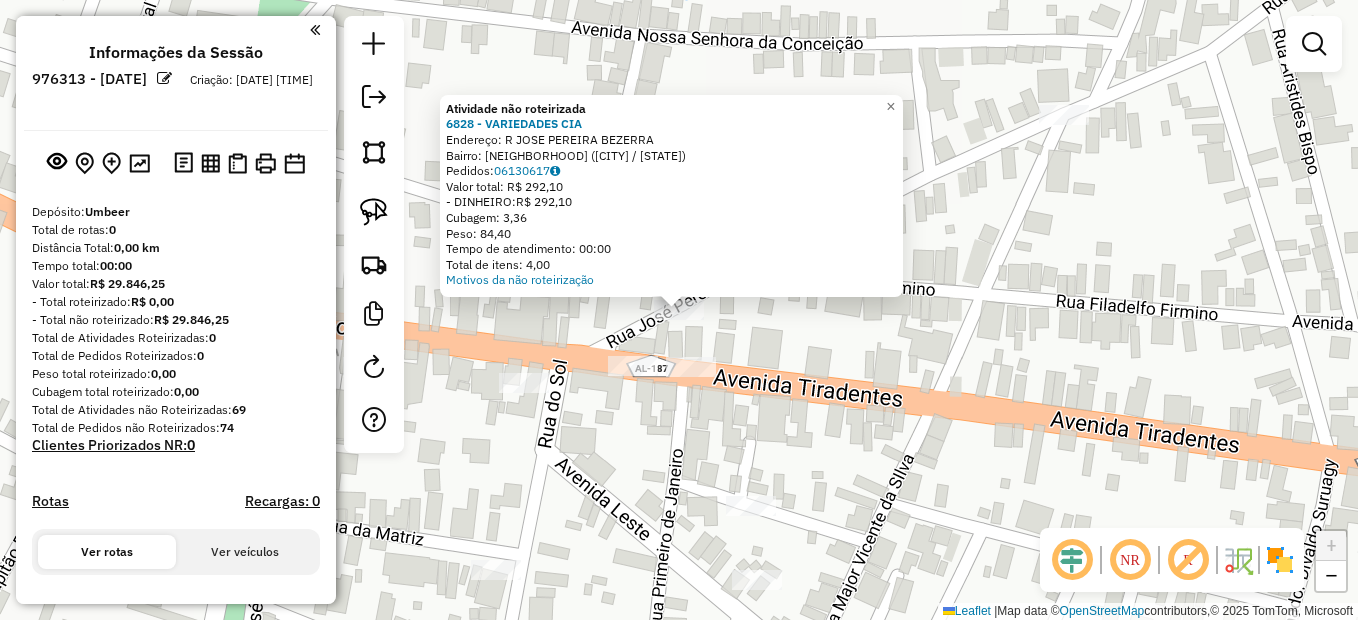 click on "Atividade não roteirizada 6828 - VARIEDADES  CIA  Endereço: [STREET]   Bairro: [NEIGHBORHOOD] ([CITY] / [STATE])   Pedidos:  06130617   Valor total: R$ 292,10   - DINHEIRO:  R$ 292,10   Cubagem: 3,36   Peso: 84,40   Tempo de atendimento: 00:00   Total de itens: 4,00  Motivos da não roteirização × Janela de atendimento Grade de atendimento Capacidade Transportadoras Veículos Cliente Pedidos  Rotas Selecione os dias de semana para filtrar as janelas de atendimento  Seg   Ter   Qua   Qui   Sex   Sáb   Dom  Informe o período da janela de atendimento: De: Até:  Filtrar exatamente a janela do cliente  Considerar janela de atendimento padrão  Selecione os dias de semana para filtrar as grades de atendimento  Seg   Ter   Qua   Qui   Sex   Sáb   Dom   Considerar clientes sem dia de atendimento cadastrado  Clientes fora do dia de atendimento selecionado Filtrar as atividades entre os valores definidos abaixo:  Peso mínimo:   Peso máximo:   Cubagem mínima:   Cubagem máxima:   De:   Até:  De:" 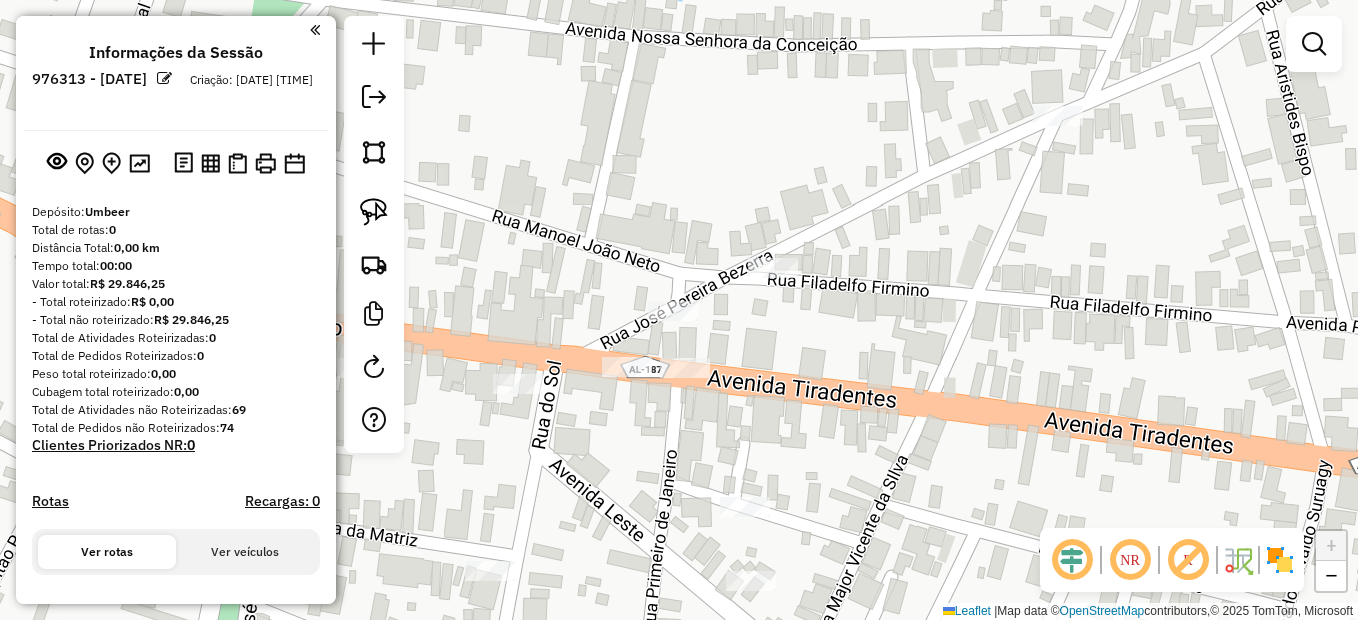 drag, startPoint x: 796, startPoint y: 346, endPoint x: 746, endPoint y: 322, distance: 55.461697 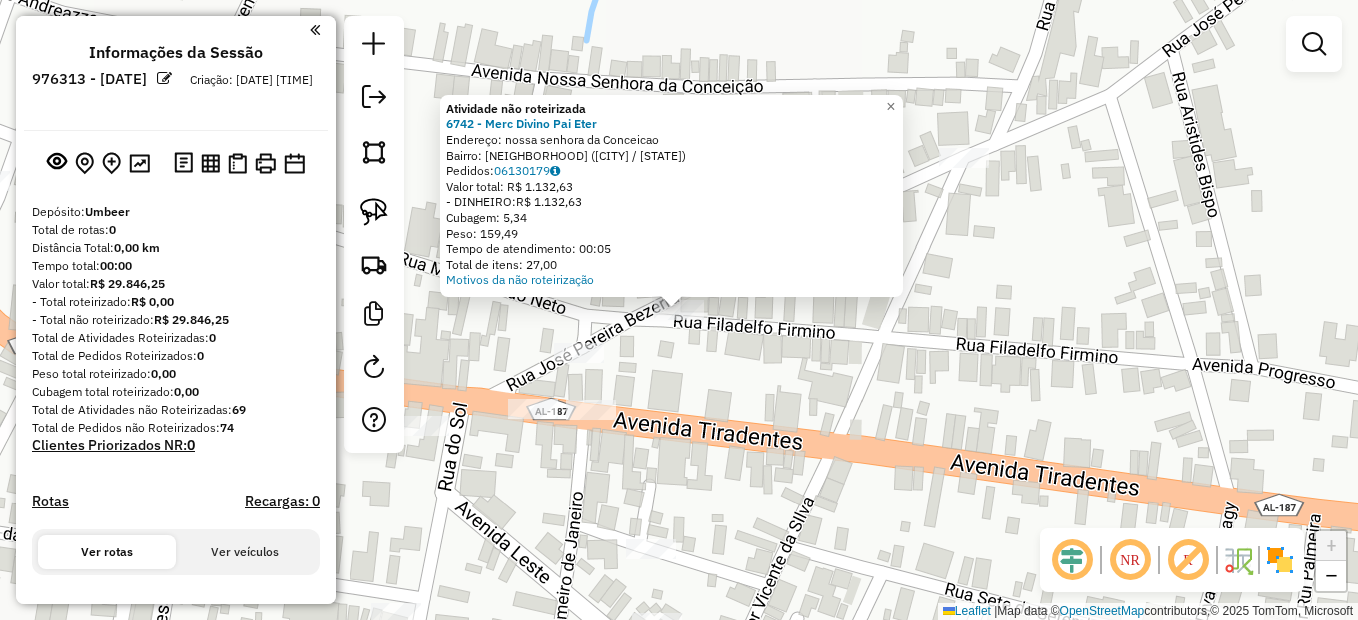 click on "Atividade não roteirizada 6742 - Merc Divino Pai Eter  Endereço: [STREET]   Bairro: [NEIGHBORHOOD] ([CITY] / [STATE])   Pedidos:  06130179   Valor total: R$ 1.132,63   - DINHEIRO:  R$ 1.132,63   Cubagem: 5,34   Peso: 159,49   Tempo de atendimento: 00:05   Total de itens: 27,00  Motivos da não roteirização × Janela de atendimento Grade de atendimento Capacidade Transportadoras Veículos Cliente Pedidos  Rotas Selecione os dias de semana para filtrar as janelas de atendimento  Seg   Ter   Qua   Qui   Sex   Sáb   Dom  Informe o período da janela de atendimento: De: Até:  Filtrar exatamente a janela do cliente  Considerar janela de atendimento padrão  Selecione os dias de semana para filtrar as grades de atendimento  Seg   Ter   Qua   Qui   Sex   Sáb   Dom   Considerar clientes sem dia de atendimento cadastrado  Clientes fora do dia de atendimento selecionado Filtrar as atividades entre os valores definidos abaixo:  Peso mínimo:   Peso máximo:   Cubagem mínima:   Cubagem máxima:  +" 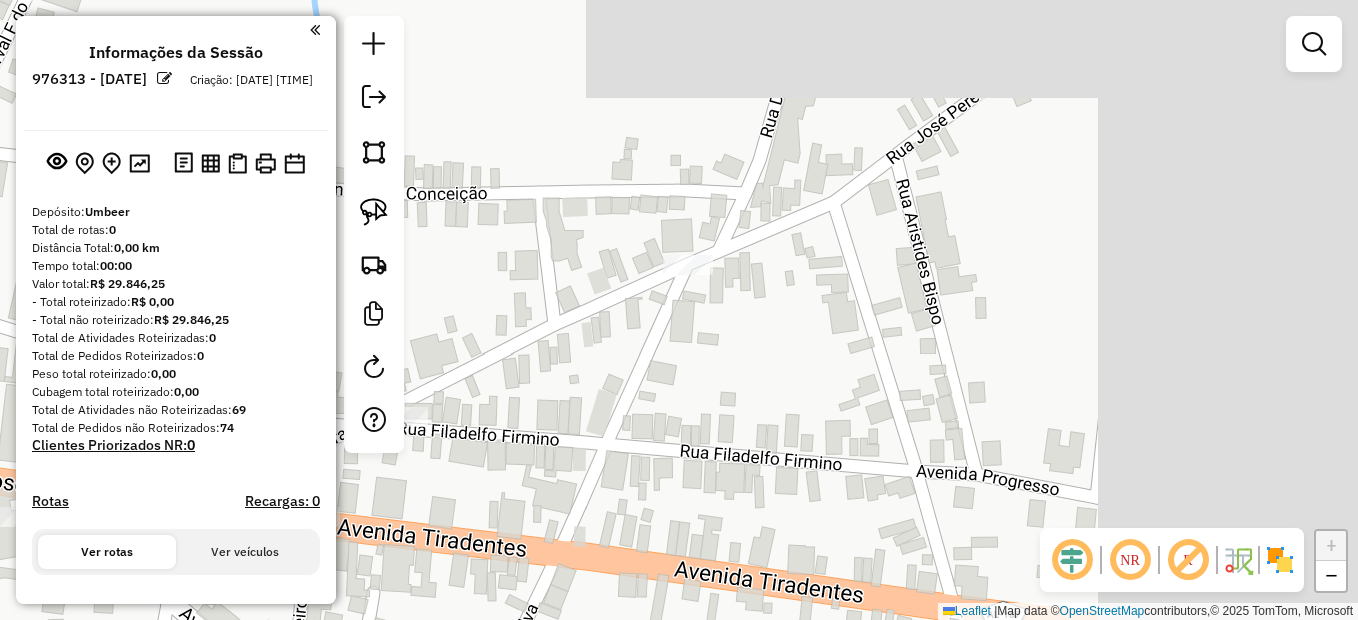 drag, startPoint x: 868, startPoint y: 386, endPoint x: 592, endPoint y: 493, distance: 296.0152 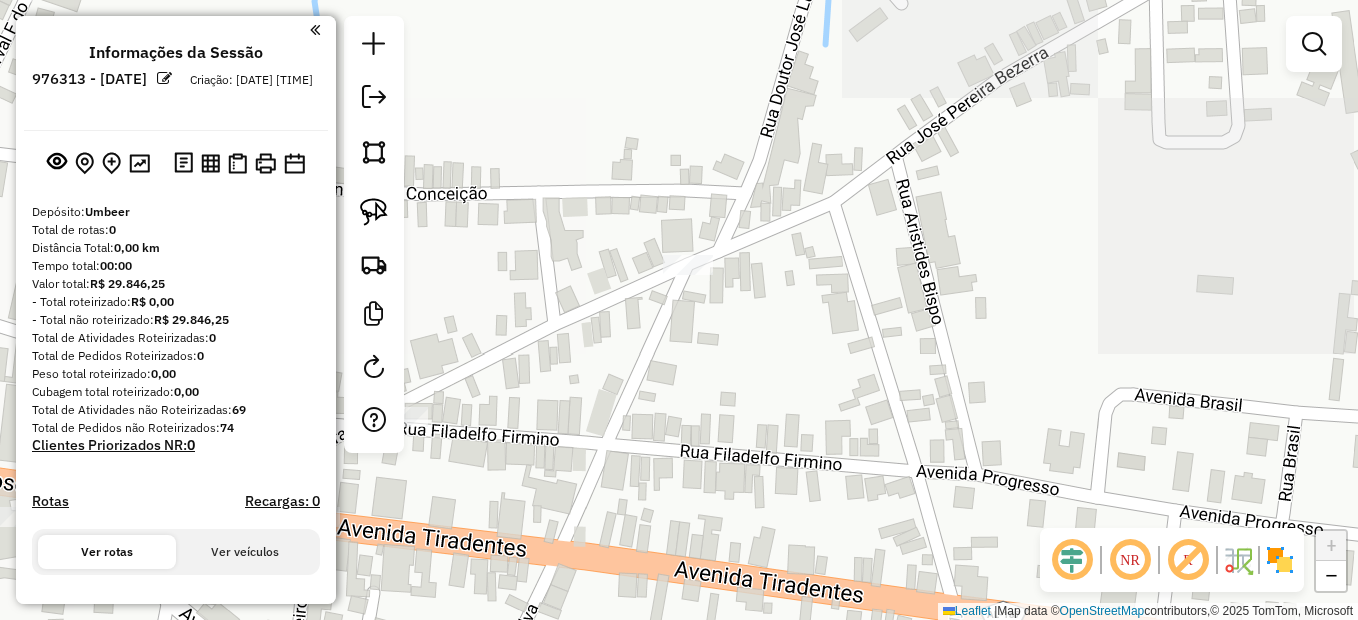 click on "Janela de atendimento Grade de atendimento Capacidade Transportadoras Veículos Cliente Pedidos  Rotas Selecione os dias de semana para filtrar as janelas de atendimento  Seg   Ter   Qua   Qui   Sex   Sáb   Dom  Informe o período da janela de atendimento: De: Até:  Filtrar exatamente a janela do cliente  Considerar janela de atendimento padrão  Selecione os dias de semana para filtrar as grades de atendimento  Seg   Ter   Qua   Qui   Sex   Sáb   Dom   Considerar clientes sem dia de atendimento cadastrado  Clientes fora do dia de atendimento selecionado Filtrar as atividades entre os valores definidos abaixo:  Peso mínimo:   Peso máximo:   Cubagem mínima:   Cubagem máxima:   De:   Até:  Filtrar as atividades entre o tempo de atendimento definido abaixo:  De:   Até:   Considerar capacidade total dos clientes não roteirizados Transportadora: Selecione um ou mais itens Tipo de veículo: Selecione um ou mais itens Veículo: Selecione um ou mais itens Motorista: Selecione um ou mais itens Nome: Rótulo:" 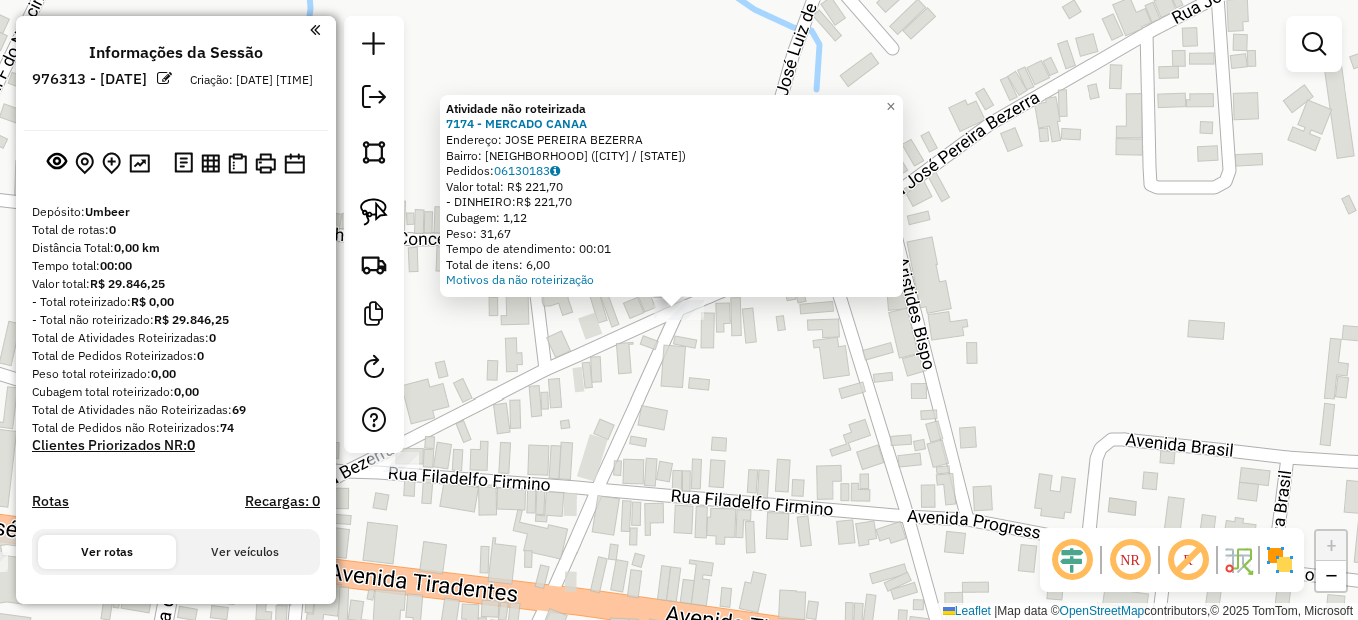 click on "Atividade não roteirizada 7174 - MERCADO CANAA  Endereço: [NAME]   Bairro: [CITY] ([CITY] / [STATE])   Pedidos:  [ORDER_ID]   Valor total: R$ 221,70   - DINHEIRO:  R$ 221,70   Cubagem: 1,12   Peso: 31,67   Tempo de atendimento: 00:01   Total de itens: 6,00  Motivos da não roteirização × Janela de atendimento Grade de atendimento Capacidade Transportadoras Veículos Cliente Pedidos  Rotas Selecione os dias de semana para filtrar as janelas de atendimento  Seg   Ter   Qua   Qui   Sex   Sáb   Dom  Informe o período da janela de atendimento: De: Até:  Filtrar exatamente a janela do cliente  Considerar janela de atendimento padrão  Selecione os dias de semana para filtrar as grades de atendimento  Seg   Ter   Qua   Qui   Sex   Sáb   Dom   Considerar clientes sem dia de atendimento cadastrado  Clientes fora do dia de atendimento selecionado Filtrar as atividades entre os valores definidos abaixo:  Peso mínimo:   Peso máximo:   Cubagem mínima:   Cubagem máxima:   De:   Até:   De:  +" 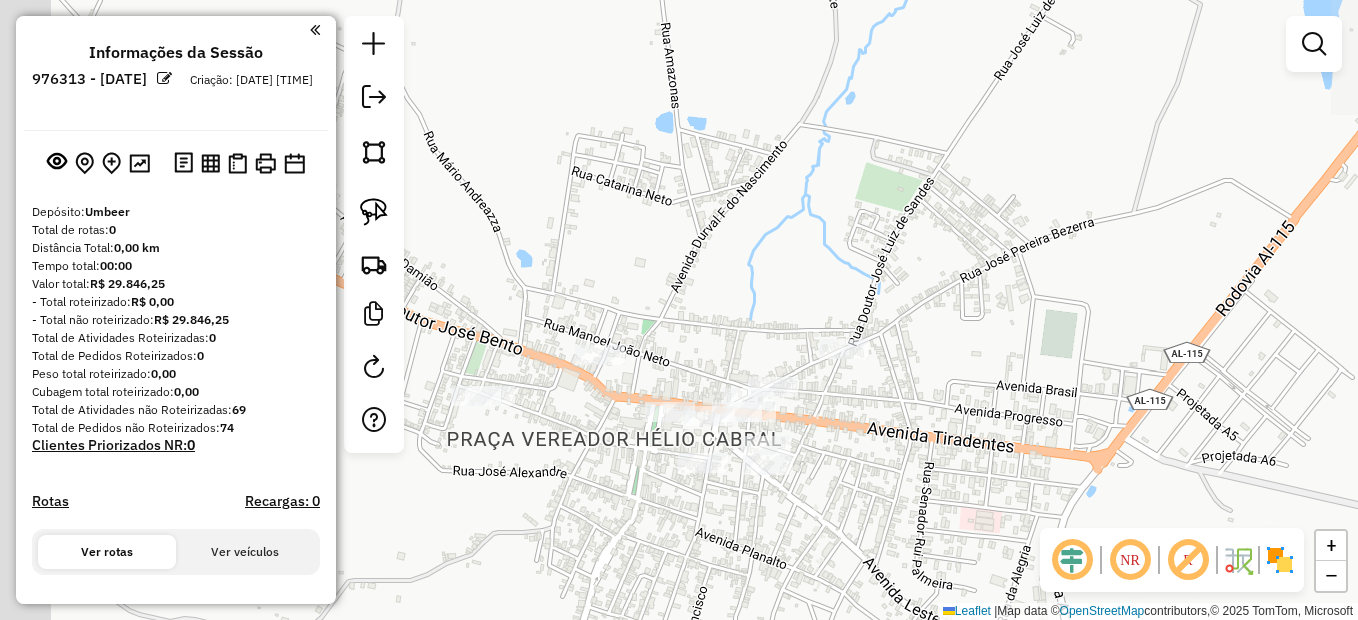 drag, startPoint x: 635, startPoint y: 460, endPoint x: 1154, endPoint y: 301, distance: 542.8094 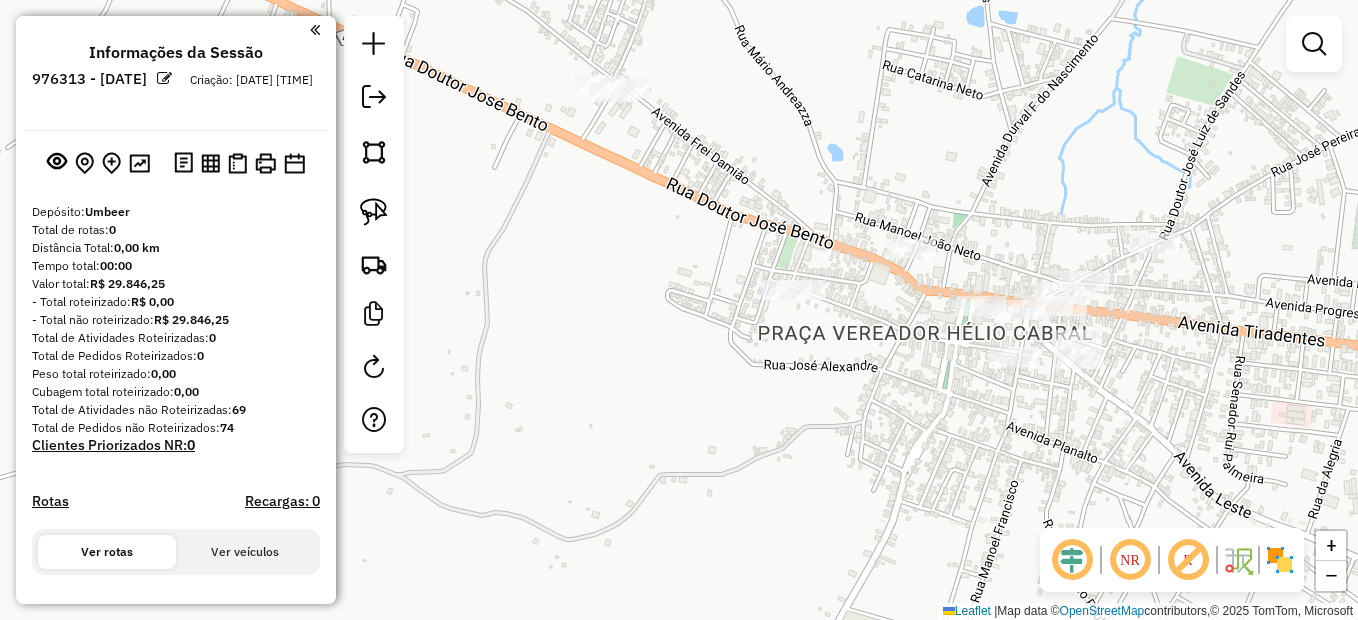 drag, startPoint x: 873, startPoint y: 302, endPoint x: 883, endPoint y: 355, distance: 53.935146 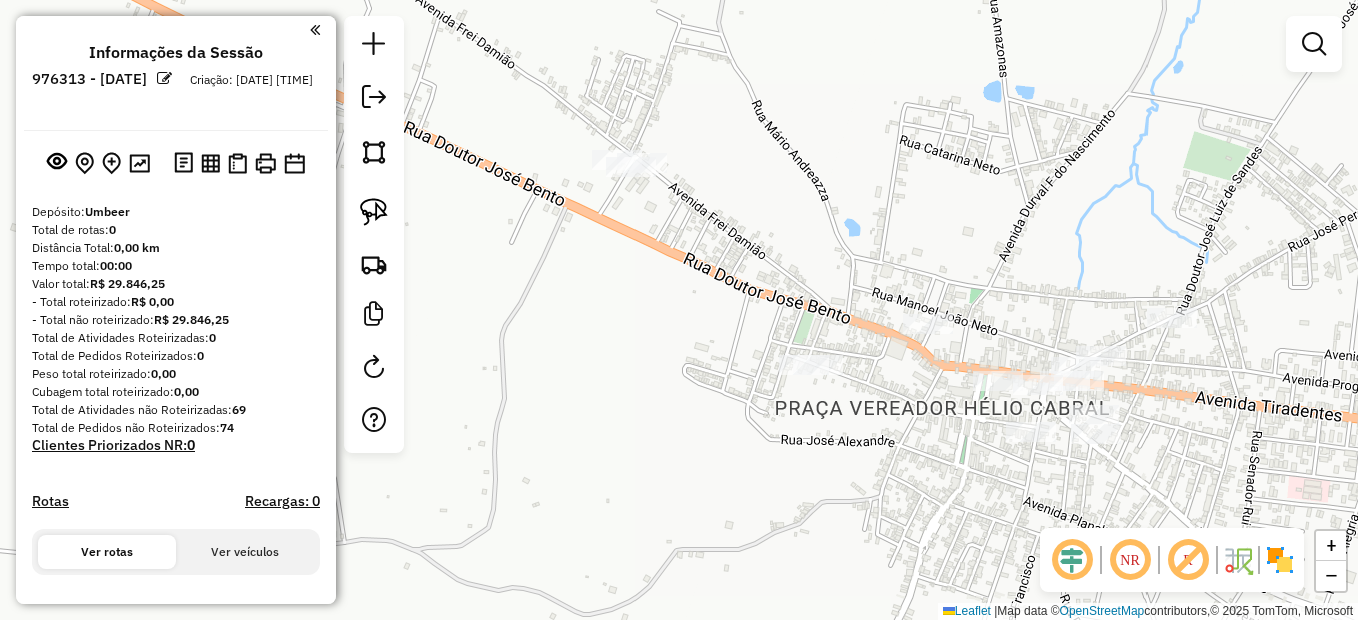 drag, startPoint x: 669, startPoint y: 252, endPoint x: 749, endPoint y: 405, distance: 172.65283 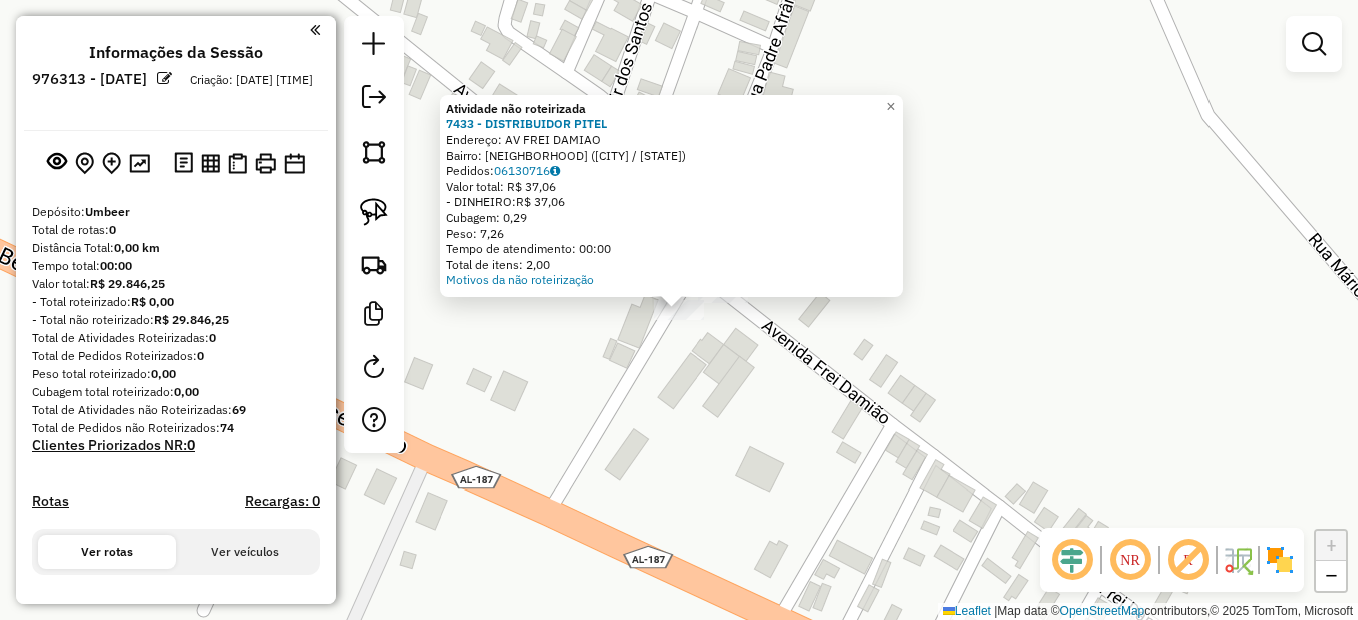 click on "Atividade não roteirizada 7433 - DISTRIBUIDOR PITEL  Endereço: AV FREI DAMIAO   Bairro: Sao Tarcisio ([CITY] / [STATE])   Pedidos:  06130716   Valor total: R$ 37,06   - DINHEIRO:  R$ 37,06   Cubagem: 0,29   Peso: 7,26   Tempo de atendimento: 00:00   Total de itens: 2,00  Motivos da não roteirização × Janela de atendimento Grade de atendimento Capacidade Transportadoras Veículos Cliente Pedidos  Rotas Selecione os dias de semana para filtrar as janelas de atendimento  Seg   Ter   Qua   Qui   Sex   Sáb   Dom  Informe o período da janela de atendimento: De: Até:  Filtrar exatamente a janela do cliente  Considerar janela de atendimento padrão  Selecione os dias de semana para filtrar as grades de atendimento  Seg   Ter   Qua   Qui   Sex   Sáb   Dom   Considerar clientes sem dia de atendimento cadastrado  Clientes fora do dia de atendimento selecionado Filtrar as atividades entre os valores definidos abaixo:  Peso mínimo:   Peso máximo:   Cubagem mínima:   Cubagem máxima:   De:   Até:   De:" 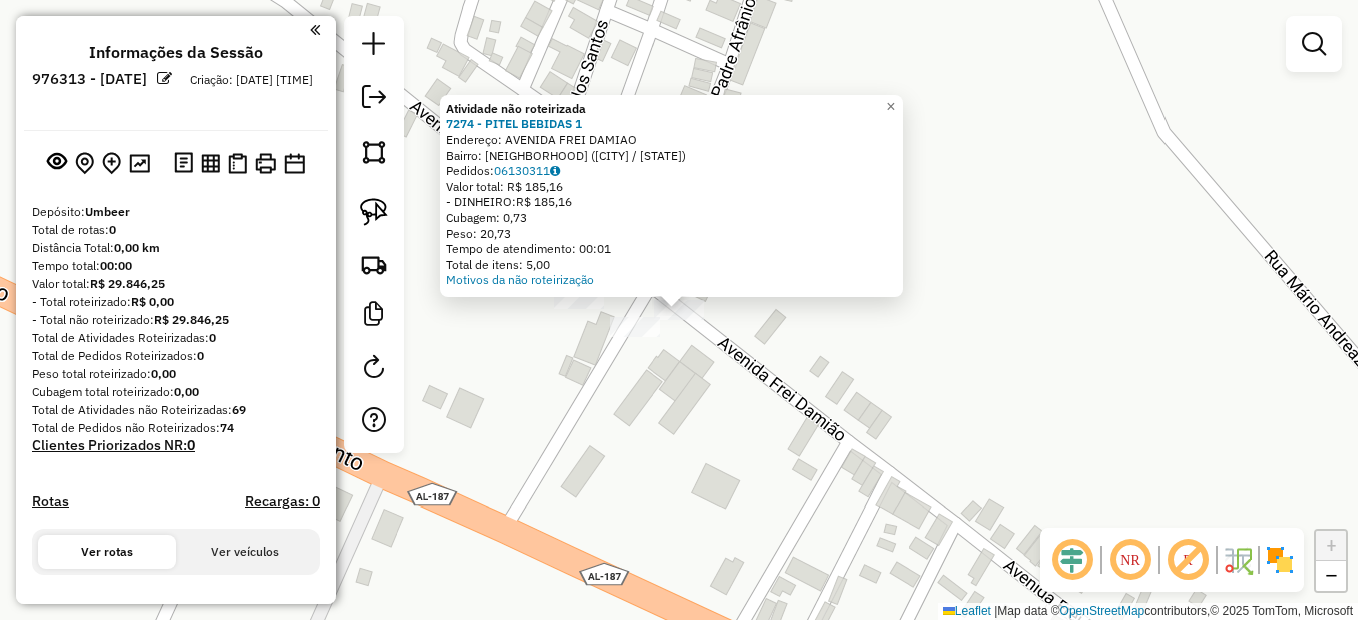 click on "Atividade não roteirizada 7274 - PITEL BEBIDAS 1  Endereço: AVENIDA FREI DAMIAO   Bairro: Sao Tarcisio ([CITY] / [STATE])   Pedidos:  06130311   Valor total: R$ 185,16   - DINHEIRO:  R$ 185,16   Cubagem: 0,73   Peso: 20,73   Tempo de atendimento: 00:01   Total de itens: 5,00  Motivos da não roteirização × Janela de atendimento Grade de atendimento Capacidade Transportadoras Veículos Cliente Pedidos  Rotas Selecione os dias de semana para filtrar as janelas de atendimento  Seg   Ter   Qua   Qui   Sex   Sáb   Dom  Informe o período da janela de atendimento: De: Até:  Filtrar exatamente a janela do cliente  Considerar janela de atendimento padrão  Selecione os dias de semana para filtrar as grades de atendimento  Seg   Ter   Qua   Qui   Sex   Sáb   Dom   Considerar clientes sem dia de atendimento cadastrado  Clientes fora do dia de atendimento selecionado Filtrar as atividades entre os valores definidos abaixo:  Peso mínimo:   Peso máximo:   Cubagem mínima:   Cubagem máxima:   De:   Até:" 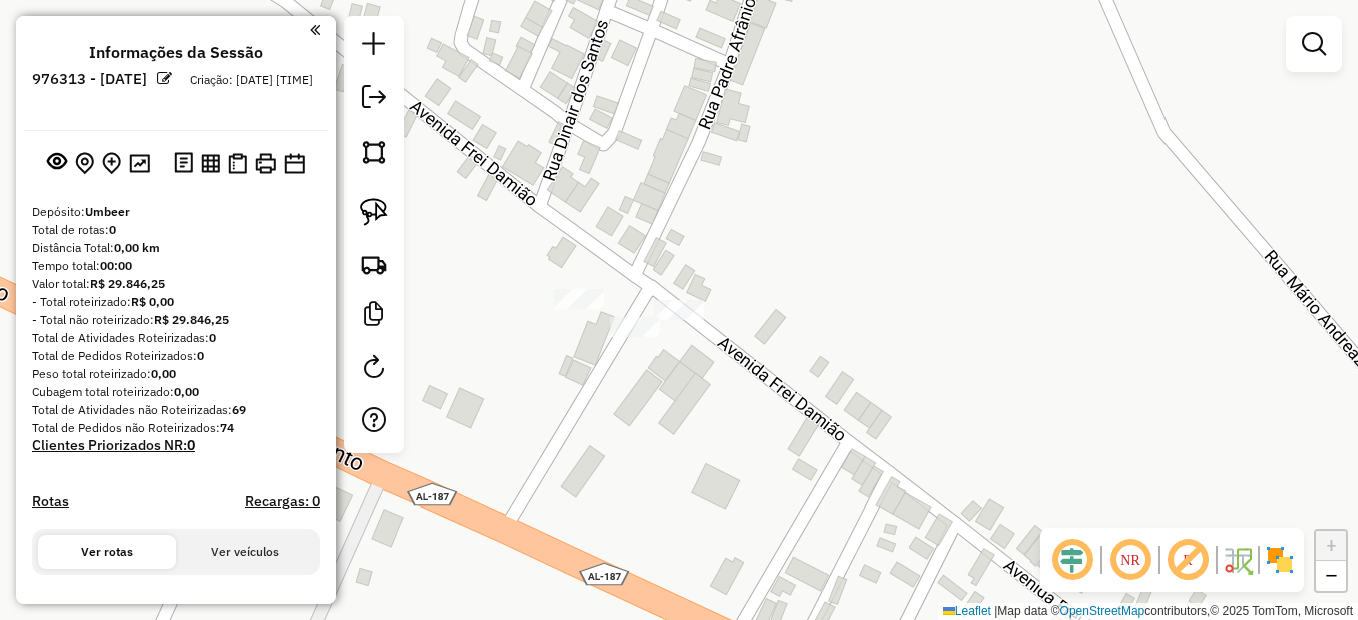 click 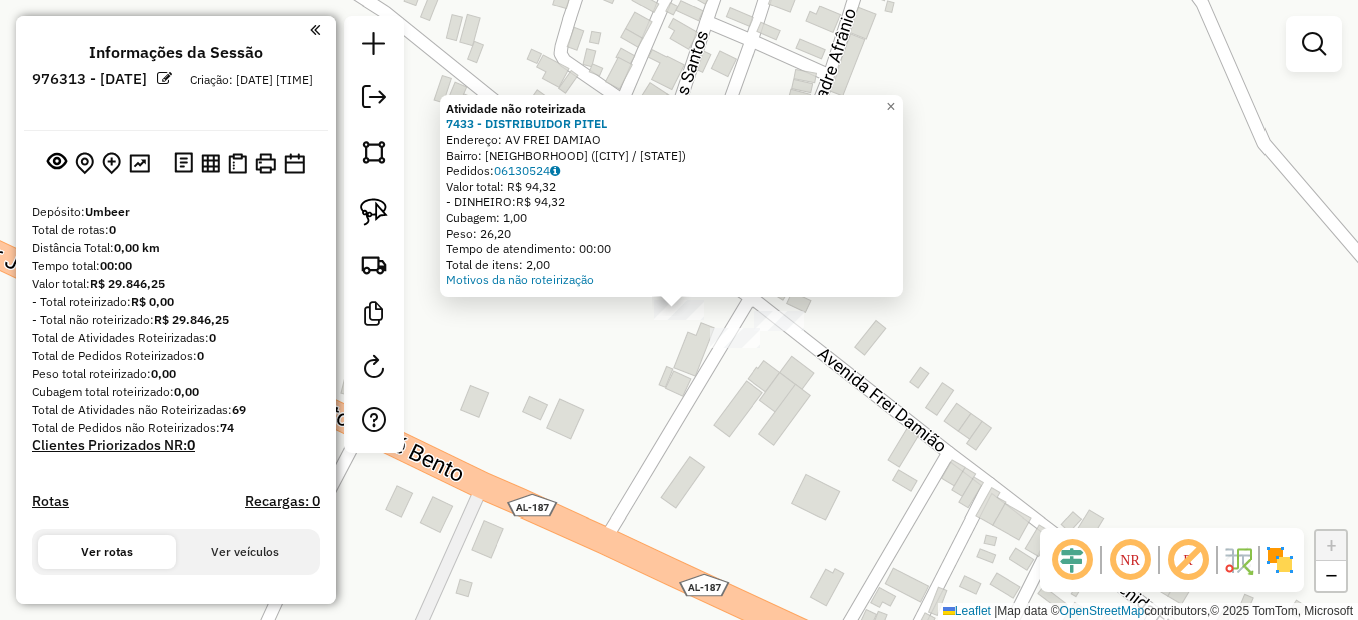 click on "Atividade não roteirizada 7433 - DISTRIBUIDOR PITEL  Endereço: [STREET]   Bairro: [NEIGHBORHOOD] ([CITY] / [STATE])   Pedidos:  06130524   Valor total: R$ 94,32   - DINHEIRO:  R$ 94,32   Cubagem: 1,00   Peso: 26,20   Tempo de atendimento: 00:00   Total de itens: 2,00  Motivos da não roteirização × Janela de atendimento Grade de atendimento Capacidade Transportadoras Veículos Cliente Pedidos  Rotas Selecione os dias de semana para filtrar as janelas de atendimento  Seg   Ter   Qua   Qui   Sex   Sáb   Dom  Informe o período da janela de atendimento: De: Até:  Filtrar exatamente a janela do cliente  Considerar janela de atendimento padrão  Selecione os dias de semana para filtrar as grades de atendimento  Seg   Ter   Qua   Qui   Sex   Sáb   Dom   Considerar clientes sem dia de atendimento cadastrado  Clientes fora do dia de atendimento selecionado Filtrar as atividades entre os valores definidos abaixo:  Peso mínimo:   Peso máximo:   Cubagem mínima:   Cubagem máxima:   De:   Até:  De:" 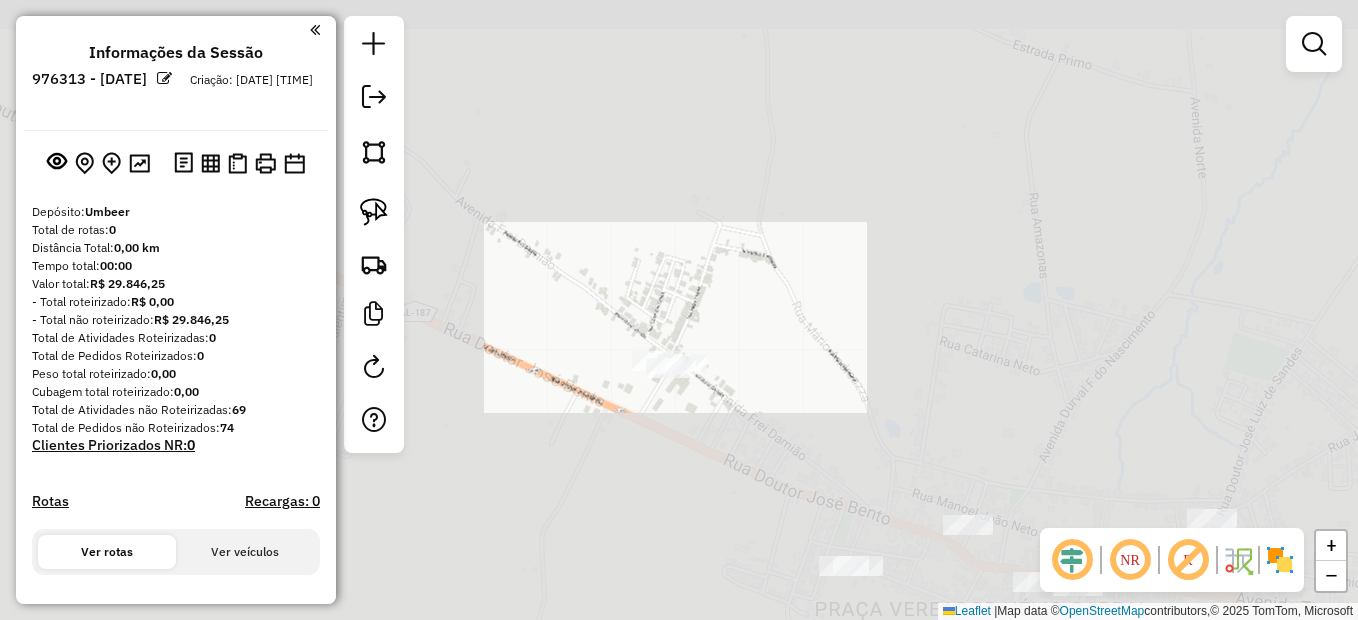 drag, startPoint x: 806, startPoint y: 375, endPoint x: 792, endPoint y: 349, distance: 29.529646 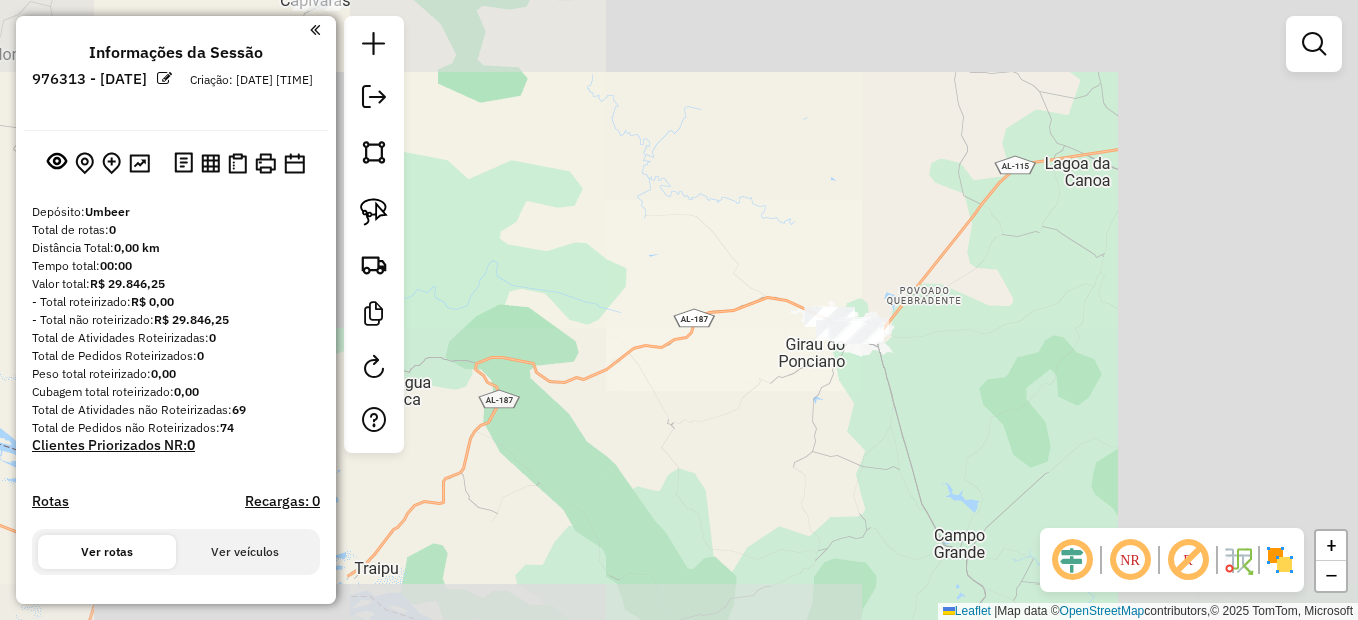 drag, startPoint x: 750, startPoint y: 348, endPoint x: 779, endPoint y: 335, distance: 31.780497 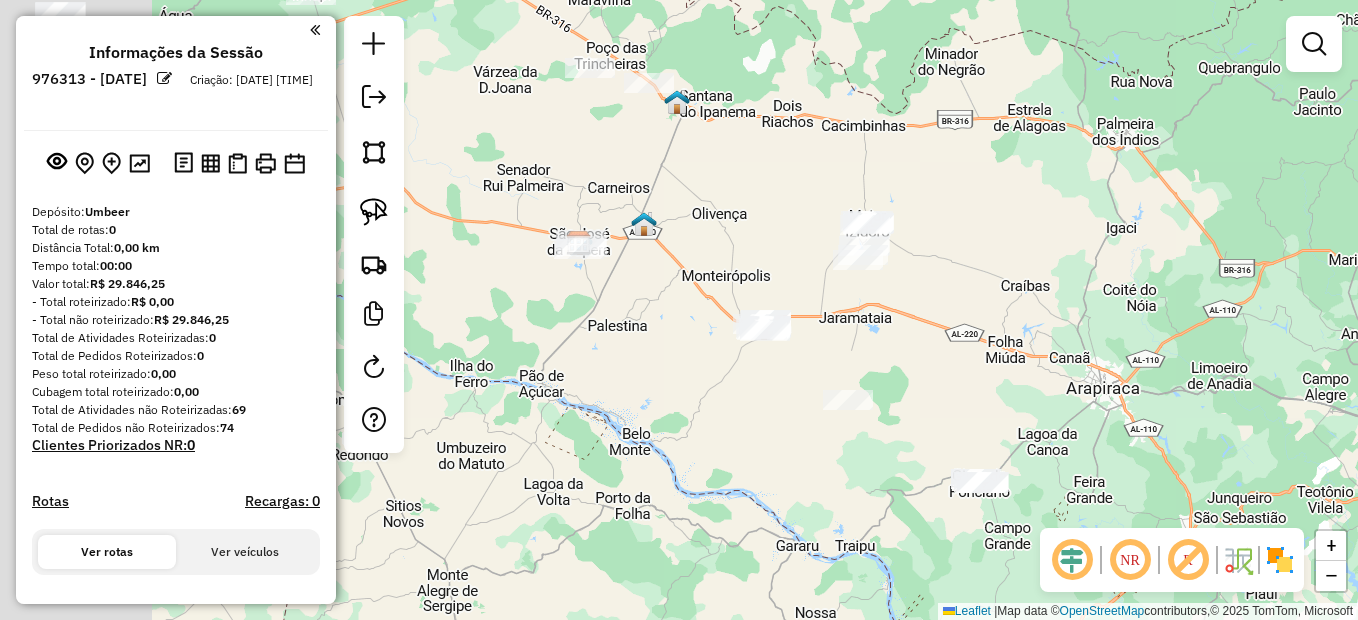 drag, startPoint x: 622, startPoint y: 365, endPoint x: 790, endPoint y: 513, distance: 223.89284 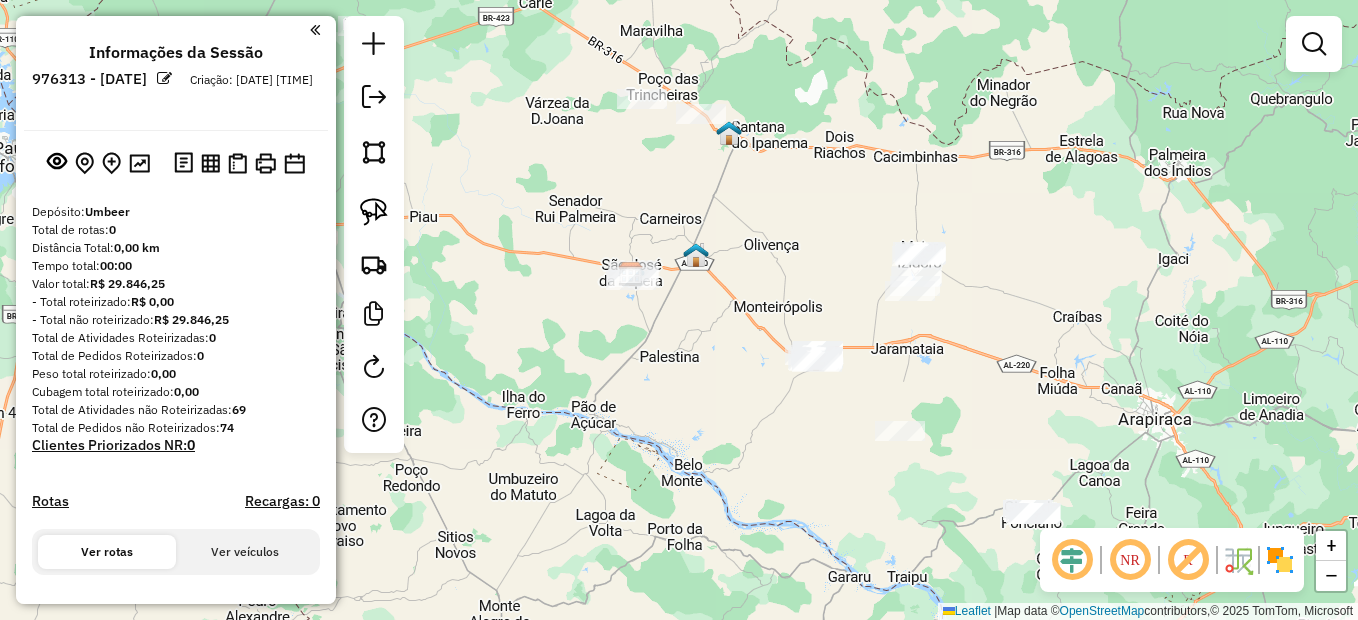 drag, startPoint x: 675, startPoint y: 408, endPoint x: 835, endPoint y: 456, distance: 167.0449 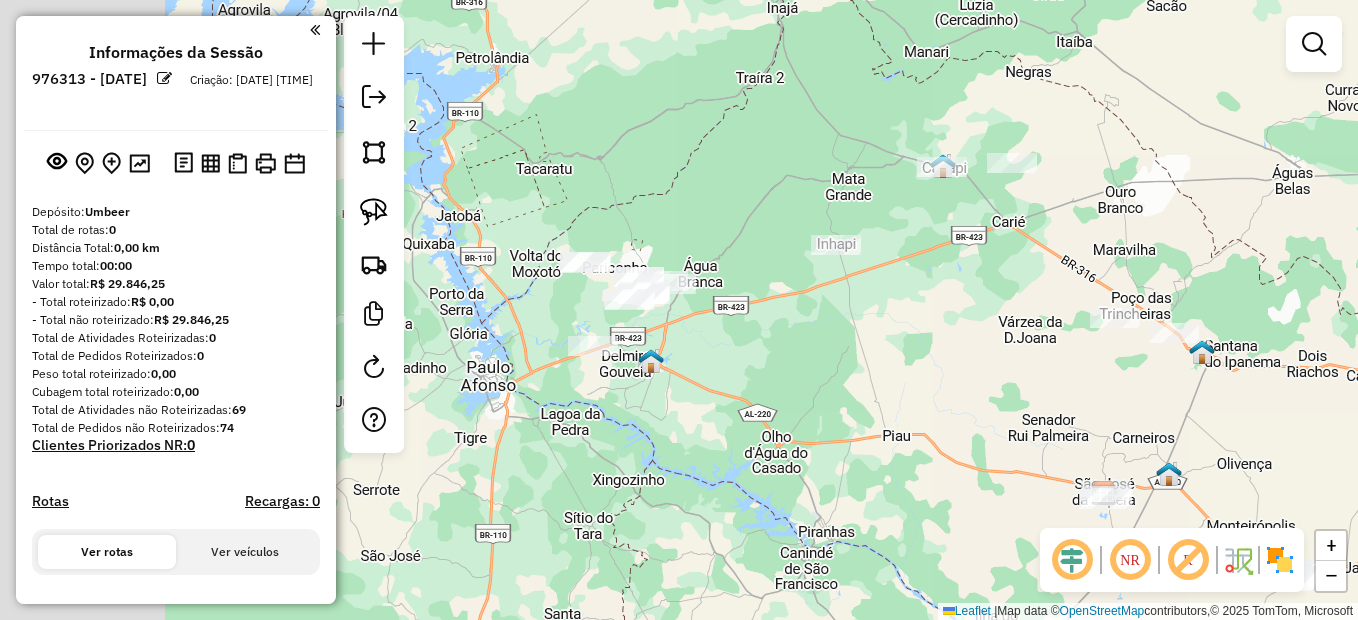 drag, startPoint x: 610, startPoint y: 319, endPoint x: 915, endPoint y: 470, distance: 340.33218 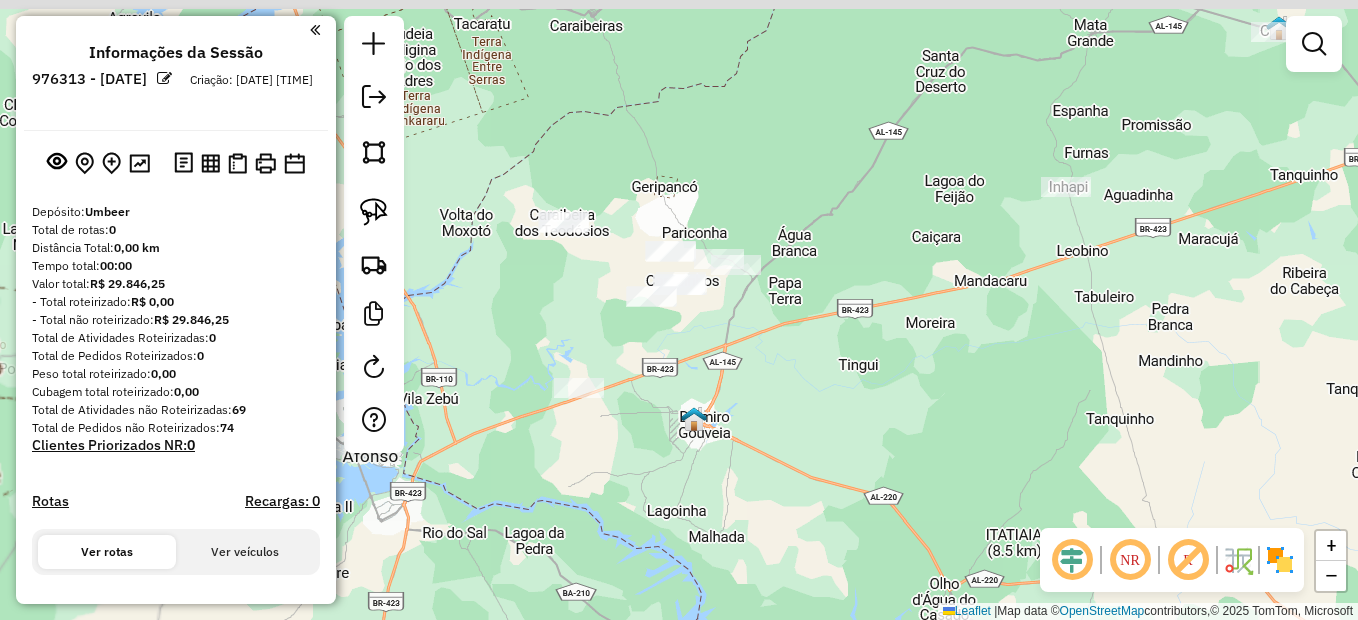 drag, startPoint x: 507, startPoint y: 320, endPoint x: 611, endPoint y: 356, distance: 110.054535 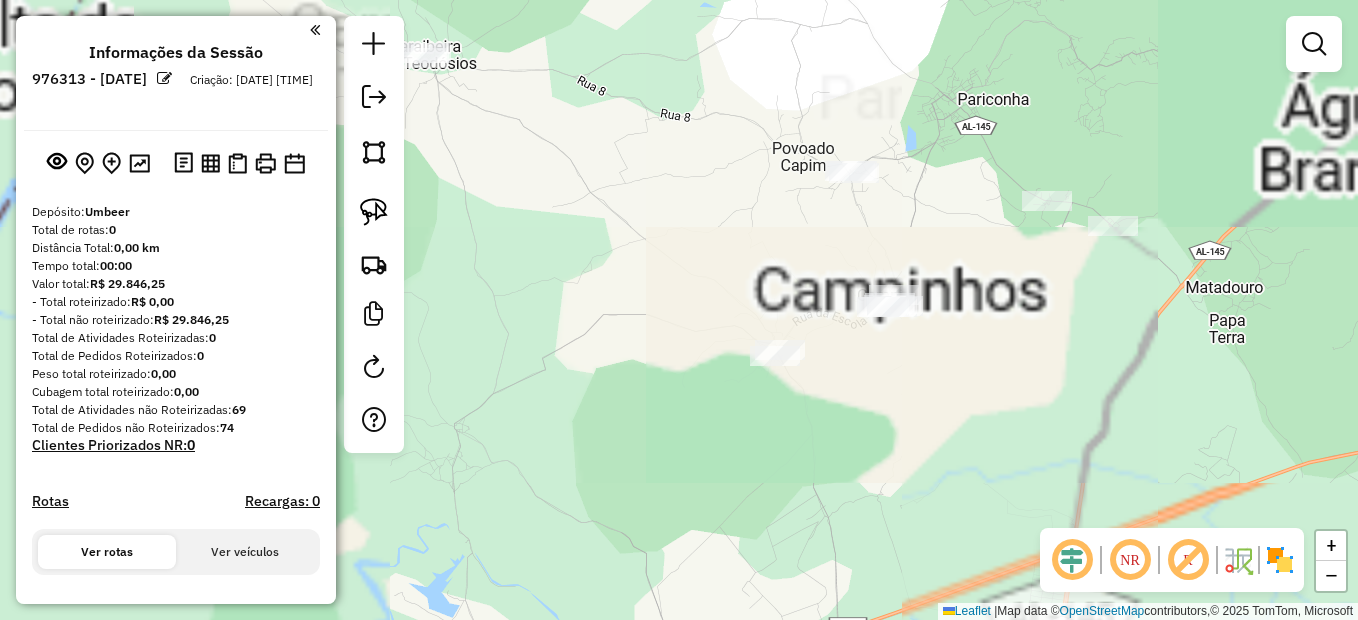 drag, startPoint x: 531, startPoint y: 159, endPoint x: 777, endPoint y: 406, distance: 348.60437 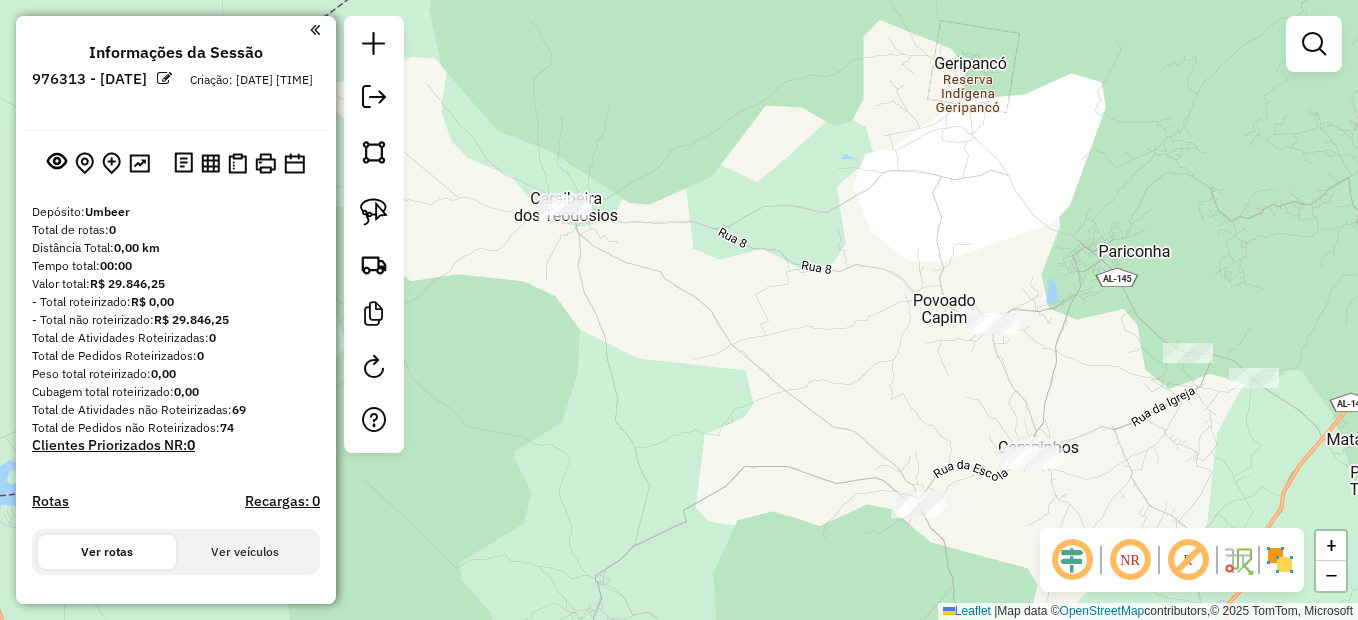 click on "Janela de atendimento Grade de atendimento Capacidade Transportadoras Veículos Cliente Pedidos  Rotas Selecione os dias de semana para filtrar as janelas de atendimento  Seg   Ter   Qua   Qui   Sex   Sáb   Dom  Informe o período da janela de atendimento: De: Até:  Filtrar exatamente a janela do cliente  Considerar janela de atendimento padrão  Selecione os dias de semana para filtrar as grades de atendimento  Seg   Ter   Qua   Qui   Sex   Sáb   Dom   Considerar clientes sem dia de atendimento cadastrado  Clientes fora do dia de atendimento selecionado Filtrar as atividades entre os valores definidos abaixo:  Peso mínimo:   Peso máximo:   Cubagem mínima:   Cubagem máxima:   De:   Até:  Filtrar as atividades entre o tempo de atendimento definido abaixo:  De:   Até:   Considerar capacidade total dos clientes não roteirizados Transportadora: Selecione um ou mais itens Tipo de veículo: Selecione um ou mais itens Veículo: Selecione um ou mais itens Motorista: Selecione um ou mais itens Nome: Rótulo:" 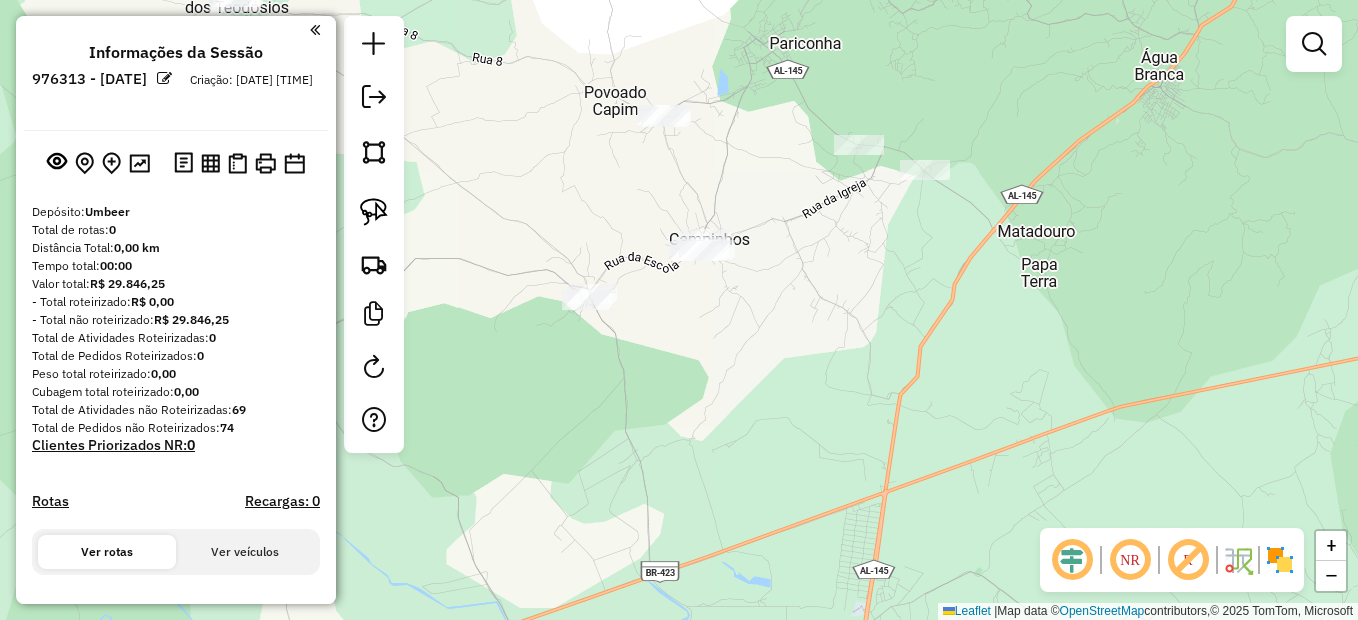 drag, startPoint x: 910, startPoint y: 249, endPoint x: 843, endPoint y: 248, distance: 67.00746 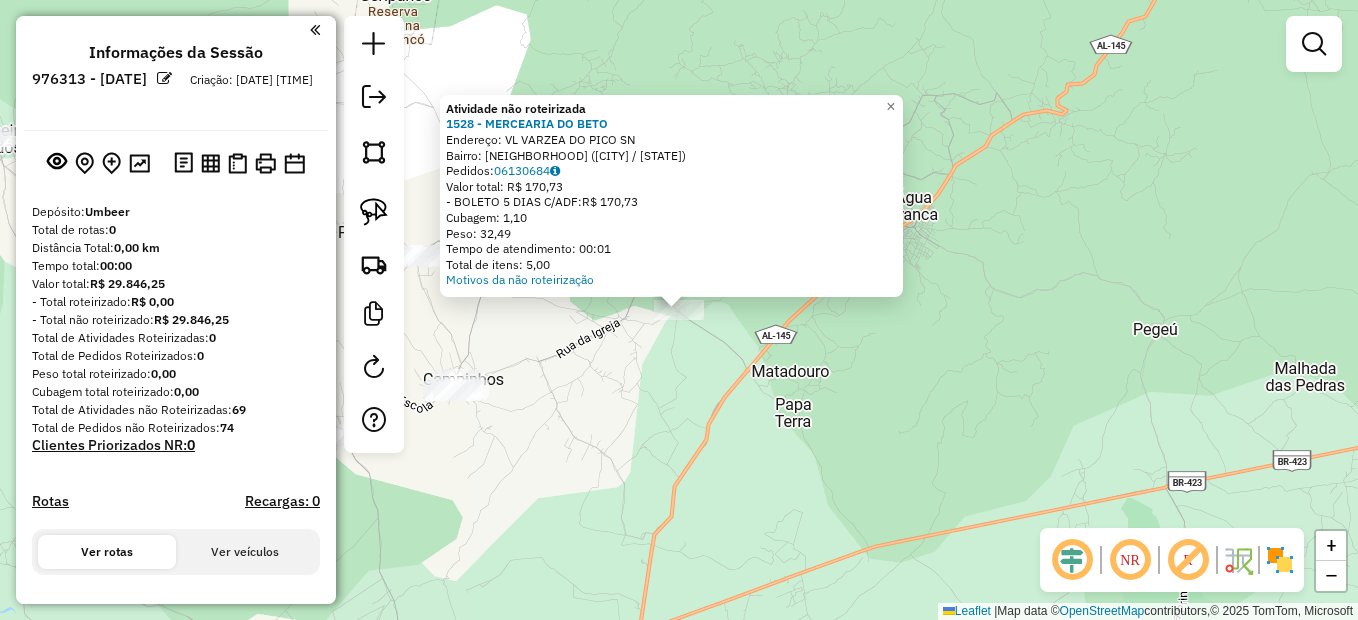 click on "Atividade não roteirizada 1528 - MERCEARIA DO BETO  Endereço:  VL [PLACE_NAME] SN   Bairro: [CITY] ([CITY] / [STATE])   Pedidos:  [ORDER_ID]   Valor total: R$ 170,73   - BOLETO 5 DIAS C/ADF:  R$ 170,73   Cubagem: 1,10   Peso: 32,49   Tempo de atendimento: 00:01   Total de itens: 5,00  Motivos da não roteirização × Janela de atendimento Grade de atendimento Capacidade Transportadoras Veículos Cliente Pedidos  Rotas Selecione os dias de semana para filtrar as janelas de atendimento  Seg   Ter   Qua   Qui   Sex   Sáb   Dom  Informe o período da janela de atendimento: De: Até:  Filtrar exatamente a janela do cliente  Considerar janela de atendimento padrão  Selecione os dias de semana para filtrar as grades de atendimento  Seg   Ter   Qua   Qui   Sex   Sáb   Dom   Considerar clientes sem dia de atendimento cadastrado  Clientes fora do dia de atendimento selecionado Filtrar as atividades entre os valores definidos abaixo:  Peso mínimo:   Peso máximo:   Cubagem mínima:   Cubagem máxima:   De:  +" 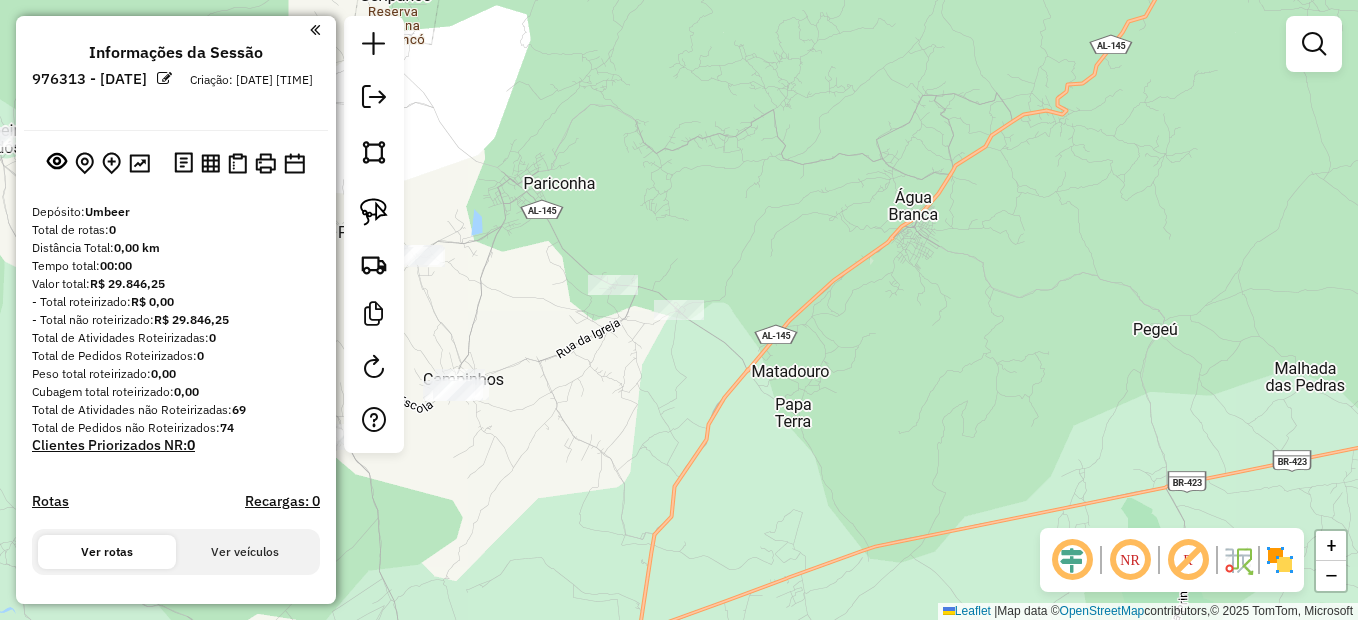 drag, startPoint x: 602, startPoint y: 401, endPoint x: 716, endPoint y: 344, distance: 127.45587 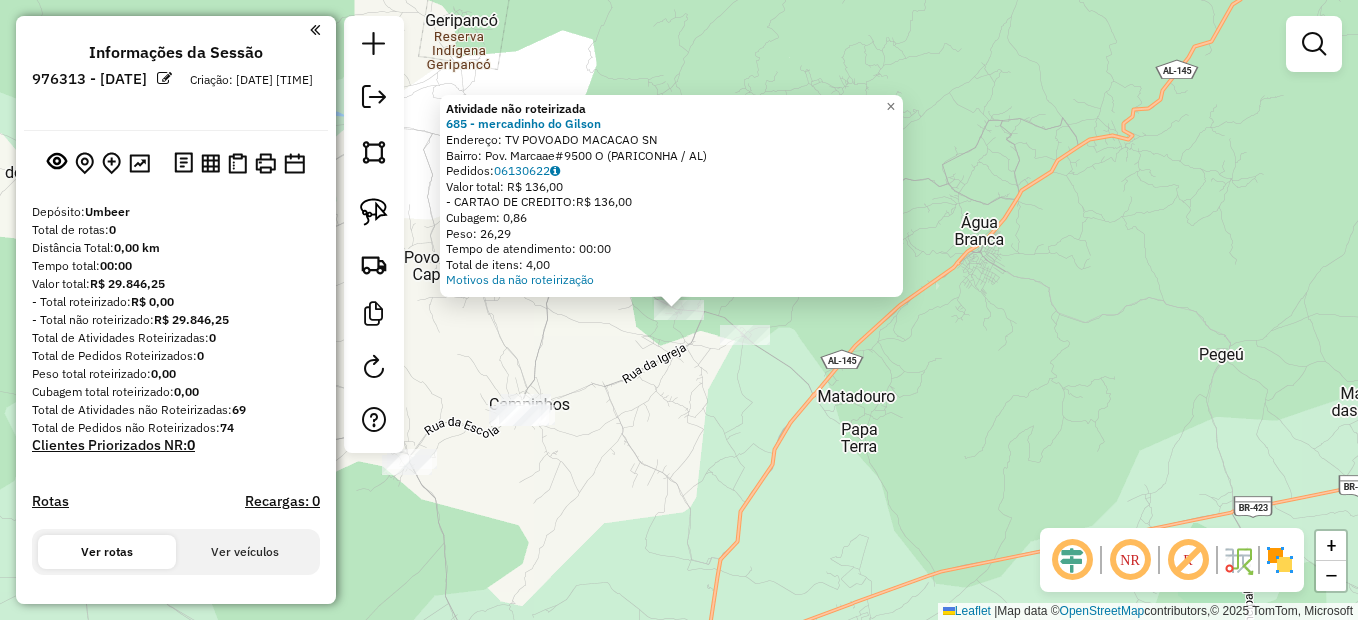 click on "Atividade não roteirizada 685 - mercadinho do Gilson  Endereço:  [STREET]   Bairro: [NEIGHBORHOOD] ([CITY] / [STATE])   Pedidos:  06130622   Valor total: R$ 136,00   - CARTAO DE CREDITO:  R$ 136,00   Cubagem: 0,86   Peso: 26,29   Tempo de atendimento: 00:00   Total de itens: 4,00  Motivos da não roteirização" 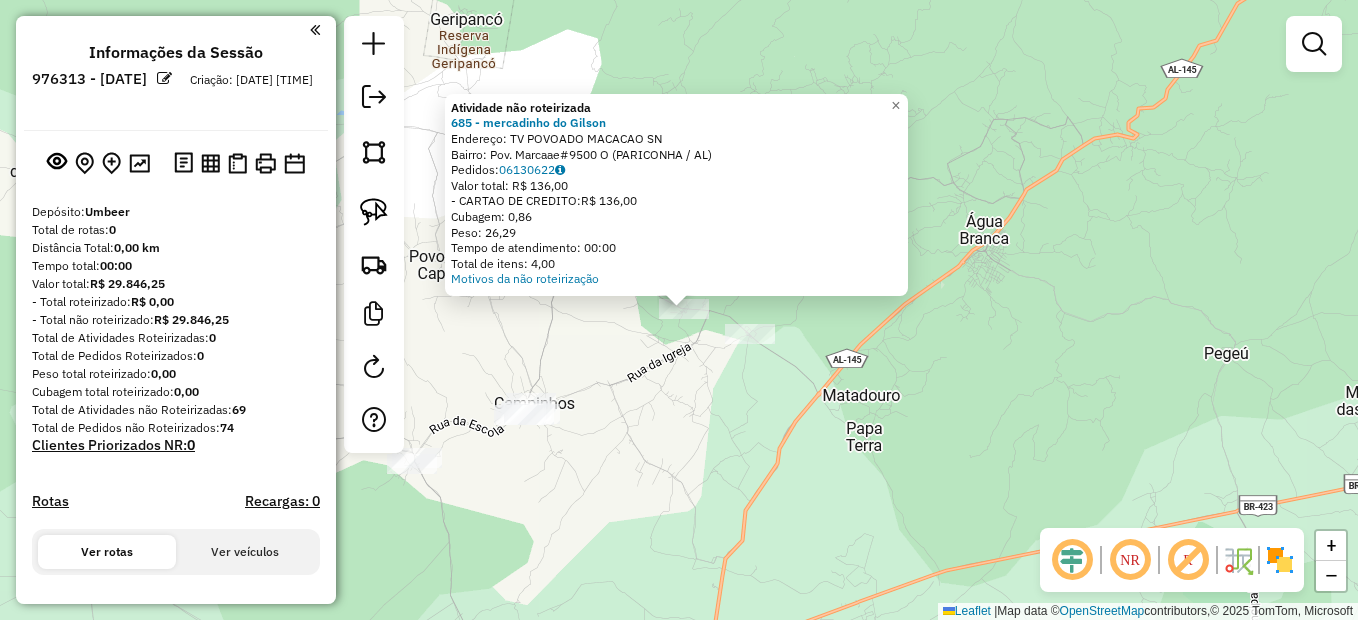 drag, startPoint x: 624, startPoint y: 426, endPoint x: 702, endPoint y: 387, distance: 87.20665 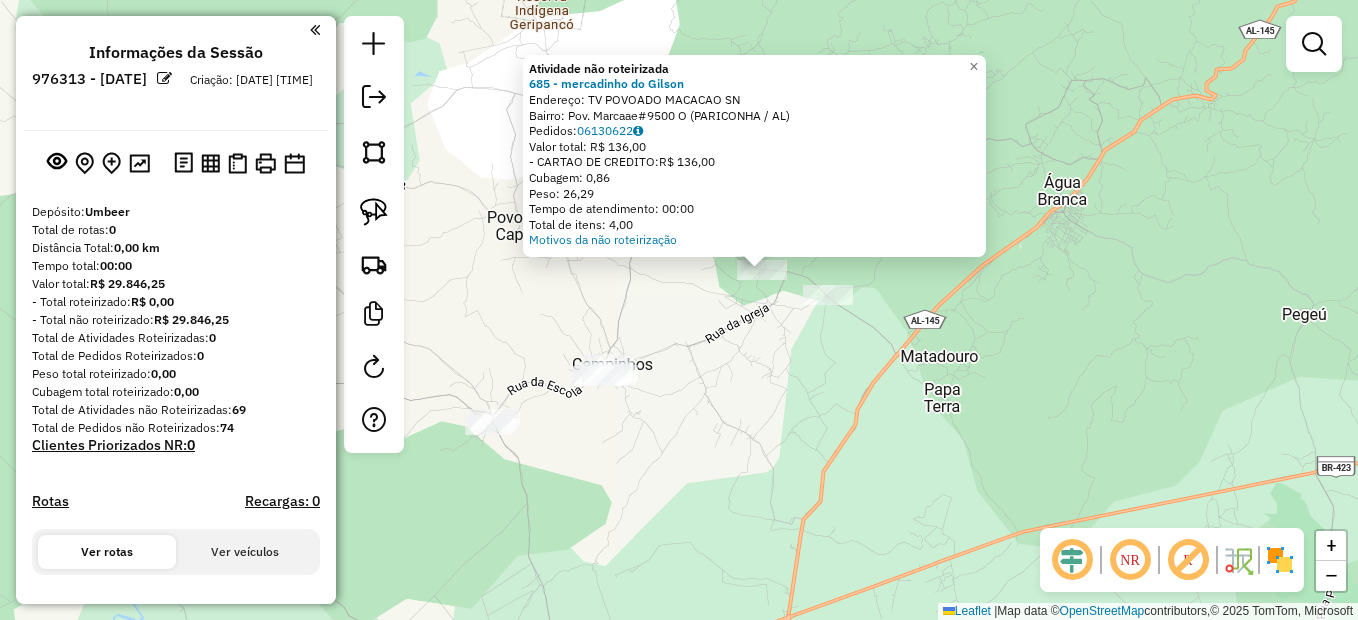 click on "Atividade não roteirizada 685 - mercadinho do Gilson  Endereço:  [STREET]   Bairro: [NEIGHBORHOOD] ([CITY] / [STATE])   Pedidos:  06130622   Valor total: R$ 136,00   - CARTAO DE CREDITO:  R$ 136,00   Cubagem: 0,86   Peso: 26,29   Tempo de atendimento: 00:00   Total de itens: 4,00  Motivos da não roteirização × Janela de atendimento Grade de atendimento Capacidade Transportadoras Veículos Cliente Pedidos  Rotas Selecione os dias de semana para filtrar as janelas de atendimento  Seg   Ter   Qua   Qui   Sex   Sáb   Dom  Informe o período da janela de atendimento: De: Até:  Filtrar exatamente a janela do cliente  Considerar janela de atendimento padrão  Selecione os dias de semana para filtrar as grades de atendimento  Seg   Ter   Qua   Qui   Sex   Sáb   Dom   Considerar clientes sem dia de atendimento cadastrado  Clientes fora do dia de atendimento selecionado Filtrar as atividades entre os valores definidos abaixo:  Peso mínimo:   Peso máximo:   Cubagem mínima:   Cubagem máxima:" 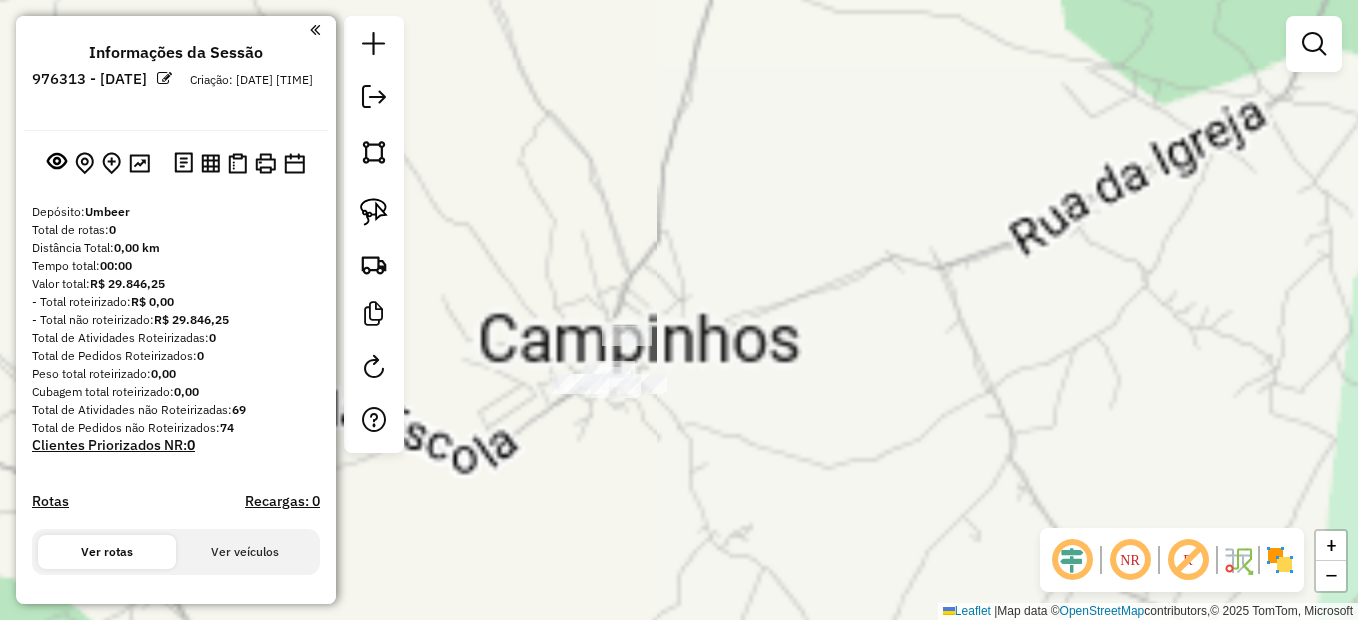 drag, startPoint x: 524, startPoint y: 428, endPoint x: 757, endPoint y: 427, distance: 233.00215 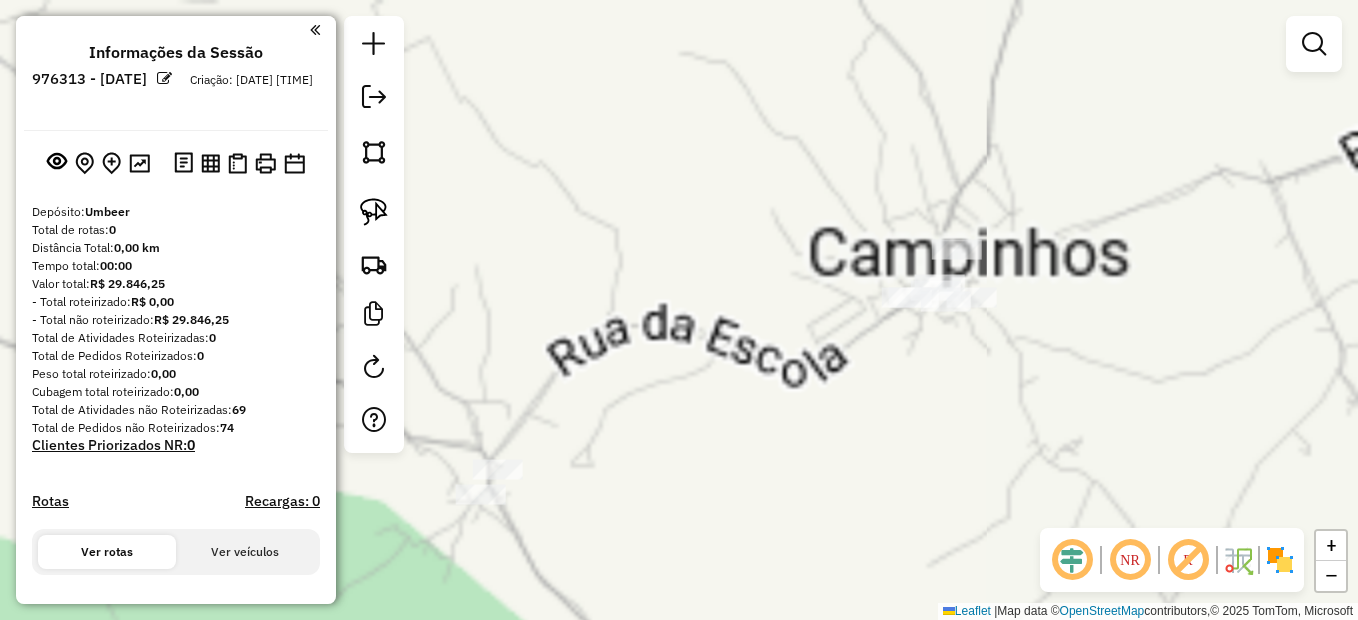 drag, startPoint x: 683, startPoint y: 440, endPoint x: 727, endPoint y: 376, distance: 77.665955 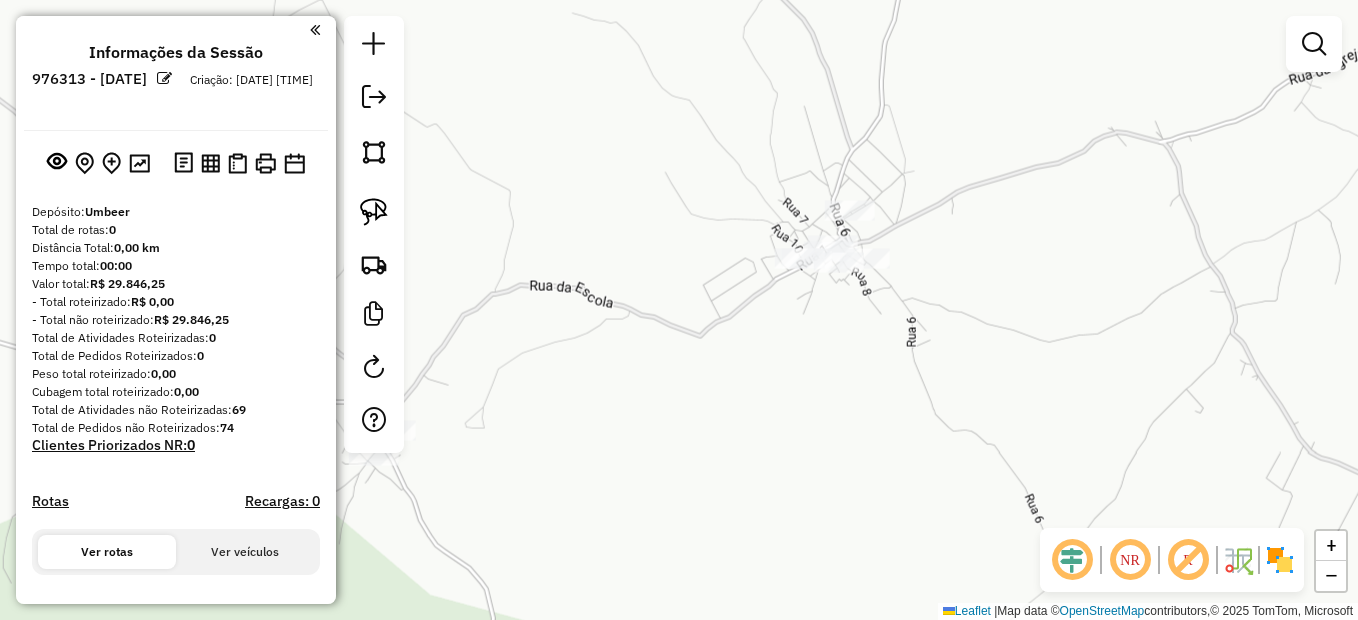 drag, startPoint x: 825, startPoint y: 364, endPoint x: 689, endPoint y: 380, distance: 136.93794 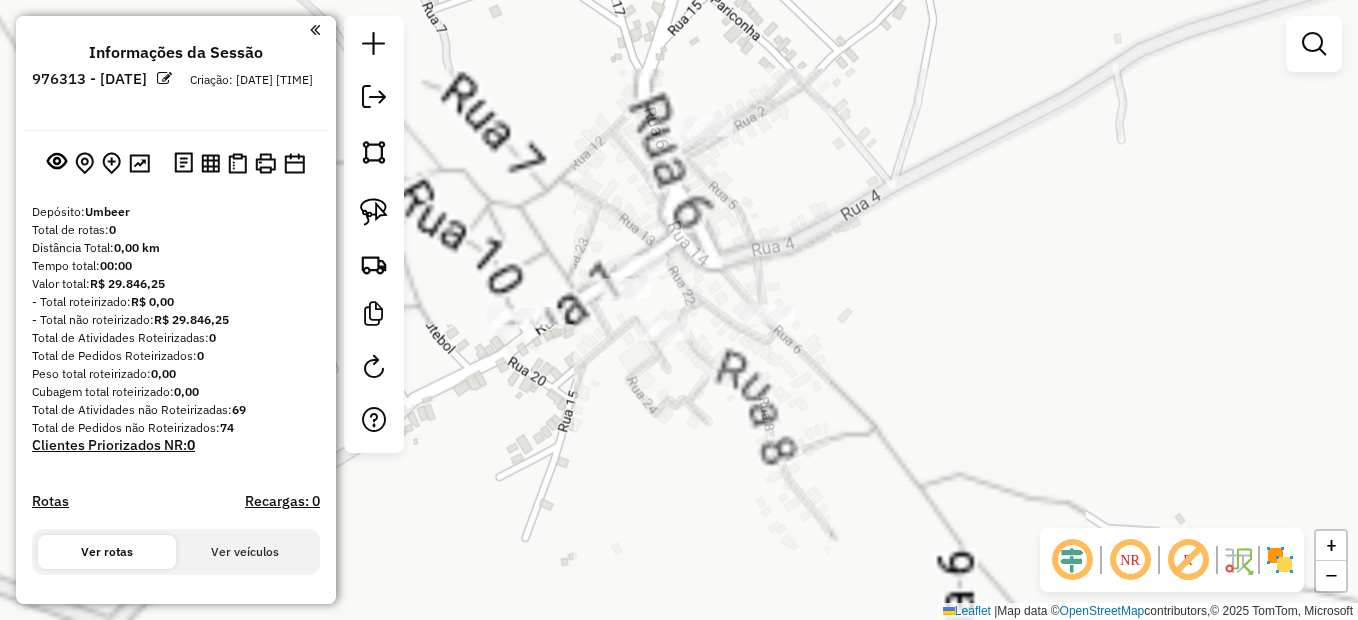 drag, startPoint x: 642, startPoint y: 318, endPoint x: 803, endPoint y: 247, distance: 175.96022 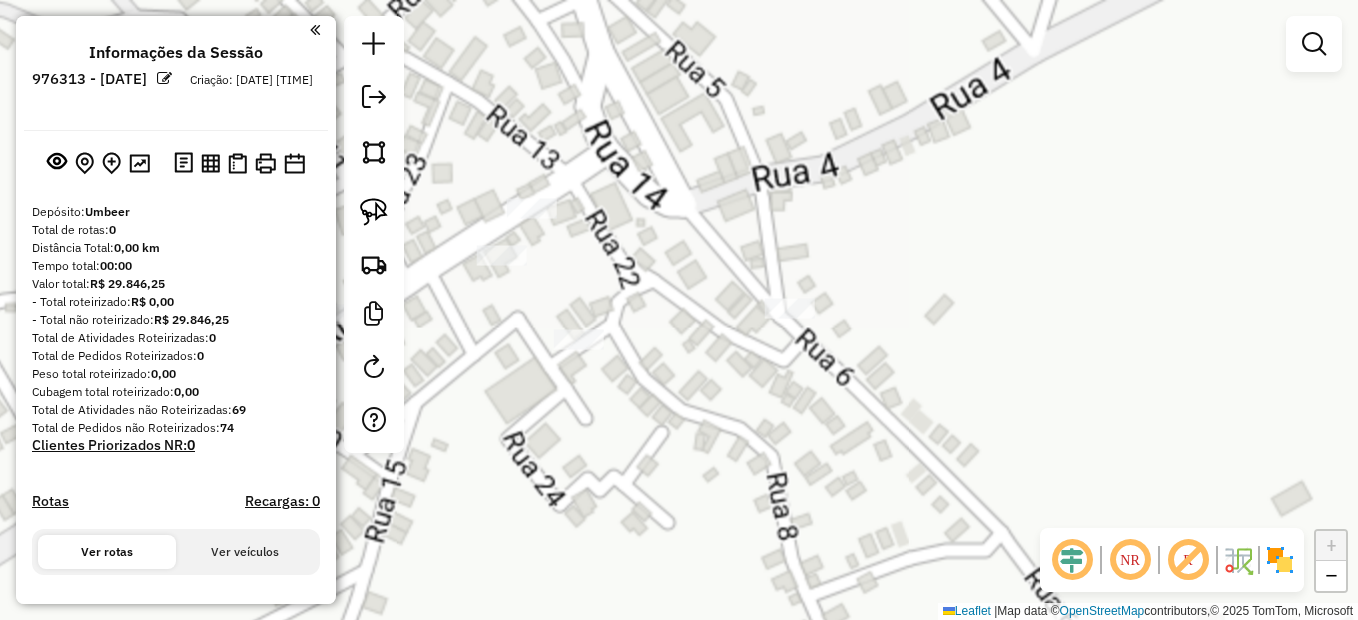 drag, startPoint x: 714, startPoint y: 342, endPoint x: 789, endPoint y: 324, distance: 77.12976 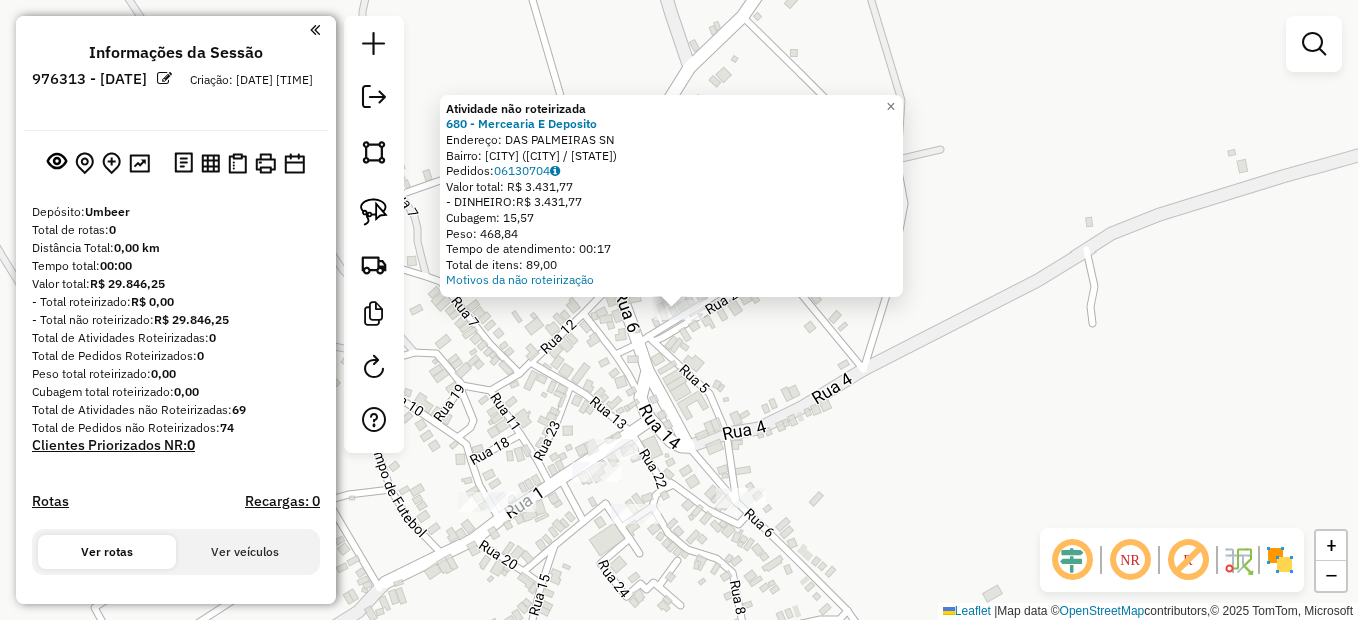 click on "Atividade não roteirizada 680 - Mercearia E Deposito  Endereço:  DAS [STREET_NAME] SN   Bairro: [CITY] ([CITY] / [STATE])   Pedidos:  [ORDER_ID]   Valor total: R$ 3.431,77   - DINHEIRO:  R$ 3.431,77   Cubagem: 15,57   Peso: 468,84   Tempo de atendimento: 00:17   Total de itens: 89,00  Motivos da não roteirização × Janela de atendimento Grade de atendimento Capacidade Transportadoras Veículos Cliente Pedidos  Rotas Selecione os dias de semana para filtrar as janelas de atendimento  Seg   Ter   Qua   Qui   Sex   Sáb   Dom  Informe o período da janela de atendimento: De: Até:  Filtrar exatamente a janela do cliente  Considerar janela de atendimento padrão  Selecione os dias de semana para filtrar as grades de atendimento  Seg   Ter   Qua   Qui   Sex   Sáb   Dom   Considerar clientes sem dia de atendimento cadastrado  Clientes fora do dia de atendimento selecionado Filtrar as atividades entre os valores definidos abaixo:  Peso mínimo:   Peso máximo:   Cubagem mínima:   Cubagem máxima:   De:   Até:   De:" 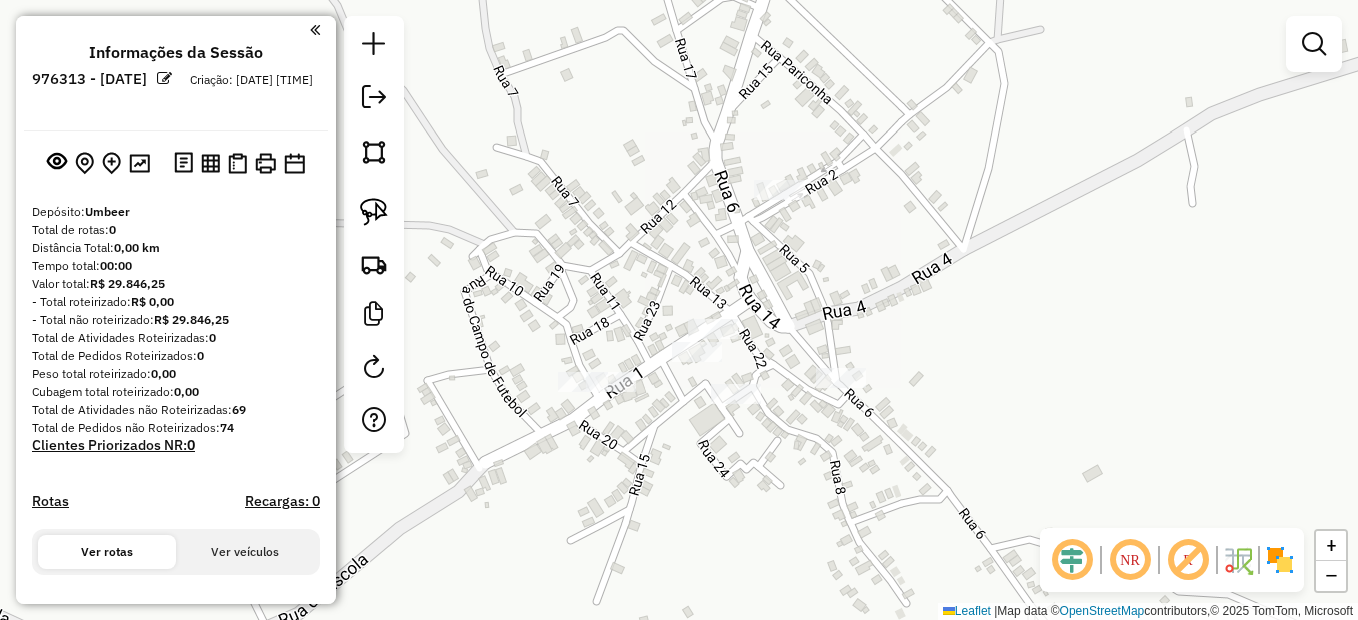 drag, startPoint x: 858, startPoint y: 415, endPoint x: 914, endPoint y: 316, distance: 113.74094 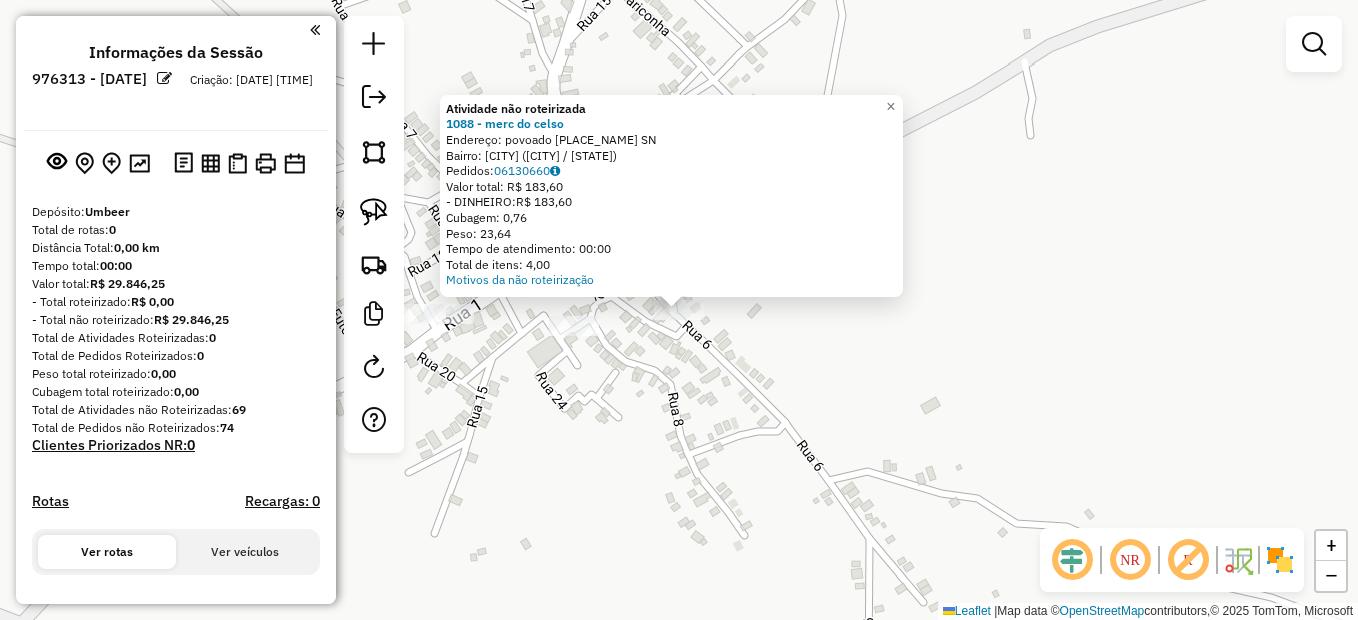 click on "Atividade não roteirizada 1088 - merc do celso  Endereço:  povoado [PLACE_NAME] SN   Bairro: [CITY] ([CITY] / [STATE])   Pedidos:  [ORDER_ID]   Valor total: R$ 183,60   - DINHEIRO:  R$ 183,60   Cubagem: 0,76   Peso: 23,64   Tempo de atendimento: 00:00   Total de itens: 4,00  Motivos da não roteirização × Janela de atendimento Grade de atendimento Capacidade Transportadoras Veículos Cliente Pedidos  Rotas Selecione os dias de semana para filtrar as janelas de atendimento  Seg   Ter   Qua   Qui   Sex   Sáb   Dom  Informe o período da janela de atendimento: De: Até:  Filtrar exatamente a janela do cliente  Considerar janela de atendimento padrão  Selecione os dias de semana para filtrar as grades de atendimento  Seg   Ter   Qua   Qui   Sex   Sáb   Dom   Considerar clientes sem dia de atendimento cadastrado  Clientes fora do dia de atendimento selecionado Filtrar as atividades entre os valores definidos abaixo:  Peso mínimo:   Peso máximo:   Cubagem mínima:   Cubagem máxima:   De:   Até:   De:   Até:" 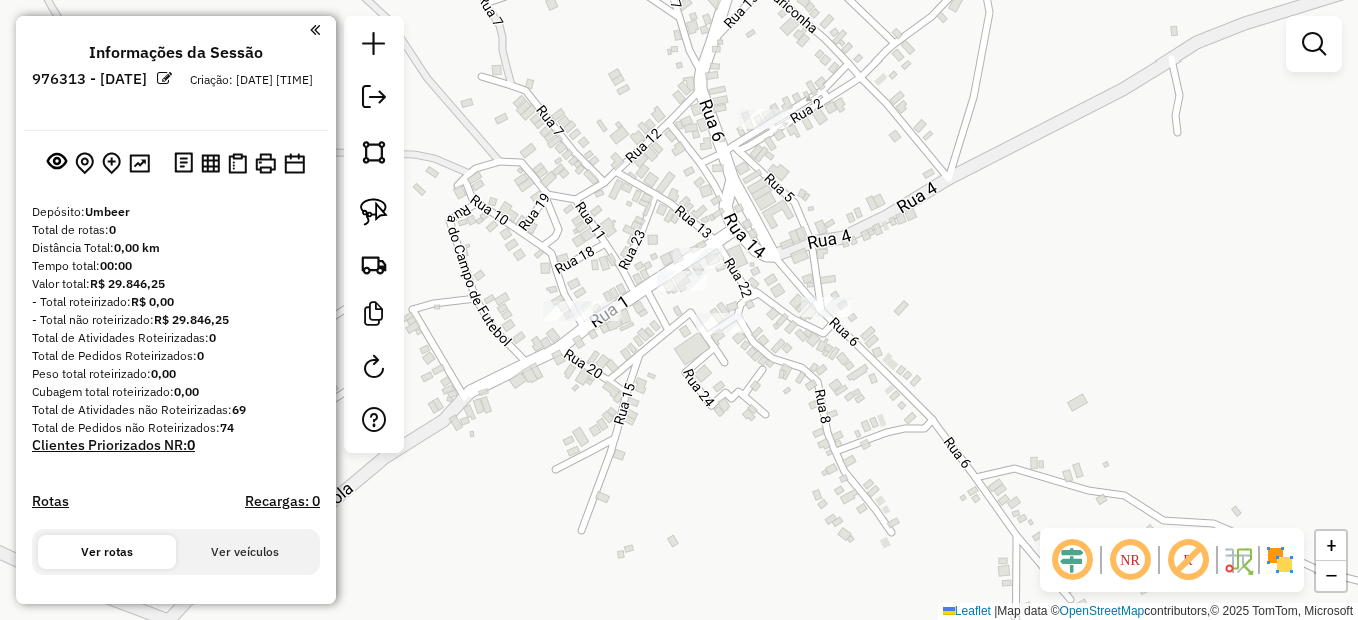 drag, startPoint x: 580, startPoint y: 421, endPoint x: 727, endPoint y: 418, distance: 147.03061 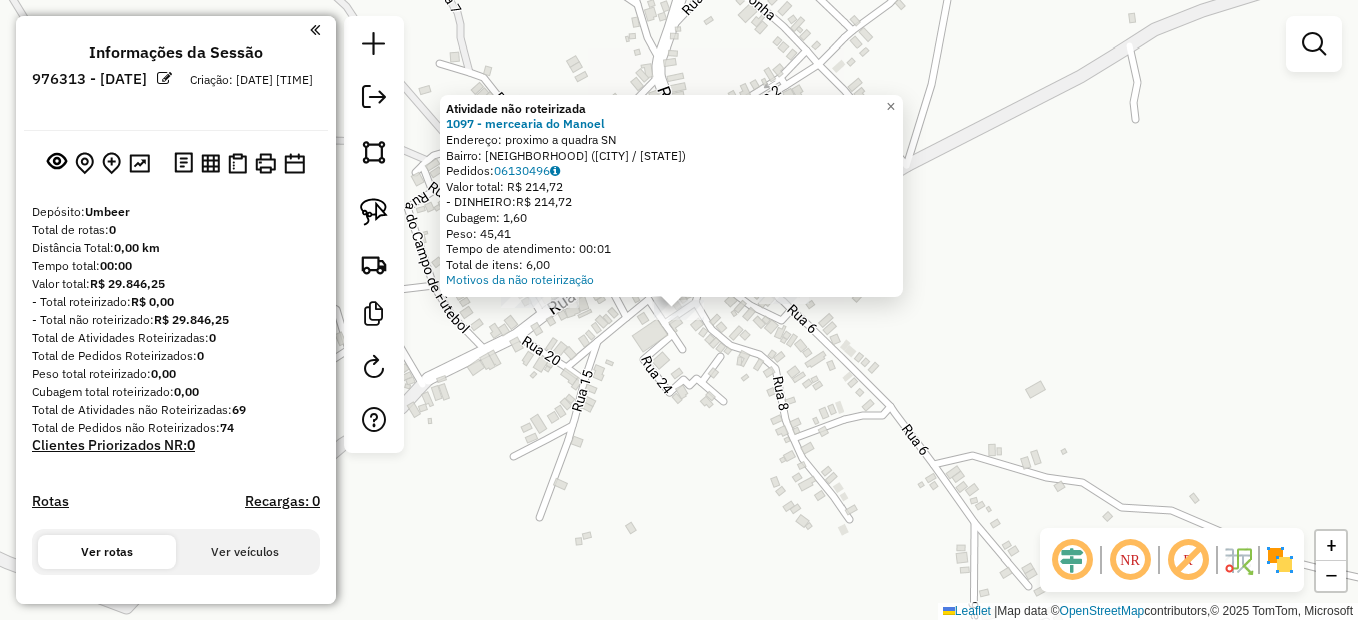 click on "Atividade não roteirizada 1097 - mercearia do [PERSON]  Endereço:  proximo a quadra SN   Bairro: Pov Campinhos ([CITY] / [STATE])   Pedidos:  06130496   Valor total: R$ 214,72   - DINHEIRO:  R$ 214,72   Cubagem: 1,60   Peso: 45,41   Tempo de atendimento: 00:01   Total de itens: 6,00  Motivos da não roteirização × Janela de atendimento Grade de atendimento Capacidade Transportadoras Veículos Cliente Pedidos  Rotas Selecione os dias de semana para filtrar as janelas de atendimento  Seg   Ter   Qua   Qui   Sex   Sáb   Dom  Informe o período da janela de atendimento: De: Até:  Filtrar exatamente a janela do cliente  Considerar janela de atendimento padrão  Selecione os dias de semana para filtrar as grades de atendimento  Seg   Ter   Qua   Qui   Sex   Sáb   Dom   Considerar clientes sem dia de atendimento cadastrado  Clientes fora do dia de atendimento selecionado Filtrar as atividades entre os valores definidos abaixo:  Peso mínimo:   Peso máximo:   Cubagem mínima:   Cubagem máxima:   De:   Até:  +" 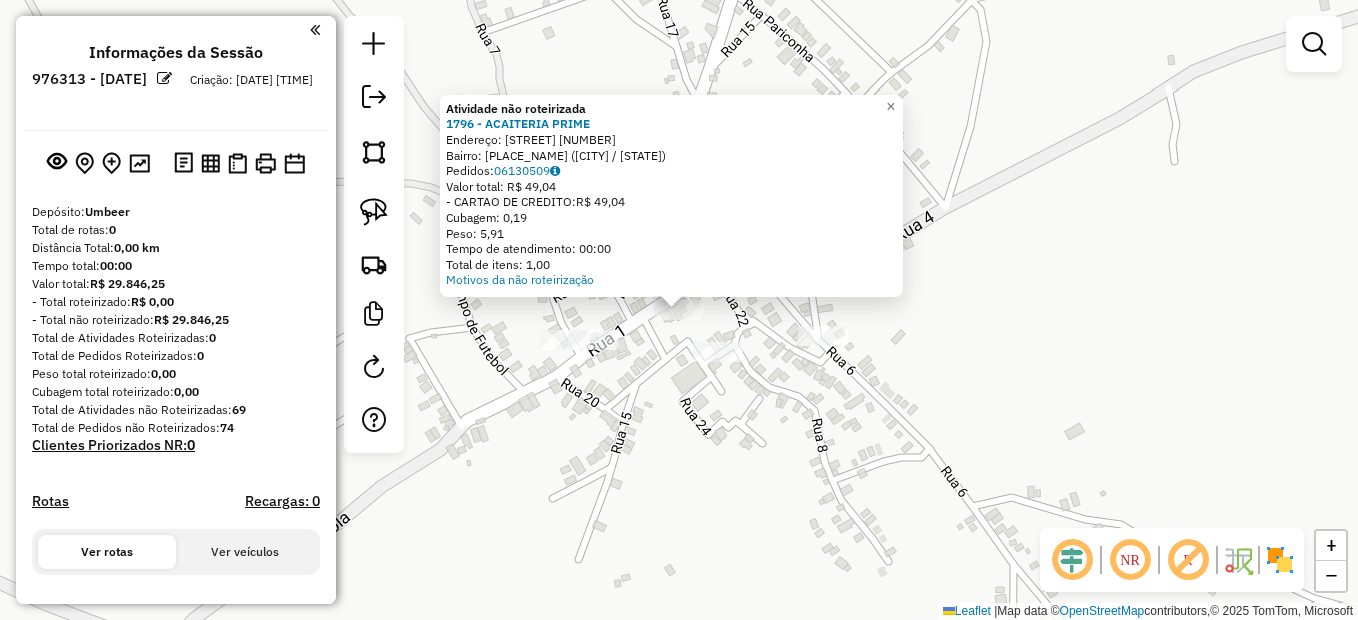 click on "Atividade não roteirizada 1796 - ACAITERIA PRIME  Endereço:  [STREET] [NUMBER]   Bairro: [NEIGHBORHOOD] ([CITY] / [STATE])   Pedidos:  06130509   Valor total: R$ 49,04   - CARTAO DE CREDITO:  R$ 49,04   Cubagem: 0,19   Peso: 5,91   Tempo de atendimento: 00:00   Total de itens: 1,00  Motivos da não roteirização × Janela de atendimento Grade de atendimento Capacidade Transportadoras Veículos Cliente Pedidos  Rotas Selecione os dias de semana para filtrar as janelas de atendimento  Seg   Ter   Qua   Qui   Sex   Sáb   Dom  Informe o período da janela de atendimento: De: Até:  Filtrar exatamente a janela do cliente  Considerar janela de atendimento padrão  Selecione os dias de semana para filtrar as grades de atendimento  Seg   Ter   Qua   Qui   Sex   Sáb   Dom   Considerar clientes sem dia de atendimento cadastrado  Clientes fora do dia de atendimento selecionado Filtrar as atividades entre os valores definidos abaixo:  Peso mínimo:   Peso máximo:   Cubagem mínima:   Cubagem máxima:   De:   Até:   De:  +" 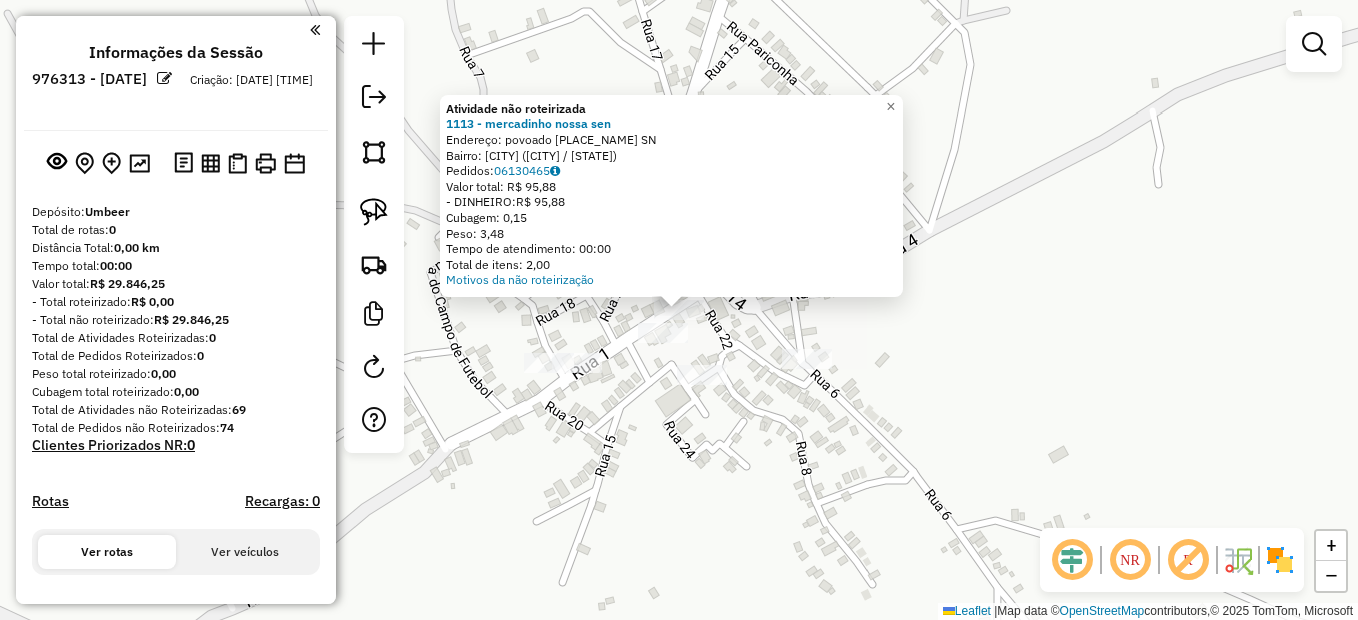 click on "Atividade não roteirizada 1113 - mercadinho nossa sen  Endereço:  povoado campinhos SN   Bairro: Centro ([CITY] / [STATE])   Pedidos:  06130465   Valor total: R$ 95,88   - DINHEIRO:  R$ 95,88   Cubagem: 0,15   Peso: 3,48   Tempo de atendimento: 00:00   Total de itens: 2,00  Motivos da não roteirização × Janela de atendimento Grade de atendimento Capacidade Transportadoras Veículos Cliente Pedidos  Rotas Selecione os dias de semana para filtrar as janelas de atendimento  Seg   Ter   Qua   Qui   Sex   Sáb   Dom  Informe o período da janela de atendimento: De: Até:  Filtrar exatamente a janela do cliente  Considerar janela de atendimento padrão  Selecione os dias de semana para filtrar as grades de atendimento  Seg   Ter   Qua   Qui   Sex   Sáb   Dom   Considerar clientes sem dia de atendimento cadastrado  Clientes fora do dia de atendimento selecionado Filtrar as atividades entre os valores definidos abaixo:  Peso mínimo:   Peso máximo:   Cubagem mínima:   Cubagem máxima:   De:   Até:   De:  De:" 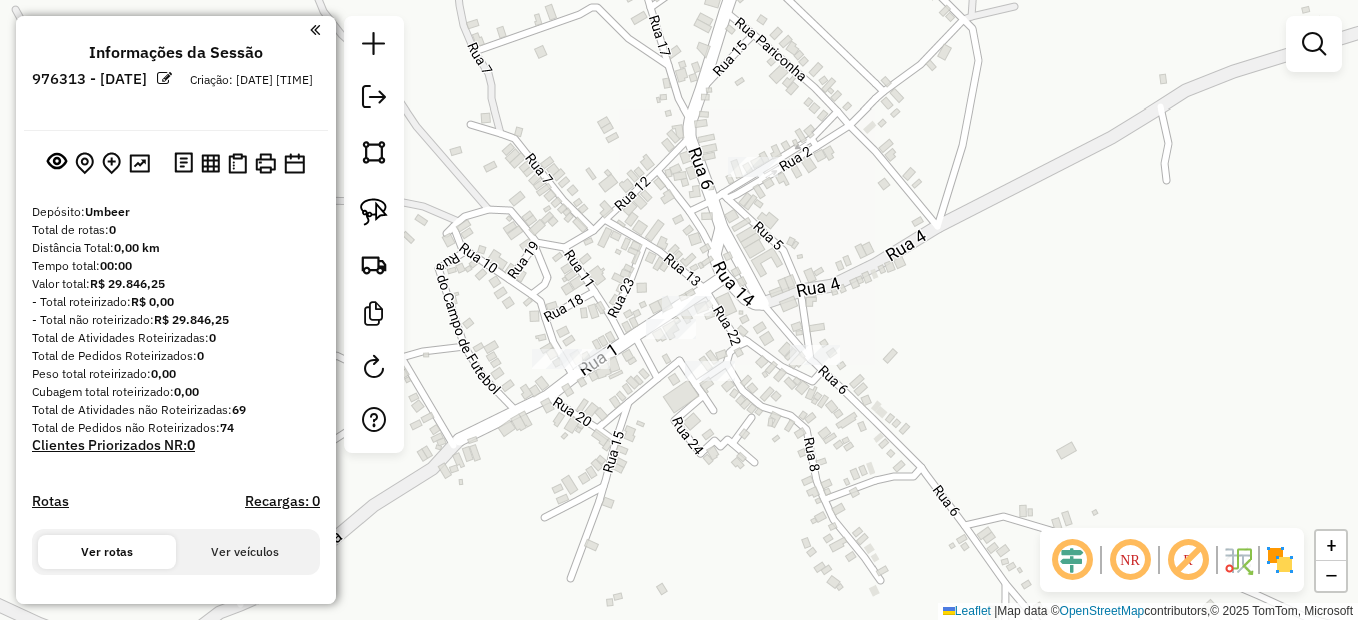 drag, startPoint x: 629, startPoint y: 385, endPoint x: 719, endPoint y: 380, distance: 90.13878 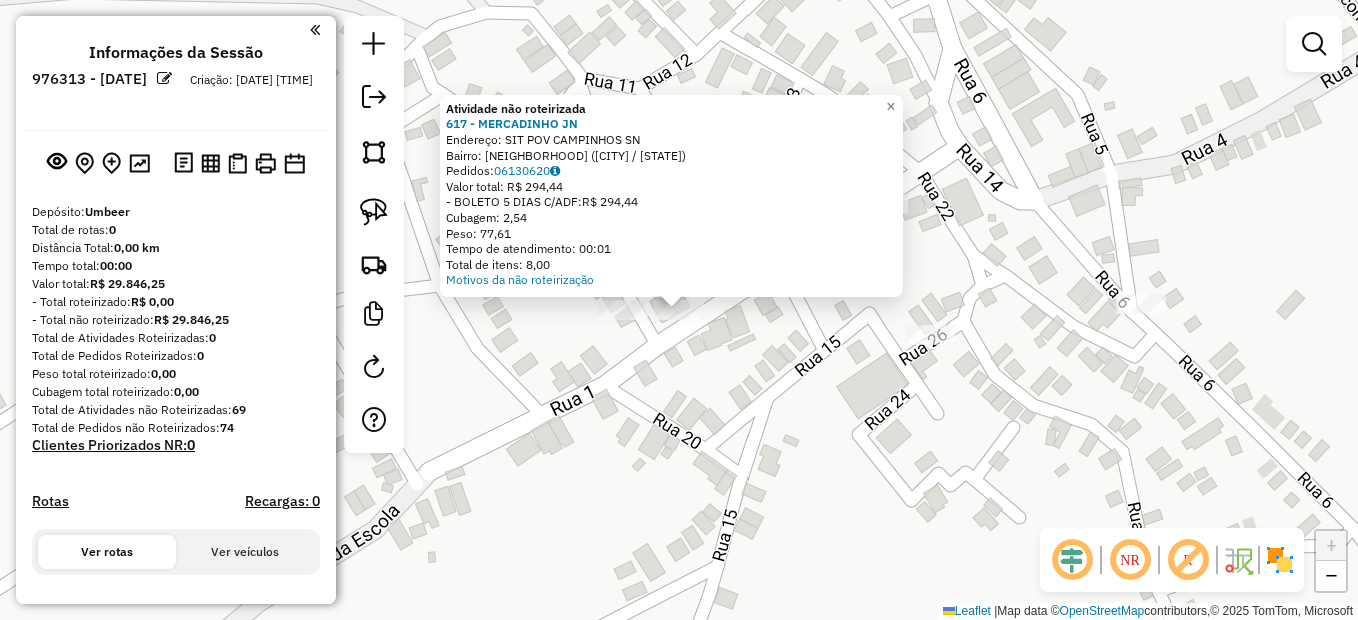 click on "Atividade não roteirizada 617 - MERCADINHO JN  Endereço:  SIT POV [PLACE_NAME] SN   Bairro: [CITY] ([CITY] / [STATE])   Pedidos:  [ORDER_ID]   Valor total: R$ 294,44   - BOLETO 5 DIAS C/ADF:  R$ 294,44   Cubagem: 2,54   Peso: 77,61   Tempo de atendimento: 00:01   Total de itens: 8,00  Motivos da não roteirização × Janela de atendimento Grade de atendimento Capacidade Transportadoras Veículos Cliente Pedidos  Rotas Selecione os dias de semana para filtrar as janelas de atendimento  Seg   Ter   Qua   Qui   Sex   Sáb   Dom  Informe o período da janela de atendimento: De: Até:  Filtrar exatamente a janela do cliente  Considerar janela de atendimento padrão  Selecione os dias de semana para filtrar as grades de atendimento  Seg   Ter   Qua   Qui   Sex   Sáb   Dom   Considerar clientes sem dia de atendimento cadastrado  Clientes fora do dia de atendimento selecionado Filtrar as atividades entre os valores definidos abaixo:  Peso mínimo:   Peso máximo:   Cubagem mínima:   Cubagem máxima:   De:  De:" 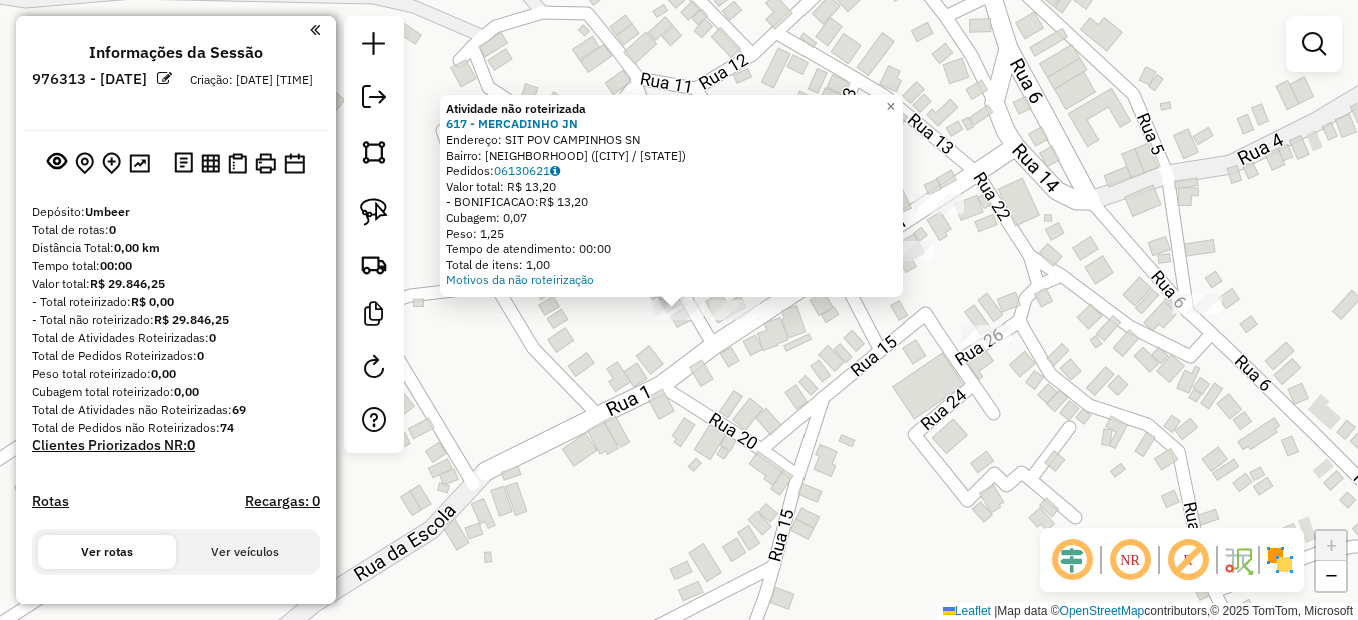 click on "Atividade não roteirizada 617 - MERCADINHO JN  Endereço:  [STREET]   Bairro: [NEIGHBORHOOD] ([CITY] / [STATE])   Pedidos:  06130621   Valor total: R$ 13,20   - BONIFICACAO:  R$ 13,20   Cubagem: 0,07   Peso: 1,25   Tempo de atendimento: 00:00   Total de itens: 1,00  Motivos da não roteirização × Janela de atendimento Grade de atendimento Capacidade Transportadoras Veículos Cliente Pedidos  Rotas Selecione os dias de semana para filtrar as janelas de atendimento  Seg   Ter   Qua   Qui   Sex   Sáb   Dom  Informe o período da janela de atendimento: De: Até:  Filtrar exatamente a janela do cliente  Considerar janela de atendimento padrão  Selecione os dias de semana para filtrar as grades de atendimento  Seg   Ter   Qua   Qui   Sex   Sáb   Dom   Considerar clientes sem dia de atendimento cadastrado  Clientes fora do dia de atendimento selecionado Filtrar as atividades entre os valores definidos abaixo:  Peso mínimo:   Peso máximo:   Cubagem mínima:   Cubagem máxima:   De:   Até:   De:  +" 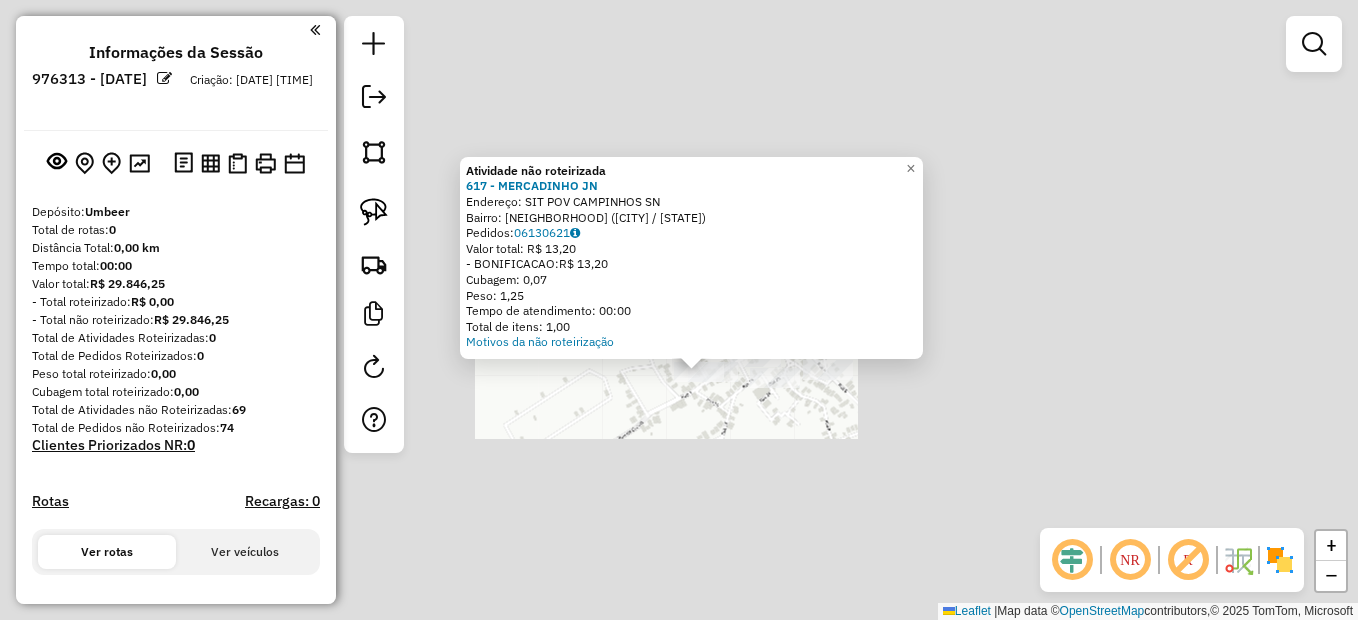 click on "Atividade não roteirizada 617 - MERCADINHO JN  Endereço:  [STREET]   Bairro: [NEIGHBORHOOD] ([CITY] / [STATE])   Pedidos:  06130621   Valor total: R$ 13,20   - BONIFICACAO:  R$ 13,20   Cubagem: 0,07   Peso: 1,25   Tempo de atendimento: 00:00   Total de itens: 1,00  Motivos da não roteirização × Janela de atendimento Grade de atendimento Capacidade Transportadoras Veículos Cliente Pedidos  Rotas Selecione os dias de semana para filtrar as janelas de atendimento  Seg   Ter   Qua   Qui   Sex   Sáb   Dom  Informe o período da janela de atendimento: De: Até:  Filtrar exatamente a janela do cliente  Considerar janela de atendimento padrão  Selecione os dias de semana para filtrar as grades de atendimento  Seg   Ter   Qua   Qui   Sex   Sáb   Dom   Considerar clientes sem dia de atendimento cadastrado  Clientes fora do dia de atendimento selecionado Filtrar as atividades entre os valores definidos abaixo:  Peso mínimo:   Peso máximo:   Cubagem mínima:   Cubagem máxima:   De:   Até:   De:  +" 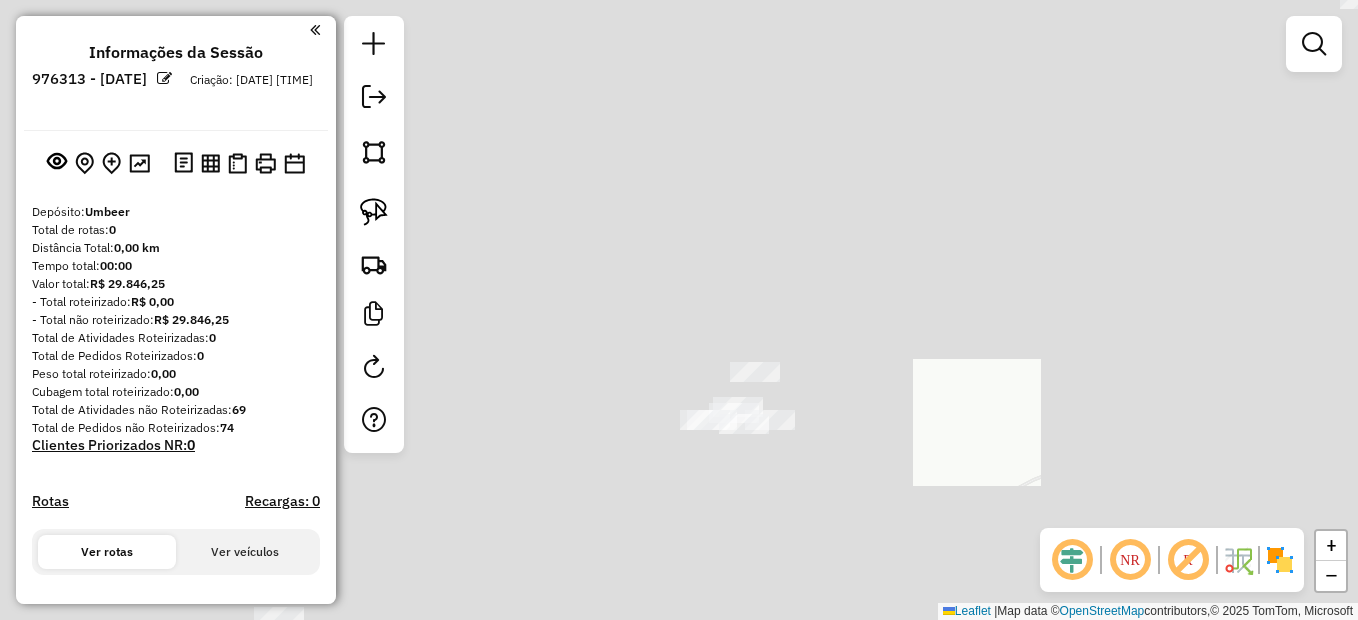 drag, startPoint x: 719, startPoint y: 481, endPoint x: 806, endPoint y: 410, distance: 112.29426 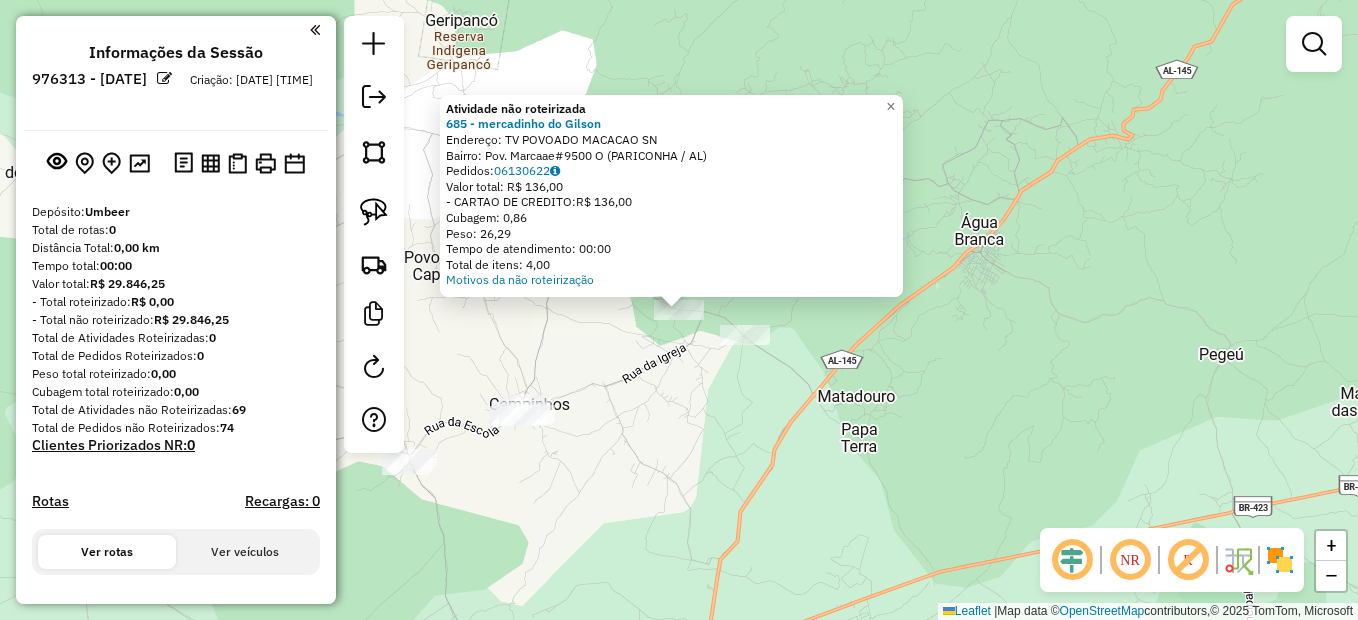click on "Atividade não roteirizada 685 - mercadinho do Gilson  Endereço:  [STREET]   Bairro: [NEIGHBORHOOD] ([CITY] / [STATE])   Pedidos:  06130622   Valor total: R$ 136,00   - CARTAO DE CREDITO:  R$ 136,00   Cubagem: 0,86   Peso: 26,29   Tempo de atendimento: 00:00   Total de itens: 4,00  Motivos da não roteirização × Janela de atendimento Grade de atendimento Capacidade Transportadoras Veículos Cliente Pedidos  Rotas Selecione os dias de semana para filtrar as janelas de atendimento  Seg   Ter   Qua   Qui   Sex   Sáb   Dom  Informe o período da janela de atendimento: De: Até:  Filtrar exatamente a janela do cliente  Considerar janela de atendimento padrão  Selecione os dias de semana para filtrar as grades de atendimento  Seg   Ter   Qua   Qui   Sex   Sáb   Dom   Considerar clientes sem dia de atendimento cadastrado  Clientes fora do dia de atendimento selecionado Filtrar as atividades entre os valores definidos abaixo:  Peso mínimo:   Peso máximo:   Cubagem mínima:   Cubagem máxima:" 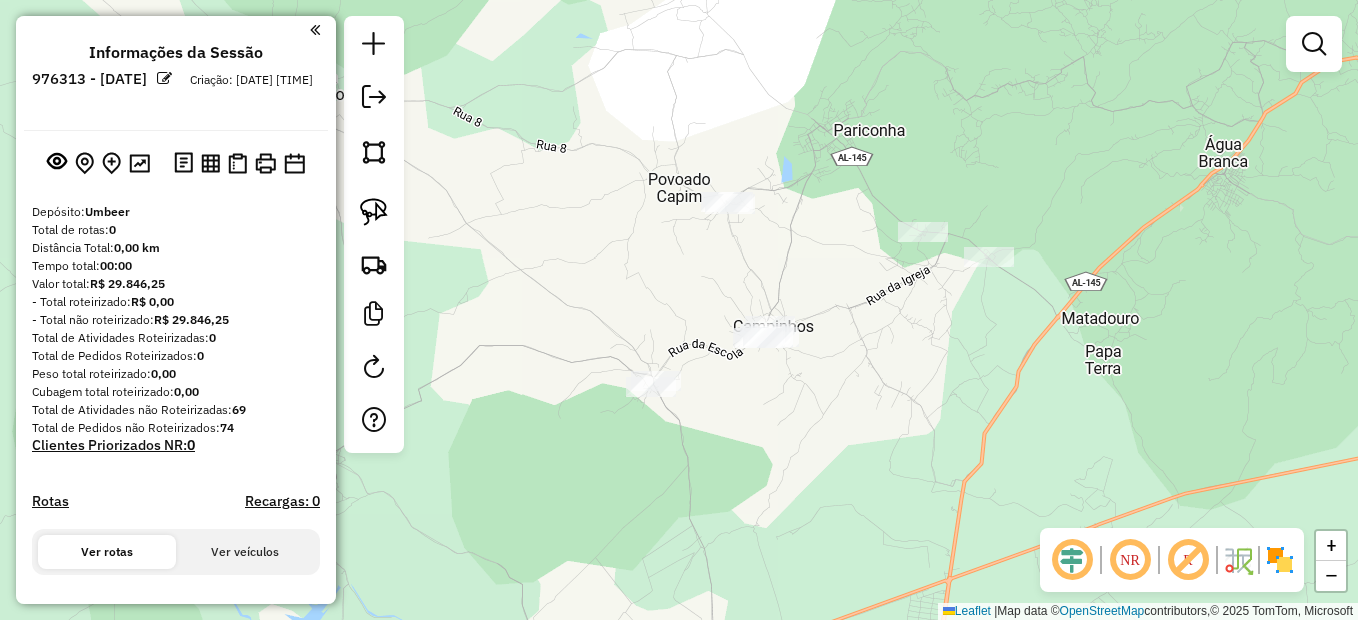 drag, startPoint x: 634, startPoint y: 465, endPoint x: 774, endPoint y: 395, distance: 156.52477 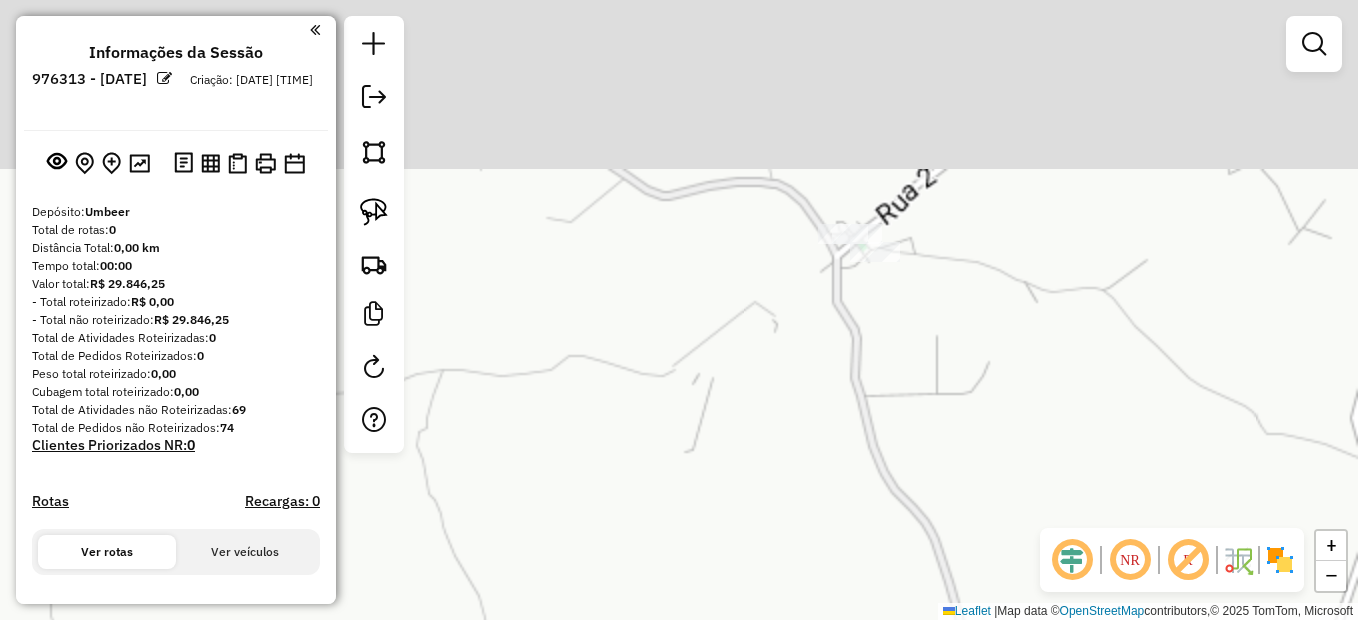 drag, startPoint x: 852, startPoint y: 250, endPoint x: 859, endPoint y: 330, distance: 80.305664 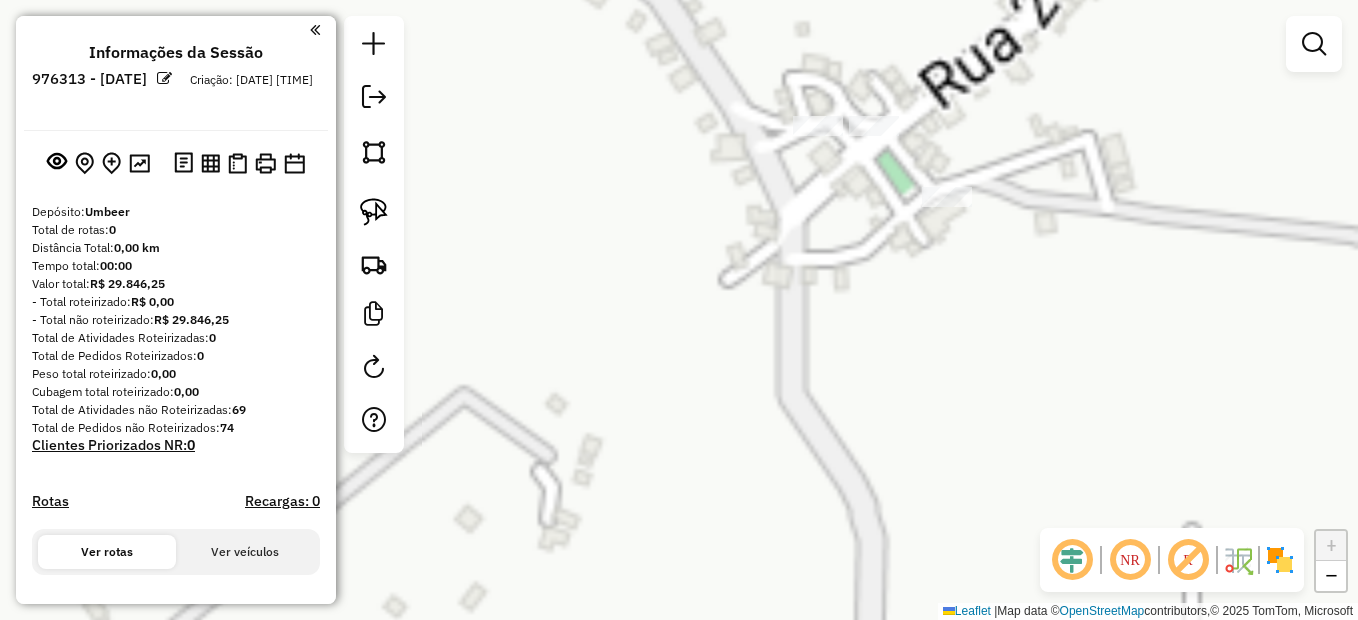 drag, startPoint x: 861, startPoint y: 270, endPoint x: 842, endPoint y: 358, distance: 90.02777 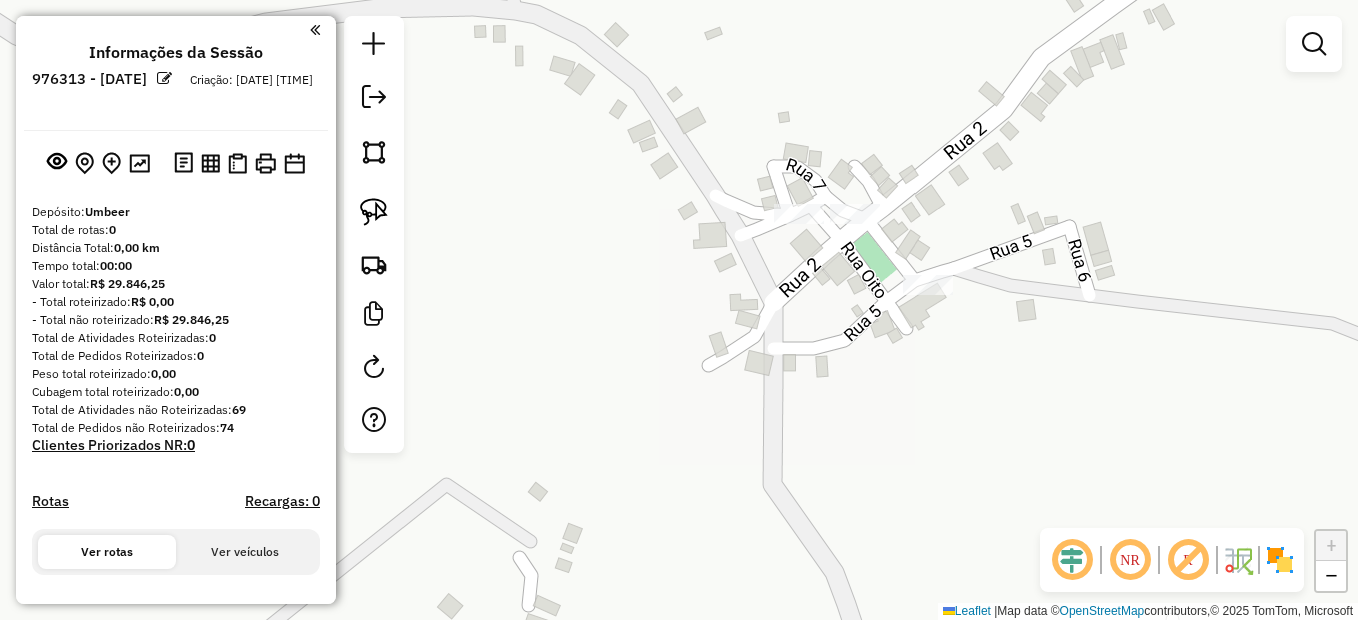 click 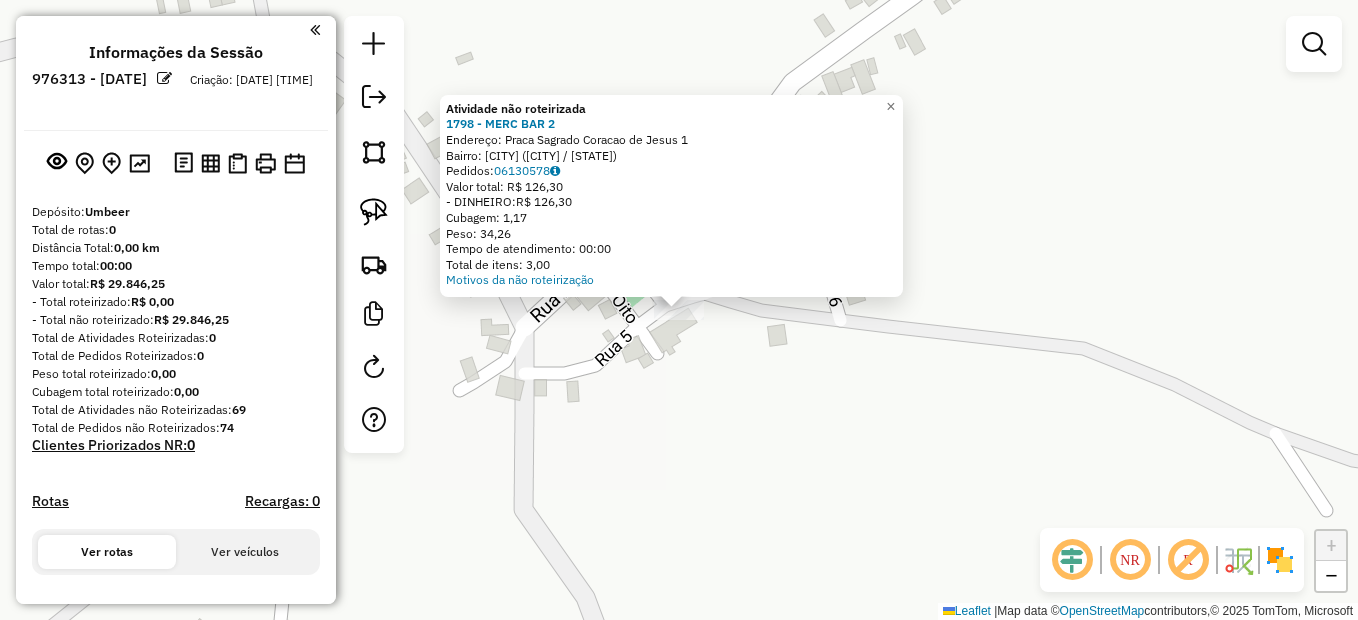click on "Atividade não roteirizada 1798 - MERC BAR 2  Endereço:  [NUMBER] [STREET] 1   Bairro: [CITY] ([CITY] / [STATE])   Pedidos:  [ORDER_ID]   Valor total: R$ 126,30   - DINHEIRO:  R$ 126,30   Cubagem: 1,17   Peso: 34,26   Tempo de atendimento: 00:00   Total de itens: 3,00  Motivos da não roteirização × Janela de atendimento Grade de atendimento Capacidade Transportadoras Veículos Cliente Pedidos  Rotas Selecione os dias de semana para filtrar as janelas de atendimento  Seg   Ter   Qua   Qui   Sex   Sáb   Dom  Informe o período da janela de atendimento: De: Até:  Filtrar exatamente a janela do cliente  Considerar janela de atendimento padrão  Selecione os dias de semana para filtrar as grades de atendimento  Seg   Ter   Qua   Qui   Sex   Sáb   Dom   Considerar clientes sem dia de atendimento cadastrado  Clientes fora do dia de atendimento selecionado Filtrar as atividades entre os valores definidos abaixo:  Peso mínimo:   Peso máximo:   Cubagem mínima:   Cubagem máxima:   De:   Até:   De:" 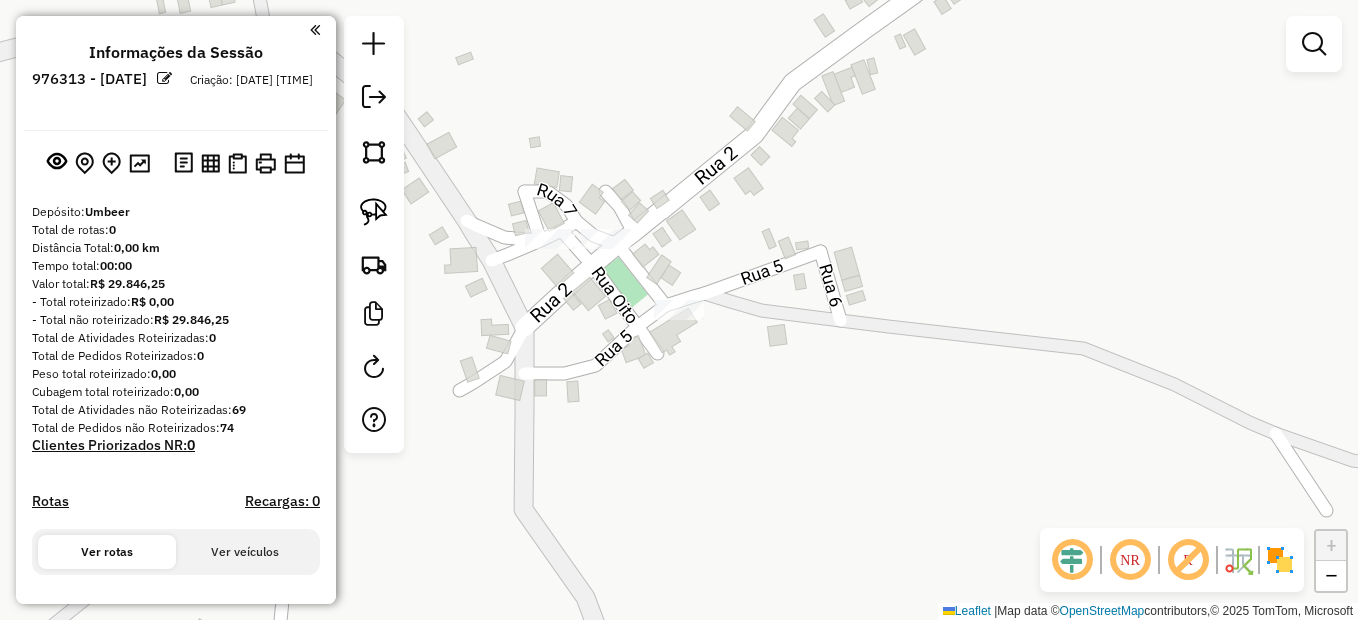 click on "Janela de atendimento Grade de atendimento Capacidade Transportadoras Veículos Cliente Pedidos  Rotas Selecione os dias de semana para filtrar as janelas de atendimento  Seg   Ter   Qua   Qui   Sex   Sáb   Dom  Informe o período da janela de atendimento: De: Até:  Filtrar exatamente a janela do cliente  Considerar janela de atendimento padrão  Selecione os dias de semana para filtrar as grades de atendimento  Seg   Ter   Qua   Qui   Sex   Sáb   Dom   Considerar clientes sem dia de atendimento cadastrado  Clientes fora do dia de atendimento selecionado Filtrar as atividades entre os valores definidos abaixo:  Peso mínimo:   Peso máximo:   Cubagem mínima:   Cubagem máxima:   De:   Até:  Filtrar as atividades entre o tempo de atendimento definido abaixo:  De:   Até:   Considerar capacidade total dos clientes não roteirizados Transportadora: Selecione um ou mais itens Tipo de veículo: Selecione um ou mais itens Veículo: Selecione um ou mais itens Motorista: Selecione um ou mais itens Nome: Rótulo:" 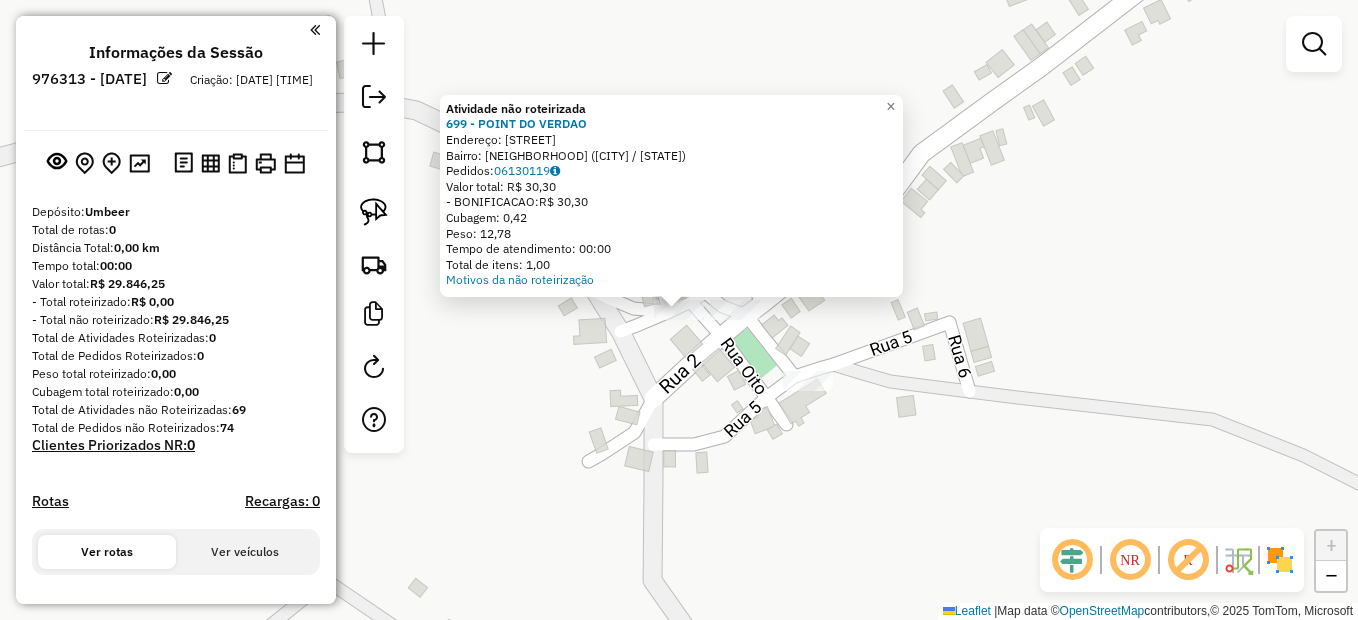 click on "Atividade não roteirizada 699 - POINT DO VERDAO  Endereço:  SIT [PLACE_NAME] SN   Bairro: [CITY] ([CITY] / [STATE])   Pedidos:  [ORDER_ID]   Valor total: R$ 30,30   - BONIFICACAO:  R$ 30,30   Cubagem: 0,42   Peso: 12,78   Tempo de atendimento: 00:00   Total de itens: 1,00  Motivos da não roteirização × Janela de atendimento Grade de atendimento Capacidade Transportadoras Veículos Cliente Pedidos  Rotas Selecione os dias de semana para filtrar as janelas de atendimento  Seg   Ter   Qua   Qui   Sex   Sáb   Dom  Informe o período da janela de atendimento: De: Até:  Filtrar exatamente a janela do cliente  Considerar janela de atendimento padrão  Selecione os dias de semana para filtrar as grades de atendimento  Seg   Ter   Qua   Qui   Sex   Sáb   Dom   Considerar clientes sem dia de atendimento cadastrado  Clientes fora do dia de atendimento selecionado Filtrar as atividades entre os valores definidos abaixo:  Peso mínimo:   Peso máximo:   Cubagem mínima:   Cubagem máxima:   De:   Até:   De:   Até:" 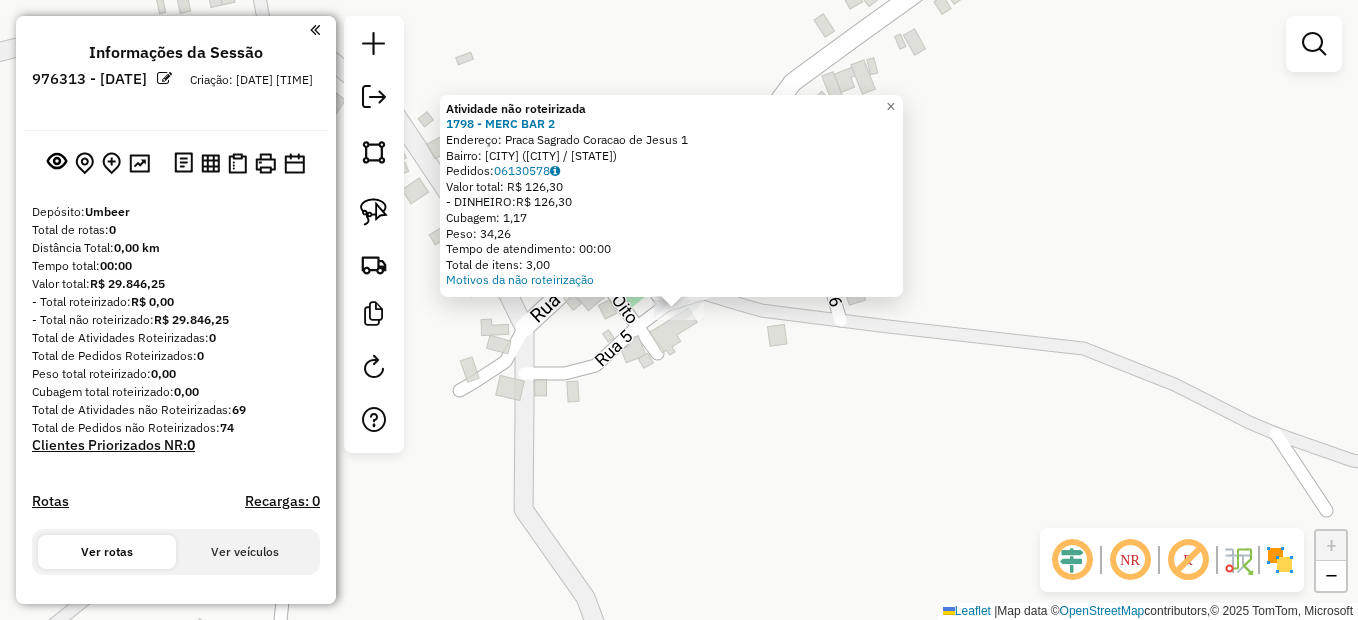 click on "Atividade não roteirizada 1798 - MERC BAR 2  Endereço:  [NUMBER] [STREET] 1   Bairro: [CITY] ([CITY] / [STATE])   Pedidos:  [ORDER_ID]   Valor total: R$ 126,30   - DINHEIRO:  R$ 126,30   Cubagem: 1,17   Peso: 34,26   Tempo de atendimento: 00:00   Total de itens: 3,00  Motivos da não roteirização × Janela de atendimento Grade de atendimento Capacidade Transportadoras Veículos Cliente Pedidos  Rotas Selecione os dias de semana para filtrar as janelas de atendimento  Seg   Ter   Qua   Qui   Sex   Sáb   Dom  Informe o período da janela de atendimento: De: Até:  Filtrar exatamente a janela do cliente  Considerar janela de atendimento padrão  Selecione os dias de semana para filtrar as grades de atendimento  Seg   Ter   Qua   Qui   Sex   Sáb   Dom   Considerar clientes sem dia de atendimento cadastrado  Clientes fora do dia de atendimento selecionado Filtrar as atividades entre os valores definidos abaixo:  Peso mínimo:   Peso máximo:   Cubagem mínima:   Cubagem máxima:   De:   Até:   De:" 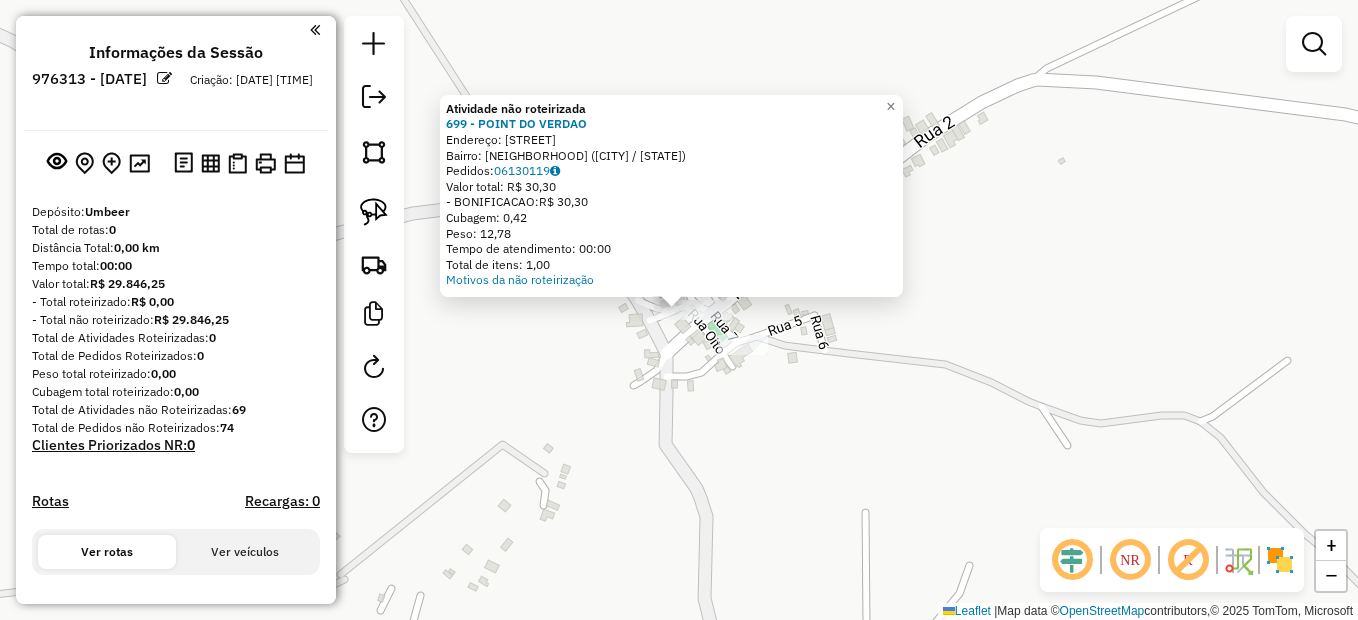 click on "Atividade não roteirizada 699 - POINT DO VERDAO  Endereço:  SIT [PLACE_NAME] SN   Bairro: [CITY] ([CITY] / [STATE])   Pedidos:  [ORDER_ID]   Valor total: R$ 30,30   - BONIFICACAO:  R$ 30,30   Cubagem: 0,42   Peso: 12,78   Tempo de atendimento: 00:00   Total de itens: 1,00  Motivos da não roteirização × Janela de atendimento Grade de atendimento Capacidade Transportadoras Veículos Cliente Pedidos  Rotas Selecione os dias de semana para filtrar as janelas de atendimento  Seg   Ter   Qua   Qui   Sex   Sáb   Dom  Informe o período da janela de atendimento: De: Até:  Filtrar exatamente a janela do cliente  Considerar janela de atendimento padrão  Selecione os dias de semana para filtrar as grades de atendimento  Seg   Ter   Qua   Qui   Sex   Sáb   Dom   Considerar clientes sem dia de atendimento cadastrado  Clientes fora do dia de atendimento selecionado Filtrar as atividades entre os valores definidos abaixo:  Peso mínimo:   Peso máximo:   Cubagem mínima:   Cubagem máxima:   De:   Até:   De:   Até:" 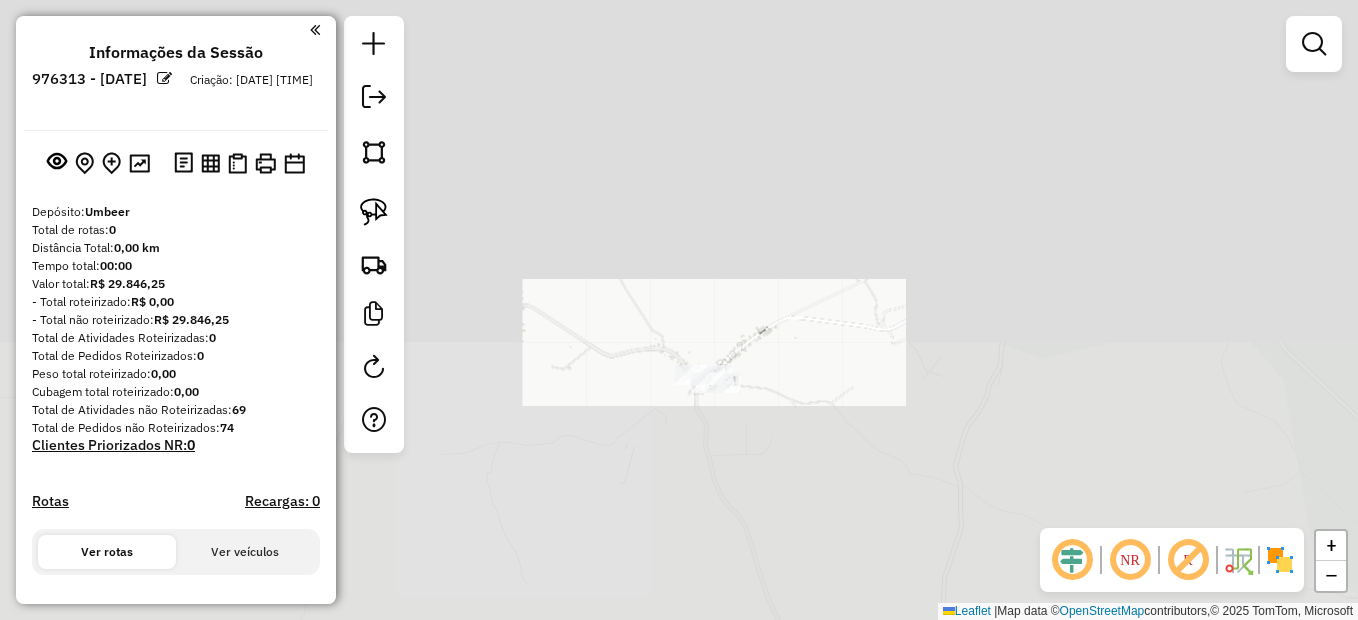 drag, startPoint x: 779, startPoint y: 486, endPoint x: 789, endPoint y: 474, distance: 15.6205 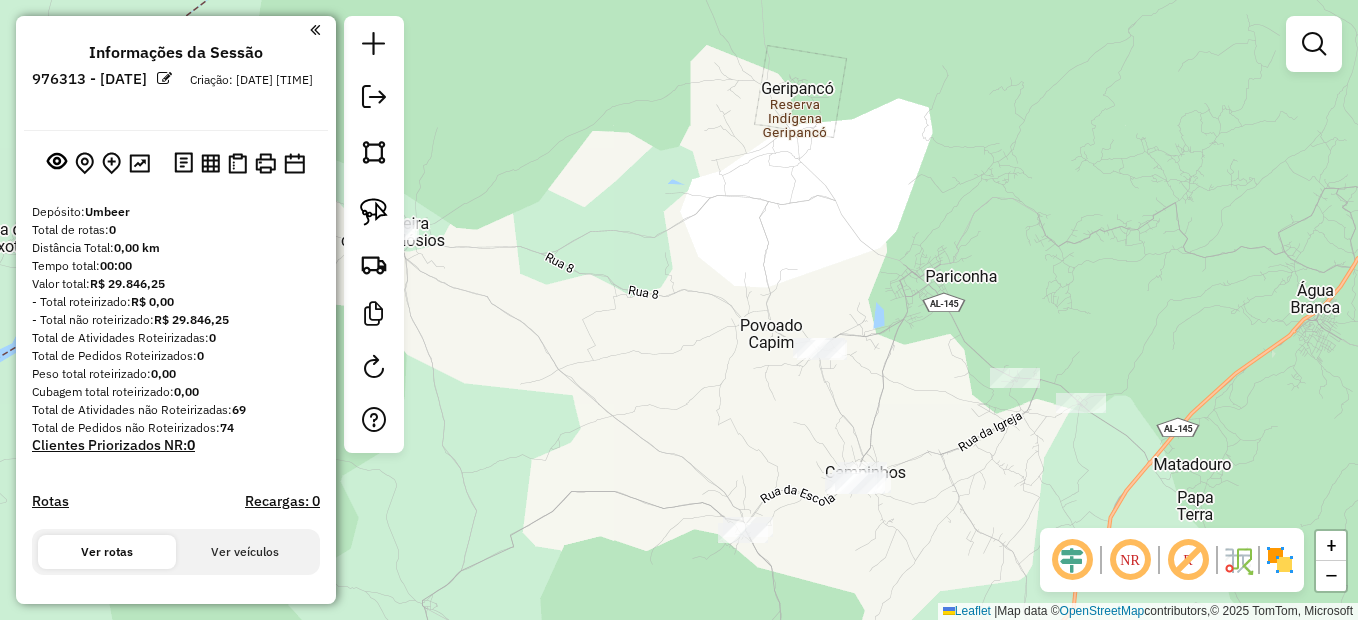 drag, startPoint x: 781, startPoint y: 499, endPoint x: 875, endPoint y: 354, distance: 172.80336 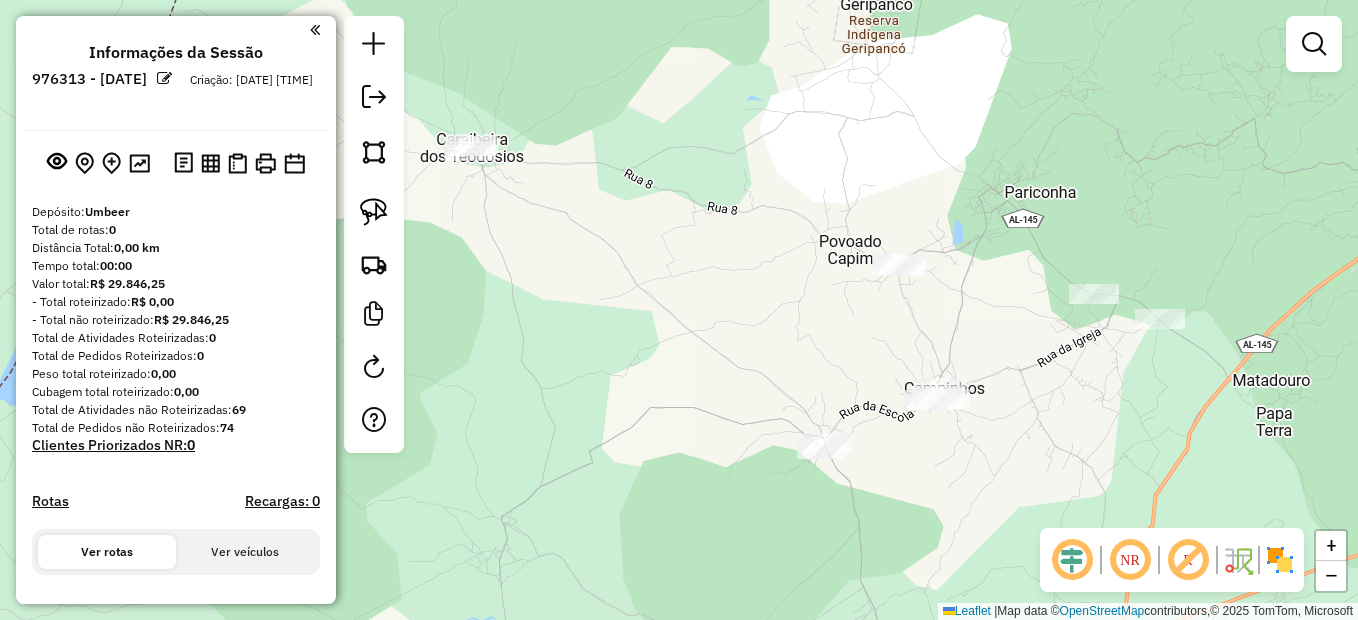drag, startPoint x: 627, startPoint y: 381, endPoint x: 743, endPoint y: 341, distance: 122.702896 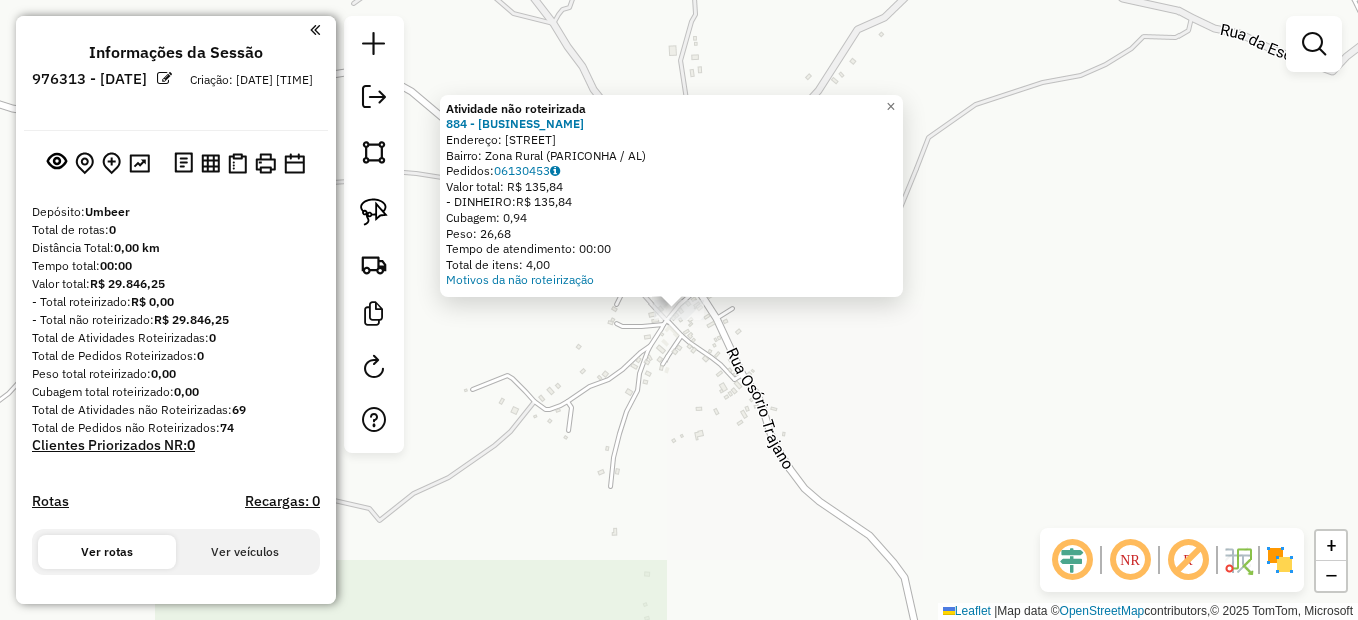 click on "Atividade não roteirizada 884 - Disk da Paula  Endereço:  povoado [PLACE_NAME] SN   Bairro: [CITY] ([CITY] / [STATE])   Pedidos:  [ORDER_ID]   Valor total: R$ 135,84   - DINHEIRO:  R$ 135,84   Cubagem: 0,94   Peso: 26,68   Tempo de atendimento: 00:00   Total de itens: 4,00  Motivos da não roteirização × Janela de atendimento Grade de atendimento Capacidade Transportadoras Veículos Cliente Pedidos  Rotas Selecione os dias de semana para filtrar as janelas de atendimento  Seg   Ter   Qua   Qui   Sex   Sáb   Dom  Informe o período da janela de atendimento: De: Até:  Filtrar exatamente a janela do cliente  Considerar janela de atendimento padrão  Selecione os dias de semana para filtrar as grades de atendimento  Seg   Ter   Qua   Qui   Sex   Sáb   Dom   Considerar clientes sem dia de atendimento cadastrado  Clientes fora do dia de atendimento selecionado Filtrar as atividades entre os valores definidos abaixo:  Peso mínimo:   Peso máximo:   Cubagem mínima:   Cubagem máxima:   De:   Até:   De:   Até:" 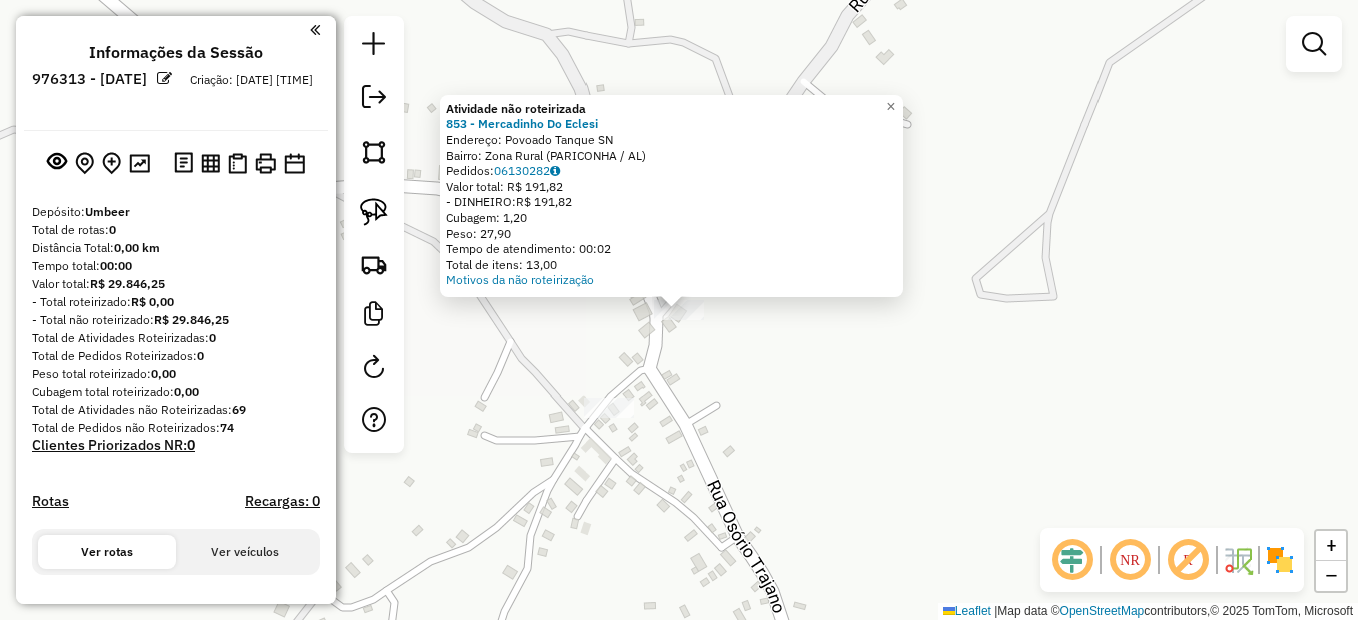 click on "Atividade não roteirizada 853 - Mercadinho Do Eclesi  Endereço:  Povoado [PLACE_NAME] SN   Bairro: [CITY] ([CITY] / [STATE])   Pedidos:  [ORDER_ID]   Valor total: R$ 191,82   - DINHEIRO:  R$ 191,82   Cubagem: 1,20   Peso: 27,90   Tempo de atendimento: 00:02   Total de itens: 13,00  Motivos da não roteirização × Janela de atendimento Grade de atendimento Capacidade Transportadoras Veículos Cliente Pedidos  Rotas Selecione os dias de semana para filtrar as janelas de atendimento  Seg   Ter   Qua   Qui   Sex   Sáb   Dom  Informe o período da janela de atendimento: De: Até:  Filtrar exatamente a janela do cliente  Considerar janela de atendimento padrão  Selecione os dias de semana para filtrar as grades de atendimento  Seg   Ter   Qua   Qui   Sex   Sáb   Dom   Considerar clientes sem dia de atendimento cadastrado  Clientes fora do dia de atendimento selecionado Filtrar as atividades entre os valores definidos abaixo:  Peso mínimo:   Peso máximo:   Cubagem mínima:   Cubagem máxima:   De:   Até:   De:" 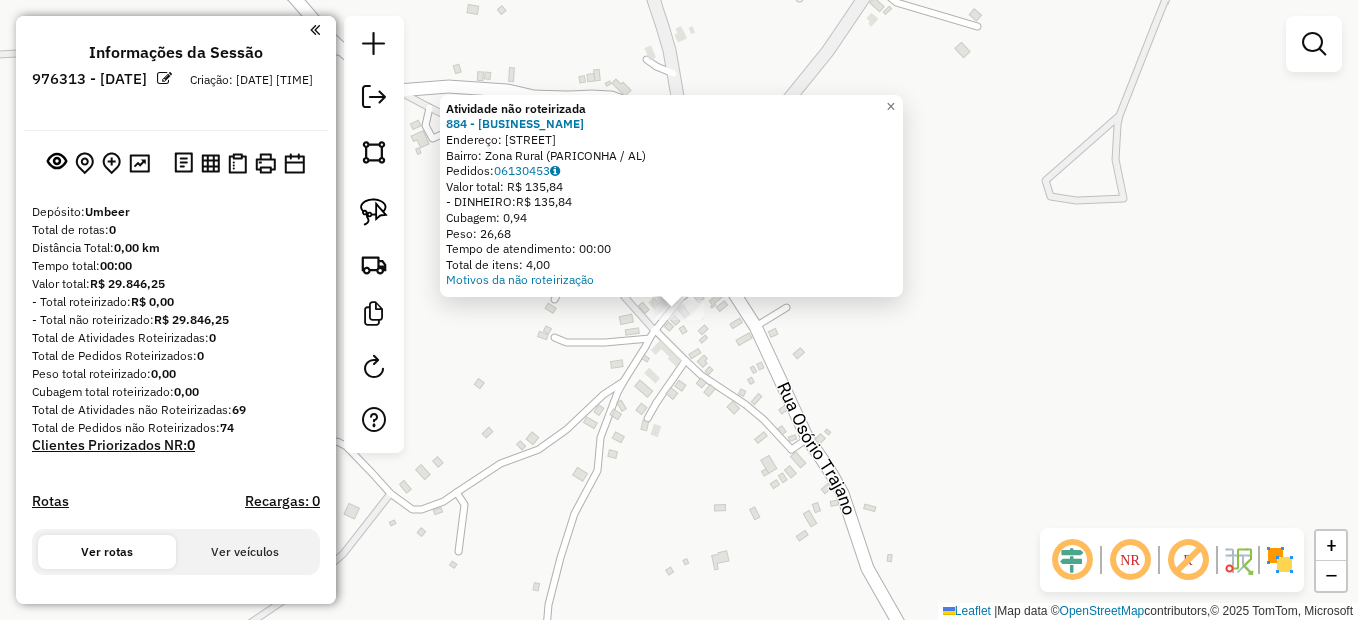 click on "Atividade não roteirizada 884 - Disk da Paula  Endereço:  povoado [PLACE_NAME] SN   Bairro: [CITY] ([CITY] / [STATE])   Pedidos:  [ORDER_ID]   Valor total: R$ 135,84   - DINHEIRO:  R$ 135,84   Cubagem: 0,94   Peso: 26,68   Tempo de atendimento: 00:00   Total de itens: 4,00  Motivos da não roteirização × Janela de atendimento Grade de atendimento Capacidade Transportadoras Veículos Cliente Pedidos  Rotas Selecione os dias de semana para filtrar as janelas de atendimento  Seg   Ter   Qua   Qui   Sex   Sáb   Dom  Informe o período da janela de atendimento: De: Até:  Filtrar exatamente a janela do cliente  Considerar janela de atendimento padrão  Selecione os dias de semana para filtrar as grades de atendimento  Seg   Ter   Qua   Qui   Sex   Sáb   Dom   Considerar clientes sem dia de atendimento cadastrado  Clientes fora do dia de atendimento selecionado Filtrar as atividades entre os valores definidos abaixo:  Peso mínimo:   Peso máximo:   Cubagem mínima:   Cubagem máxima:   De:   Até:   De:   Até:" 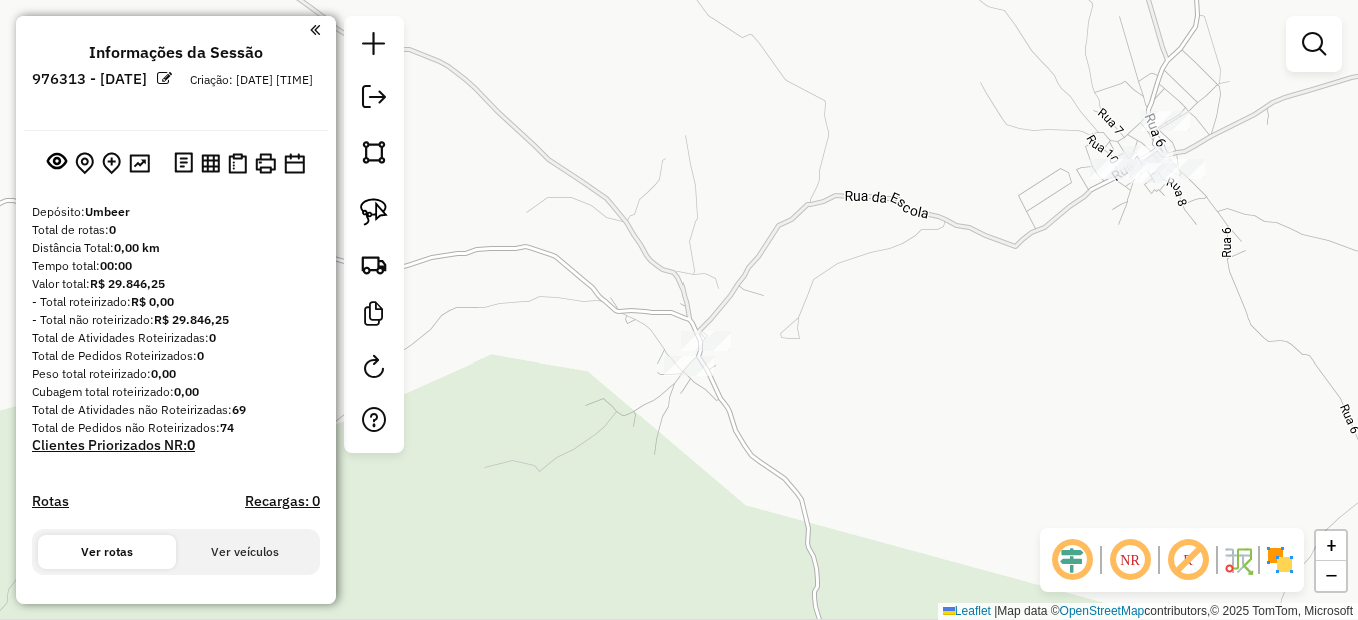 drag, startPoint x: 692, startPoint y: 446, endPoint x: 823, endPoint y: 307, distance: 191.00262 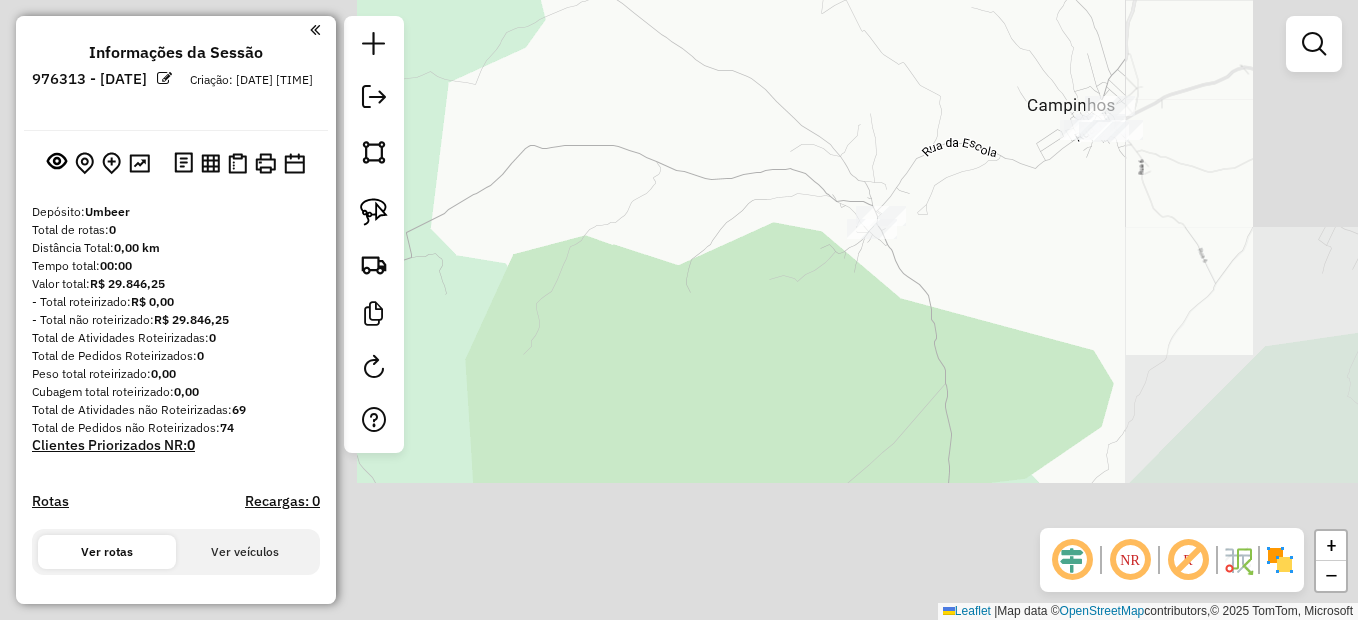 drag, startPoint x: 827, startPoint y: 388, endPoint x: 881, endPoint y: 336, distance: 74.96666 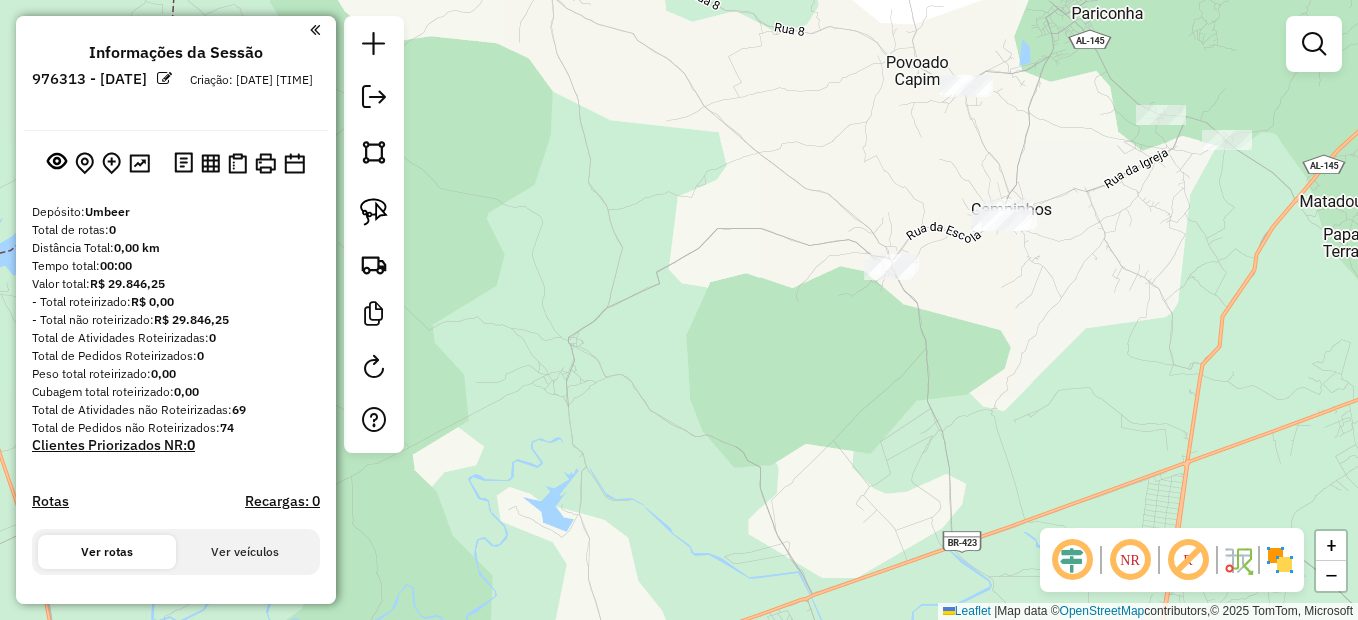 click on "Janela de atendimento Grade de atendimento Capacidade Transportadoras Veículos Cliente Pedidos  Rotas Selecione os dias de semana para filtrar as janelas de atendimento  Seg   Ter   Qua   Qui   Sex   Sáb   Dom  Informe o período da janela de atendimento: De: Até:  Filtrar exatamente a janela do cliente  Considerar janela de atendimento padrão  Selecione os dias de semana para filtrar as grades de atendimento  Seg   Ter   Qua   Qui   Sex   Sáb   Dom   Considerar clientes sem dia de atendimento cadastrado  Clientes fora do dia de atendimento selecionado Filtrar as atividades entre os valores definidos abaixo:  Peso mínimo:   Peso máximo:   Cubagem mínima:   Cubagem máxima:   De:   Até:  Filtrar as atividades entre o tempo de atendimento definido abaixo:  De:   Até:   Considerar capacidade total dos clientes não roteirizados Transportadora: Selecione um ou mais itens Tipo de veículo: Selecione um ou mais itens Veículo: Selecione um ou mais itens Motorista: Selecione um ou mais itens Nome: Rótulo:" 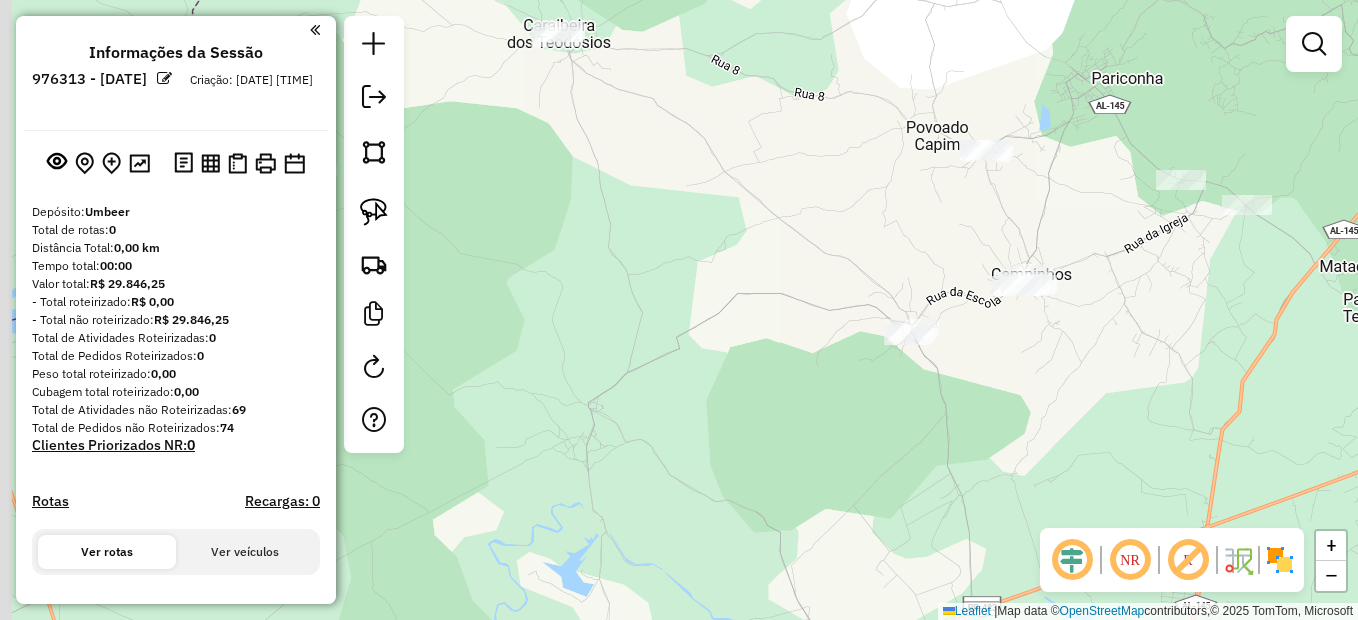 drag, startPoint x: 890, startPoint y: 183, endPoint x: 914, endPoint y: 267, distance: 87.36132 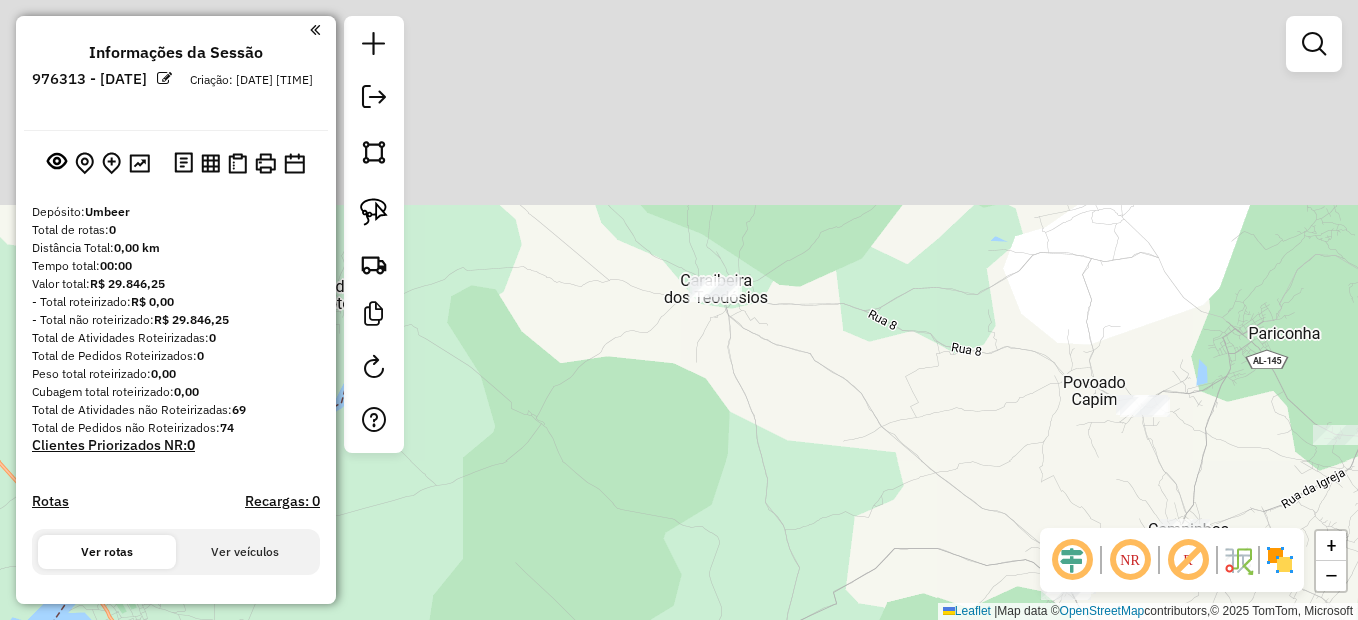drag, startPoint x: 804, startPoint y: 301, endPoint x: 882, endPoint y: 409, distance: 133.22162 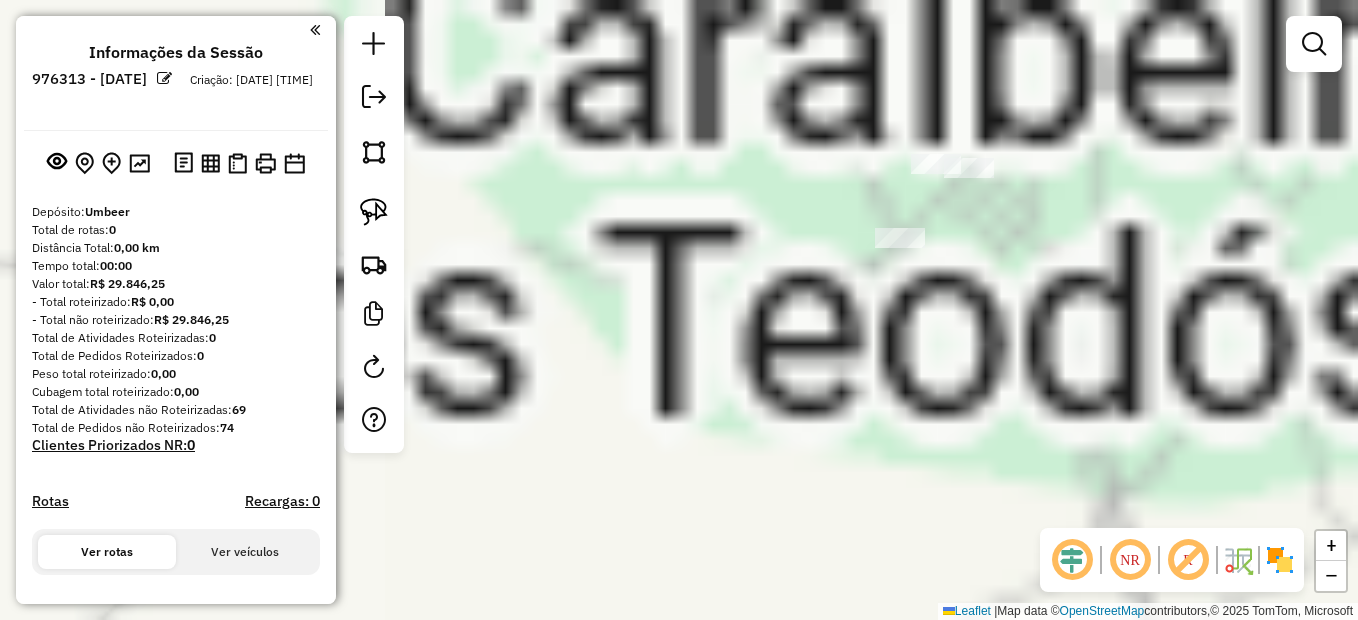 click on "Janela de atendimento Grade de atendimento Capacidade Transportadoras Veículos Cliente Pedidos  Rotas Selecione os dias de semana para filtrar as janelas de atendimento  Seg   Ter   Qua   Qui   Sex   Sáb   Dom  Informe o período da janela de atendimento: De: Até:  Filtrar exatamente a janela do cliente  Considerar janela de atendimento padrão  Selecione os dias de semana para filtrar as grades de atendimento  Seg   Ter   Qua   Qui   Sex   Sáb   Dom   Considerar clientes sem dia de atendimento cadastrado  Clientes fora do dia de atendimento selecionado Filtrar as atividades entre os valores definidos abaixo:  Peso mínimo:   Peso máximo:   Cubagem mínima:   Cubagem máxima:   De:   Até:  Filtrar as atividades entre o tempo de atendimento definido abaixo:  De:   Até:   Considerar capacidade total dos clientes não roteirizados Transportadora: Selecione um ou mais itens Tipo de veículo: Selecione um ou mais itens Veículo: Selecione um ou mais itens Motorista: Selecione um ou mais itens Nome: Rótulo:" 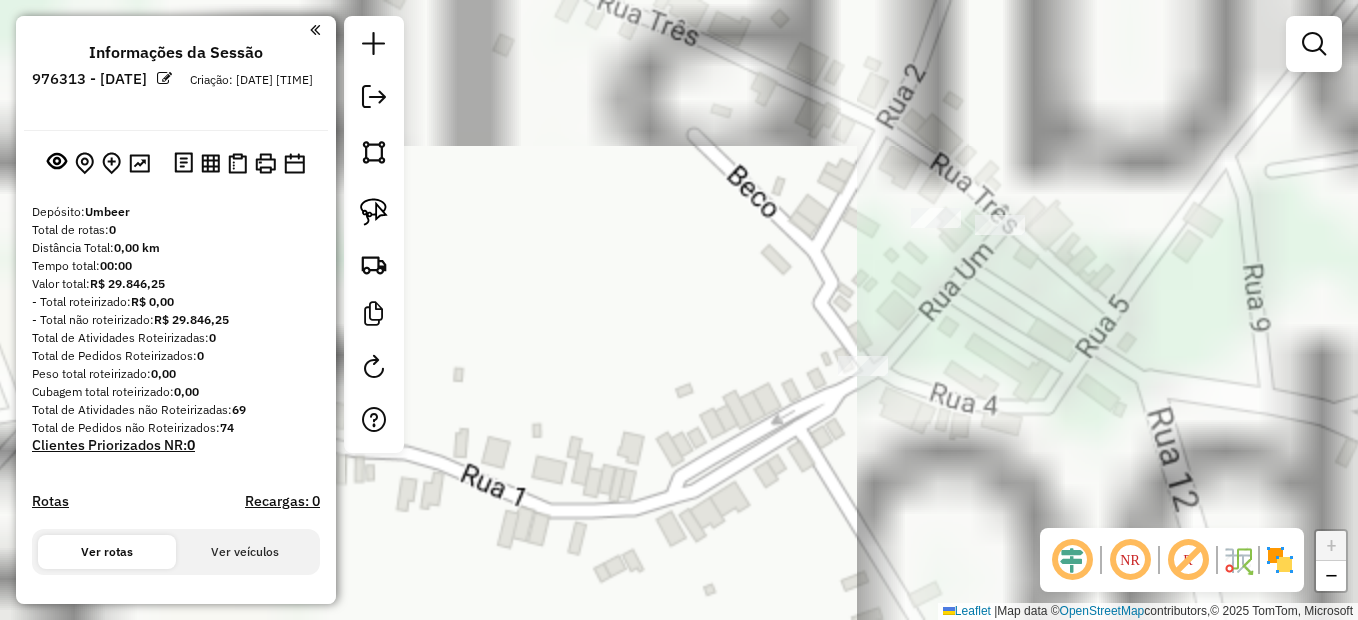 click 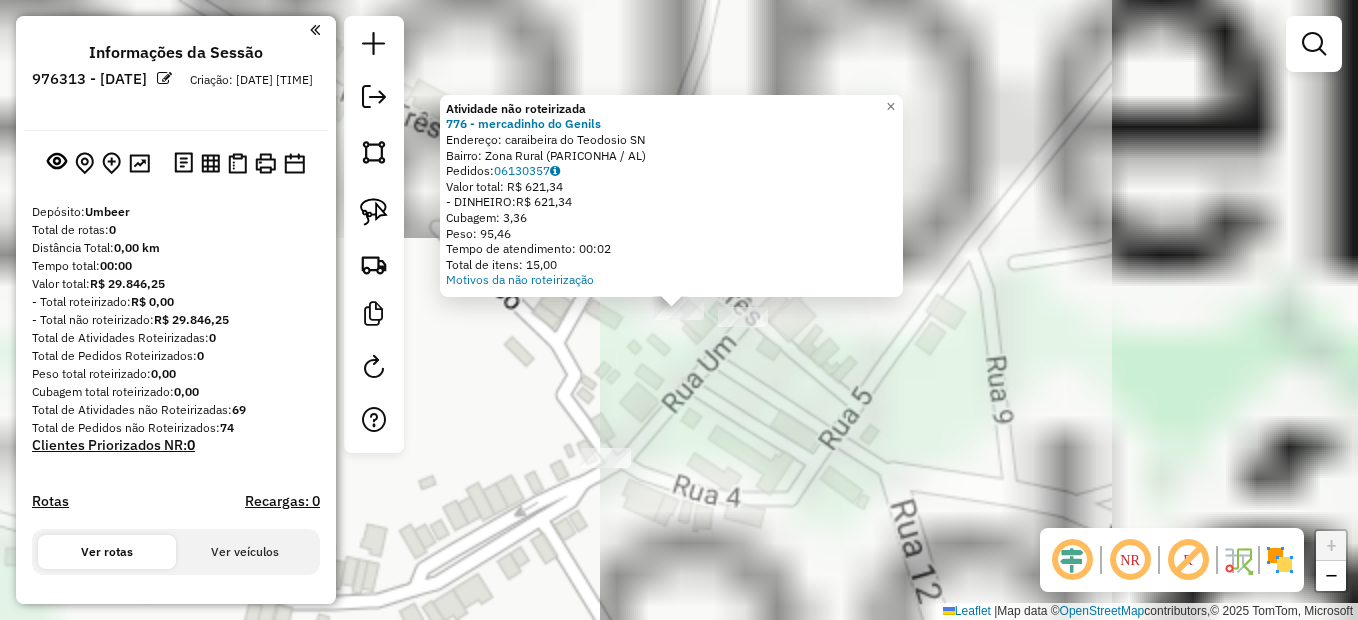 click on "Atividade não roteirizada 776 - mercadinho do Genils  Endereço:  caraibeira do [PLACE_NAME] SN   Bairro: [CITY] ([CITY] / [STATE])   Pedidos:  [ORDER_ID]   Valor total: R$ 621,34   - DINHEIRO:  R$ 621,34   Cubagem: 3,36   Peso: 95,46   Tempo de atendimento: 00:02   Total de itens: 15,00  Motivos da não roteirização × Janela de atendimento Grade de atendimento Capacidade Transportadoras Veículos Cliente Pedidos  Rotas Selecione os dias de semana para filtrar as janelas de atendimento  Seg   Ter   Qua   Qui   Sex   Sáb   Dom  Informe o período da janela de atendimento: De: Até:  Filtrar exatamente a janela do cliente  Considerar janela de atendimento padrão  Selecione os dias de semana para filtrar as grades de atendimento  Seg   Ter   Qua   Qui   Sex   Sáb   Dom   Considerar clientes sem dia de atendimento cadastrado  Clientes fora do dia de atendimento selecionado Filtrar as atividades entre os valores definidos abaixo:  Peso mínimo:   Peso máximo:   Cubagem mínima:   Cubagem máxima:   De:   De:" 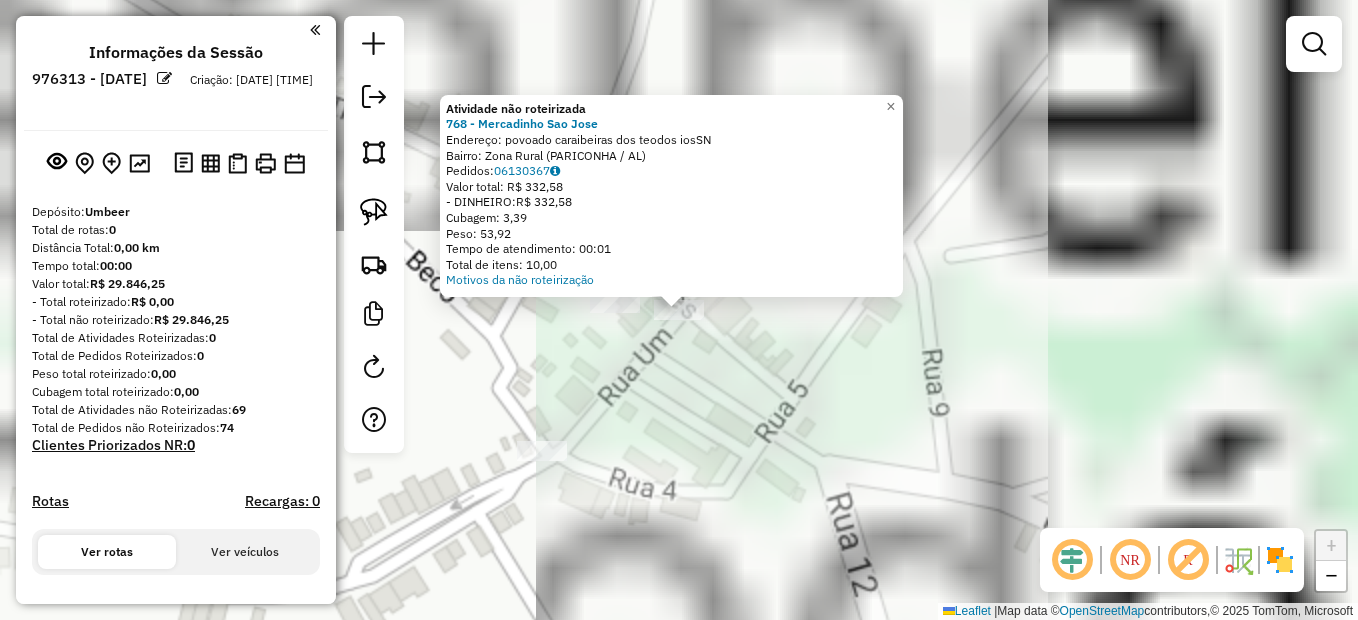 click on "Atividade não roteirizada 768 - Mercadinho Sao Jose  Endereço:  povoado [PLACE_NAME] SN   Bairro: [CITY] ([CITY] / [STATE])   Pedidos:  [ORDER_ID]   Valor total: R$ 332,58   - DINHEIRO:  R$ 332,58   Cubagem: 3,39   Peso: 53,92   Tempo de atendimento: 00:01   Total de itens: 10,00  Motivos da não roteirização × Janela de atendimento Grade de atendimento Capacidade Transportadoras Veículos Cliente Pedidos  Rotas Selecione os dias de semana para filtrar as janelas de atendimento  Seg   Ter   Qua   Qui   Sex   Sáb   Dom  Informe o período da janela de atendimento: De: Até:  Filtrar exatamente a janela do cliente  Considerar janela de atendimento padrão  Selecione os dias de semana para filtrar as grades de atendimento  Seg   Ter   Qua   Qui   Sex   Sáb   Dom   Considerar clientes sem dia de atendimento cadastrado  Clientes fora do dia de atendimento selecionado Filtrar as atividades entre os valores definidos abaixo:  Peso mínimo:   Peso máximo:   Cubagem mínima:   Cubagem máxima:  +" 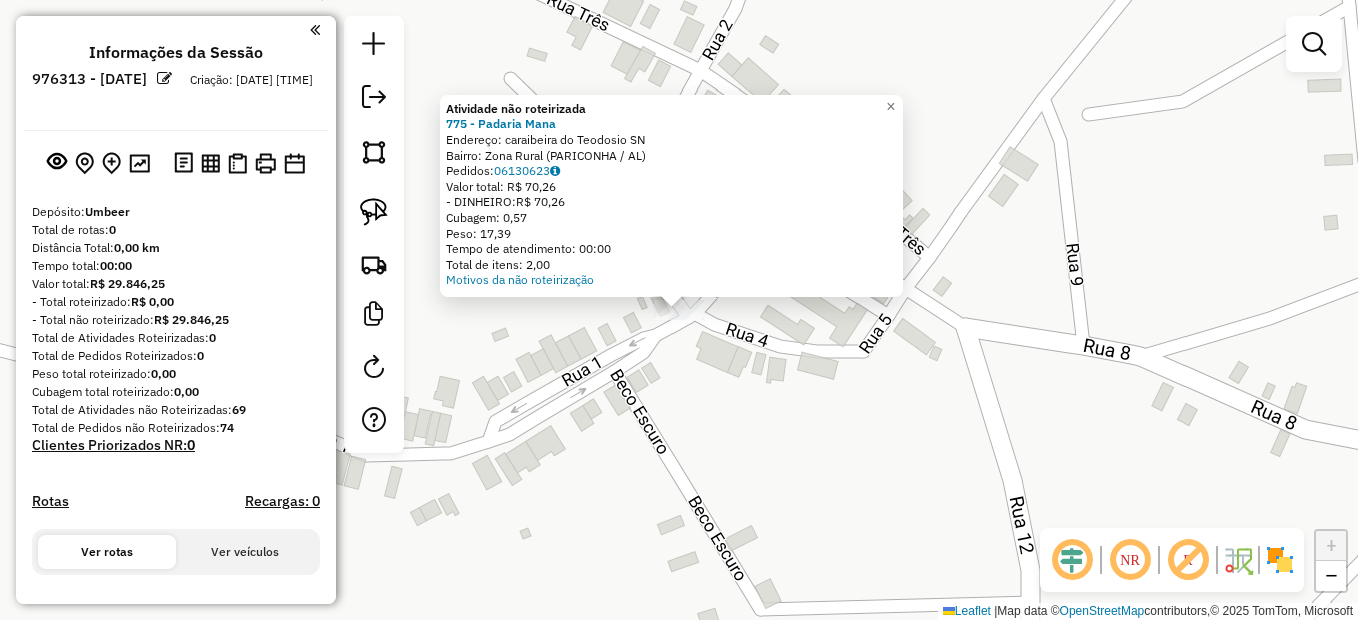 click on "Atividade não roteirizada 775 - Padaria Mana  Endereço:  [STREET]   Bairro: [NEIGHBORHOOD] ([CITY] / [STATE])   Pedidos:  06130623   Valor total: R$ 70,26   - DINHEIRO:  R$ 70,26   Cubagem: 0,57   Peso: 17,39   Tempo de atendimento: 00:00   Total de itens: 2,00  Motivos da não roteirização × Janela de atendimento Grade de atendimento Capacidade Transportadoras Veículos Cliente Pedidos  Rotas Selecione os dias de semana para filtrar as janelas de atendimento  Seg   Ter   Qua   Qui   Sex   Sáb   Dom  Informe o período da janela de atendimento: De: Até:  Filtrar exatamente a janela do cliente  Considerar janela de atendimento padrão  Selecione os dias de semana para filtrar as grades de atendimento  Seg   Ter   Qua   Qui   Sex   Sáb   Dom   Considerar clientes sem dia de atendimento cadastrado  Clientes fora do dia de atendimento selecionado Filtrar as atividades entre os valores definidos abaixo:  Peso mínimo:   Peso máximo:   Cubagem mínima:   Cubagem máxima:   De:   Até:   De:  De:" 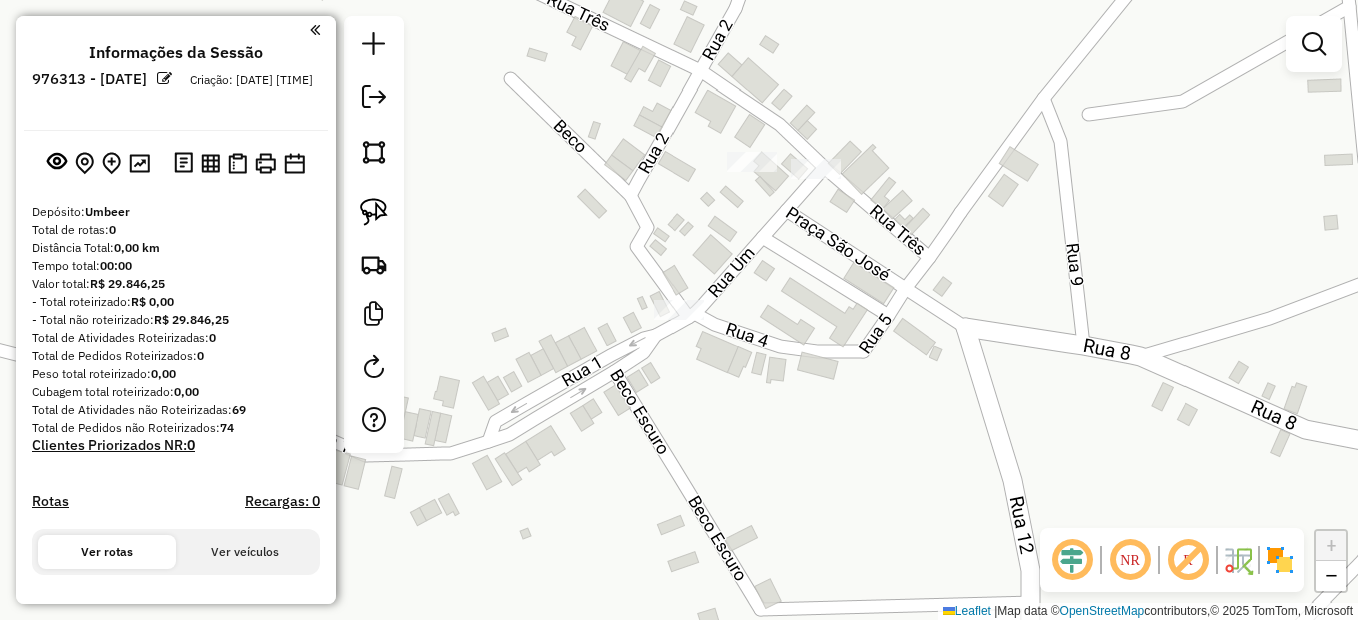 click on "Janela de atendimento Grade de atendimento Capacidade Transportadoras Veículos Cliente Pedidos  Rotas Selecione os dias de semana para filtrar as janelas de atendimento  Seg   Ter   Qua   Qui   Sex   Sáb   Dom  Informe o período da janela de atendimento: De: Até:  Filtrar exatamente a janela do cliente  Considerar janela de atendimento padrão  Selecione os dias de semana para filtrar as grades de atendimento  Seg   Ter   Qua   Qui   Sex   Sáb   Dom   Considerar clientes sem dia de atendimento cadastrado  Clientes fora do dia de atendimento selecionado Filtrar as atividades entre os valores definidos abaixo:  Peso mínimo:   Peso máximo:   Cubagem mínima:   Cubagem máxima:   De:   Até:  Filtrar as atividades entre o tempo de atendimento definido abaixo:  De:   Até:   Considerar capacidade total dos clientes não roteirizados Transportadora: Selecione um ou mais itens Tipo de veículo: Selecione um ou mais itens Veículo: Selecione um ou mais itens Motorista: Selecione um ou mais itens Nome: Rótulo:" 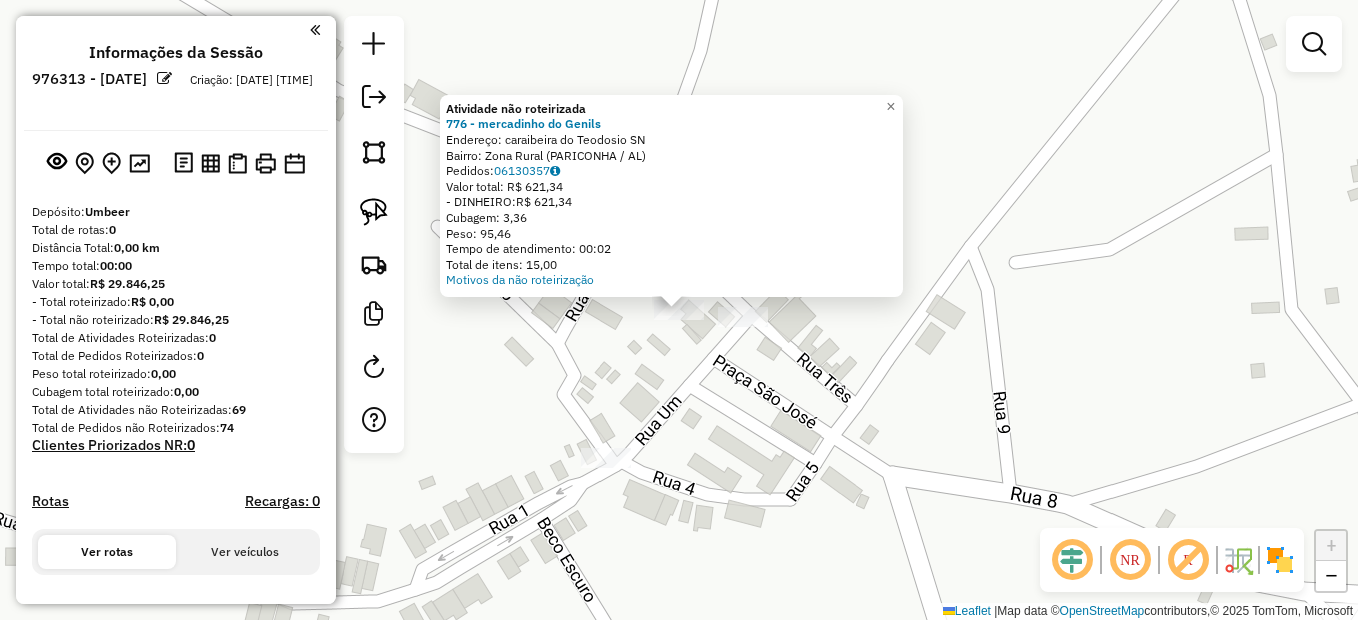 click on "Atividade não roteirizada 776 - mercadinho do Genils  Endereço:  caraibeira do [PLACE_NAME] SN   Bairro: [CITY] ([CITY] / [STATE])   Pedidos:  [ORDER_ID]   Valor total: R$ 621,34   - DINHEIRO:  R$ 621,34   Cubagem: 3,36   Peso: 95,46   Tempo de atendimento: 00:02   Total de itens: 15,00  Motivos da não roteirização × Janela de atendimento Grade de atendimento Capacidade Transportadoras Veículos Cliente Pedidos  Rotas Selecione os dias de semana para filtrar as janelas de atendimento  Seg   Ter   Qua   Qui   Sex   Sáb   Dom  Informe o período da janela de atendimento: De: Até:  Filtrar exatamente a janela do cliente  Considerar janela de atendimento padrão  Selecione os dias de semana para filtrar as grades de atendimento  Seg   Ter   Qua   Qui   Sex   Sáb   Dom   Considerar clientes sem dia de atendimento cadastrado  Clientes fora do dia de atendimento selecionado Filtrar as atividades entre os valores definidos abaixo:  Peso mínimo:   Peso máximo:   Cubagem mínima:   Cubagem máxima:   De:   De:" 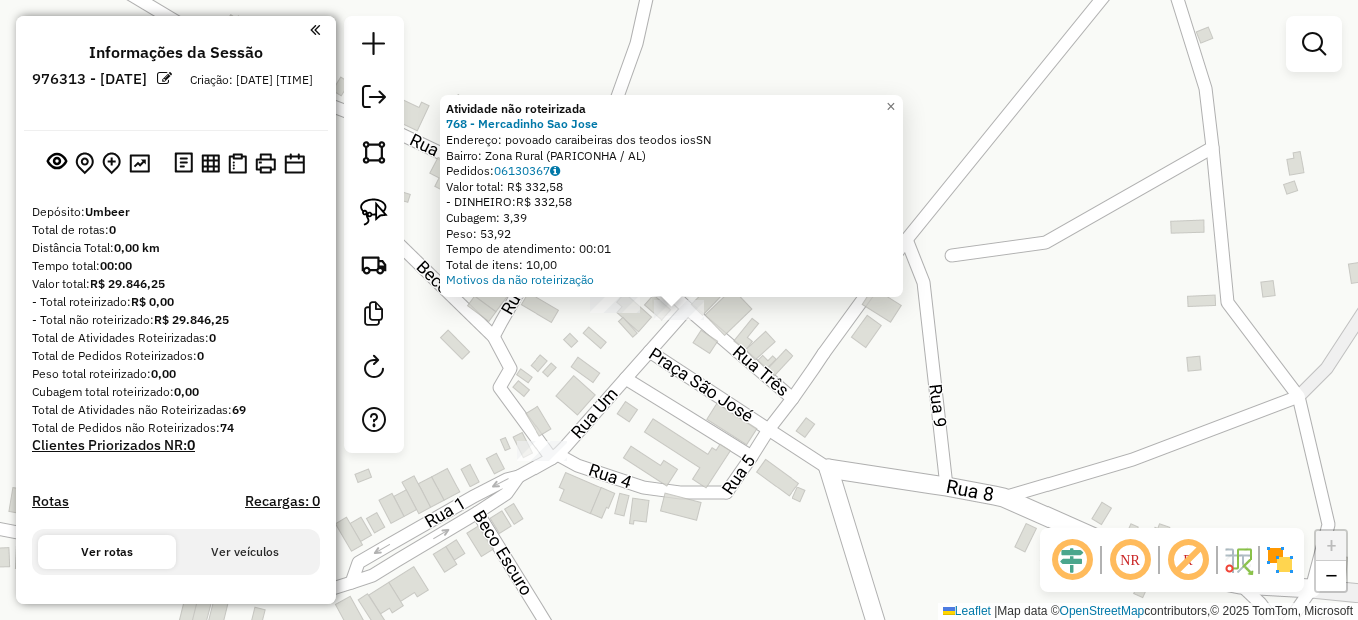 click on "Atividade não roteirizada 768 - Mercadinho Sao Jose  Endereço:  povoado [PLACE_NAME] SN   Bairro: [CITY] ([CITY] / [STATE])   Pedidos:  [ORDER_ID]   Valor total: R$ 332,58   - DINHEIRO:  R$ 332,58   Cubagem: 3,39   Peso: 53,92   Tempo de atendimento: 00:01   Total de itens: 10,00  Motivos da não roteirização × Janela de atendimento Grade de atendimento Capacidade Transportadoras Veículos Cliente Pedidos  Rotas Selecione os dias de semana para filtrar as janelas de atendimento  Seg   Ter   Qua   Qui   Sex   Sáb   Dom  Informe o período da janela de atendimento: De: Até:  Filtrar exatamente a janela do cliente  Considerar janela de atendimento padrão  Selecione os dias de semana para filtrar as grades de atendimento  Seg   Ter   Qua   Qui   Sex   Sáb   Dom   Considerar clientes sem dia de atendimento cadastrado  Clientes fora do dia de atendimento selecionado Filtrar as atividades entre os valores definidos abaixo:  Peso mínimo:   Peso máximo:   Cubagem mínima:   Cubagem máxima:  +" 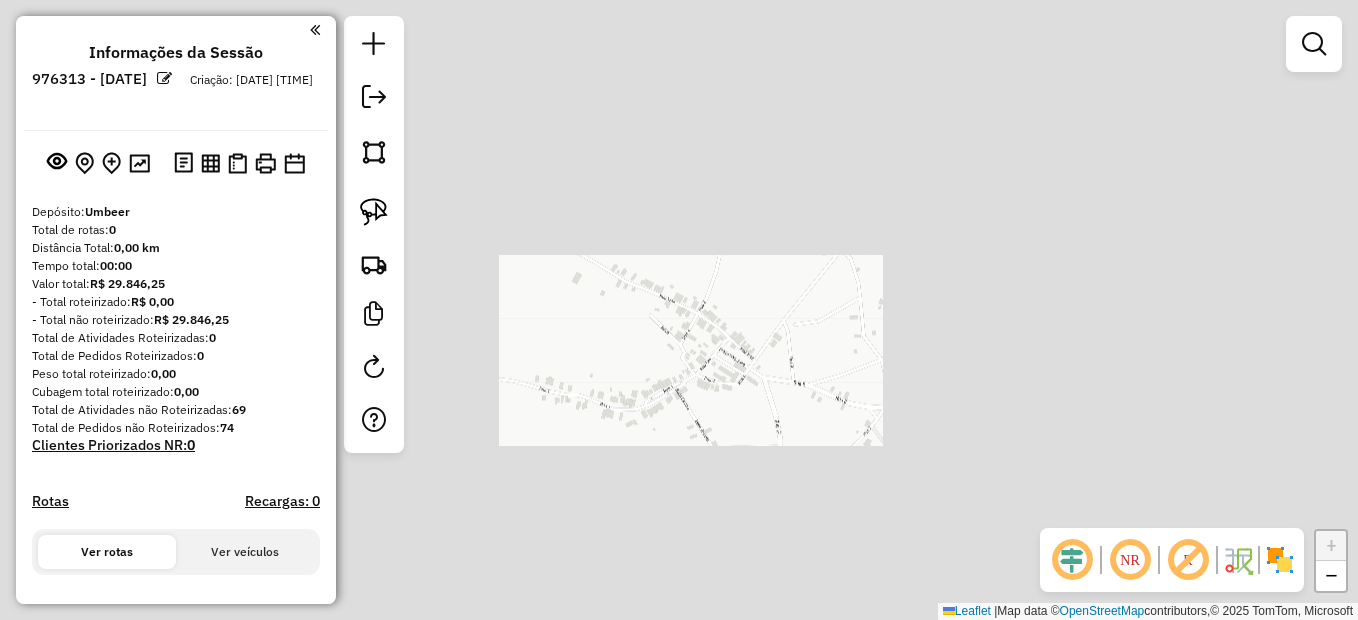 click on "Janela de atendimento Grade de atendimento Capacidade Transportadoras Veículos Cliente Pedidos  Rotas Selecione os dias de semana para filtrar as janelas de atendimento  Seg   Ter   Qua   Qui   Sex   Sáb   Dom  Informe o período da janela de atendimento: De: Até:  Filtrar exatamente a janela do cliente  Considerar janela de atendimento padrão  Selecione os dias de semana para filtrar as grades de atendimento  Seg   Ter   Qua   Qui   Sex   Sáb   Dom   Considerar clientes sem dia de atendimento cadastrado  Clientes fora do dia de atendimento selecionado Filtrar as atividades entre os valores definidos abaixo:  Peso mínimo:   Peso máximo:   Cubagem mínima:   Cubagem máxima:   De:   Até:  Filtrar as atividades entre o tempo de atendimento definido abaixo:  De:   Até:   Considerar capacidade total dos clientes não roteirizados Transportadora: Selecione um ou mais itens Tipo de veículo: Selecione um ou mais itens Veículo: Selecione um ou mais itens Motorista: Selecione um ou mais itens Nome: Rótulo:" 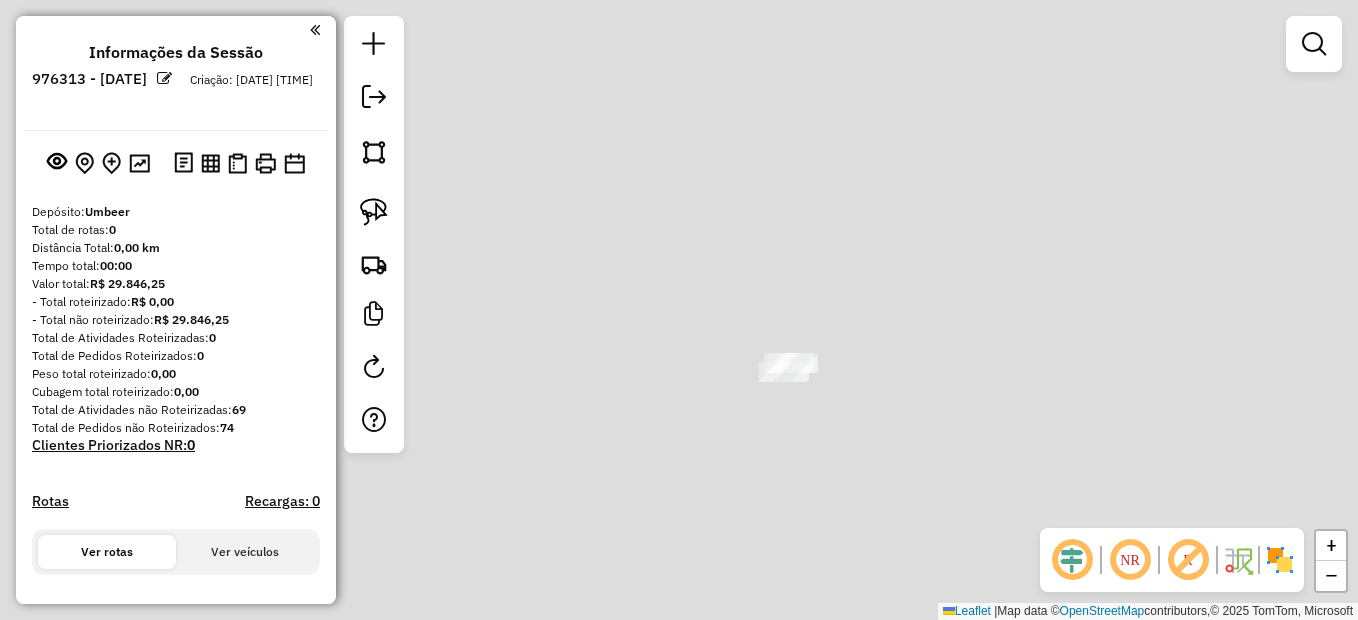 click on "Janela de atendimento Grade de atendimento Capacidade Transportadoras Veículos Cliente Pedidos  Rotas Selecione os dias de semana para filtrar as janelas de atendimento  Seg   Ter   Qua   Qui   Sex   Sáb   Dom  Informe o período da janela de atendimento: De: Até:  Filtrar exatamente a janela do cliente  Considerar janela de atendimento padrão  Selecione os dias de semana para filtrar as grades de atendimento  Seg   Ter   Qua   Qui   Sex   Sáb   Dom   Considerar clientes sem dia de atendimento cadastrado  Clientes fora do dia de atendimento selecionado Filtrar as atividades entre os valores definidos abaixo:  Peso mínimo:   Peso máximo:   Cubagem mínima:   Cubagem máxima:   De:   Até:  Filtrar as atividades entre o tempo de atendimento definido abaixo:  De:   Até:   Considerar capacidade total dos clientes não roteirizados Transportadora: Selecione um ou mais itens Tipo de veículo: Selecione um ou mais itens Veículo: Selecione um ou mais itens Motorista: Selecione um ou mais itens Nome: Rótulo:" 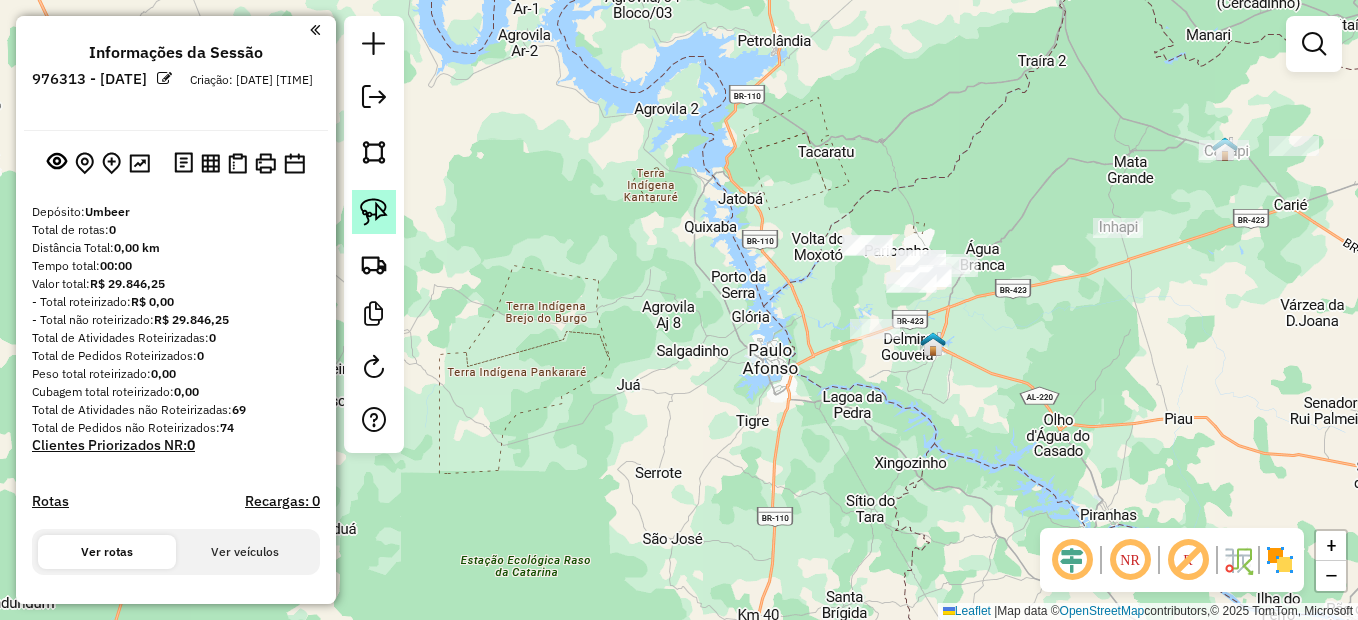 click 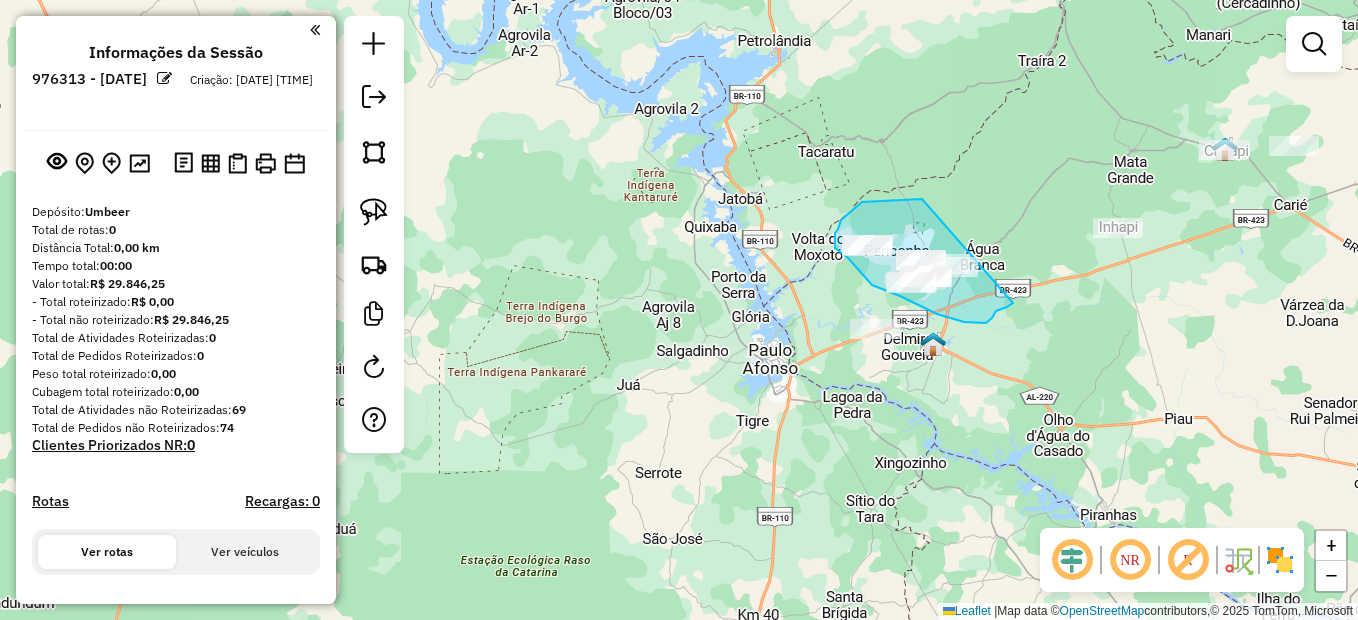 drag, startPoint x: 922, startPoint y: 199, endPoint x: 1042, endPoint y: 263, distance: 136 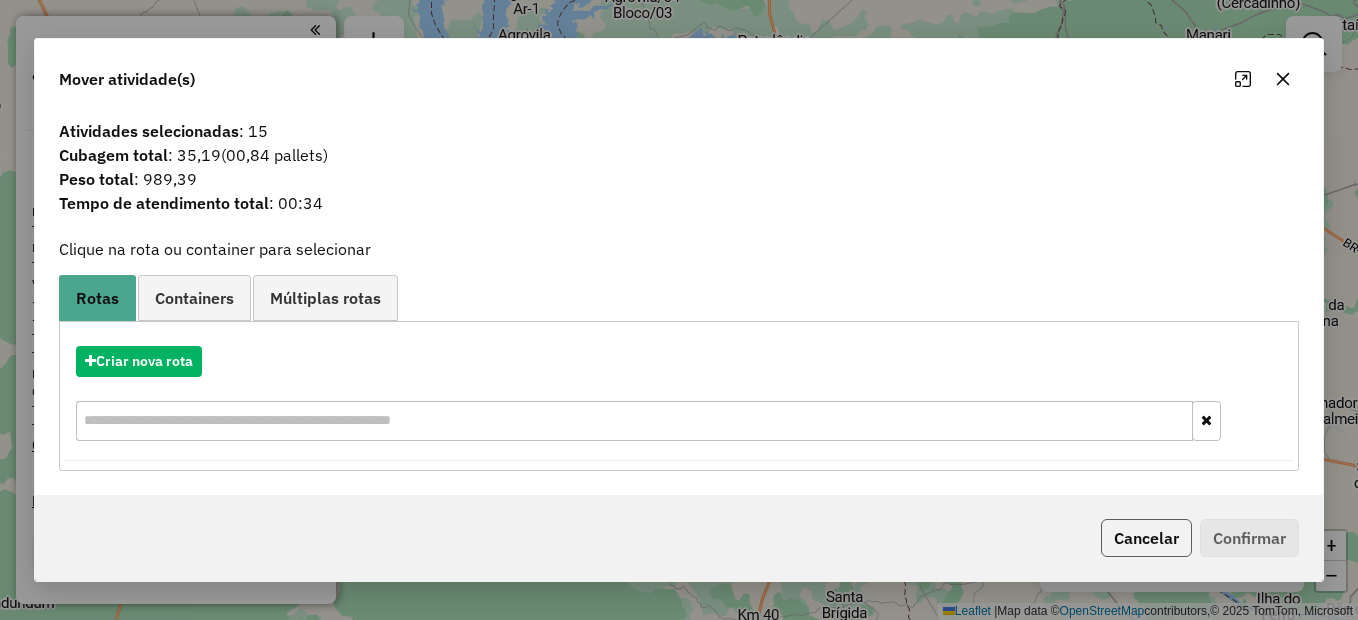 click on "Cancelar" 